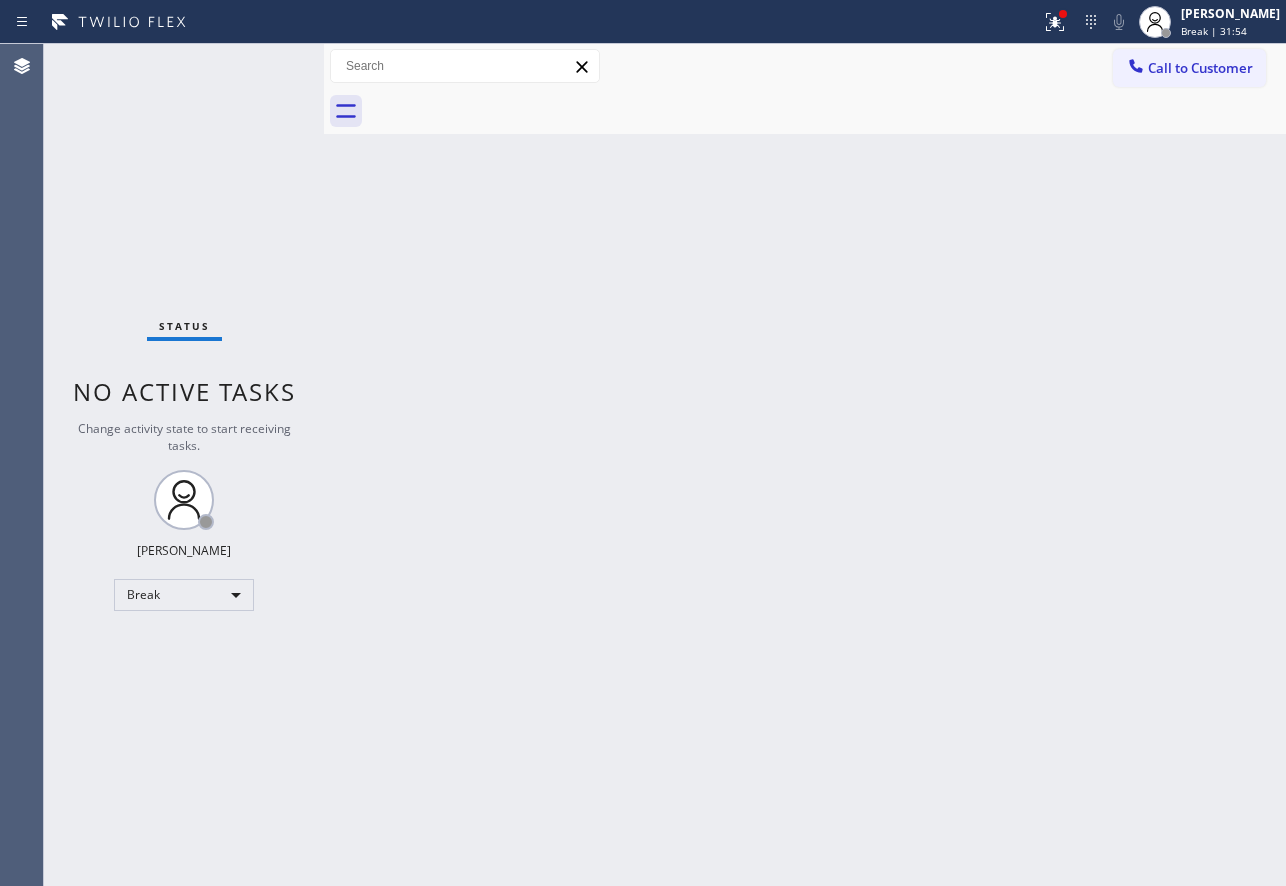 click at bounding box center [827, 111] 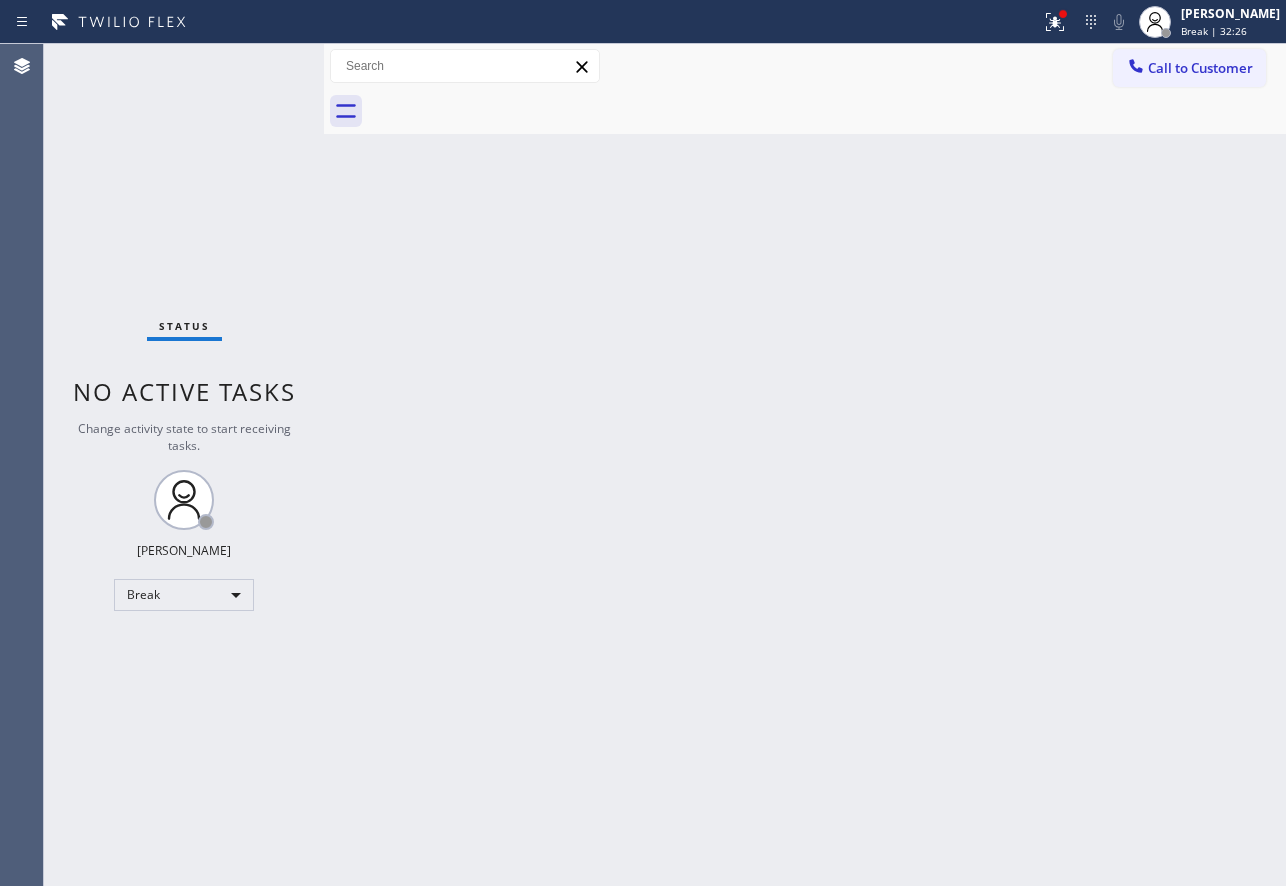 click on "Back to Dashboard Change Sender ID Customers Technicians Select a contact Outbound call Technician Search Technician Your caller id phone number Your caller id phone number Call Technician info Name   Phone none Address none Change Sender ID HVAC [PHONE_NUMBER] 5 Star Appliance [PHONE_NUMBER] Appliance Repair [PHONE_NUMBER] Plumbing [PHONE_NUMBER] Air Duct Cleaning [PHONE_NUMBER]  Electricians [PHONE_NUMBER] Cancel Change Check personal SMS Reset Change No tabs Call to Customer Outbound call Location Search location Your caller id phone number Customer number Call Outbound call Technician Search Technician Your caller id phone number Your caller id phone number Call" at bounding box center [805, 465] 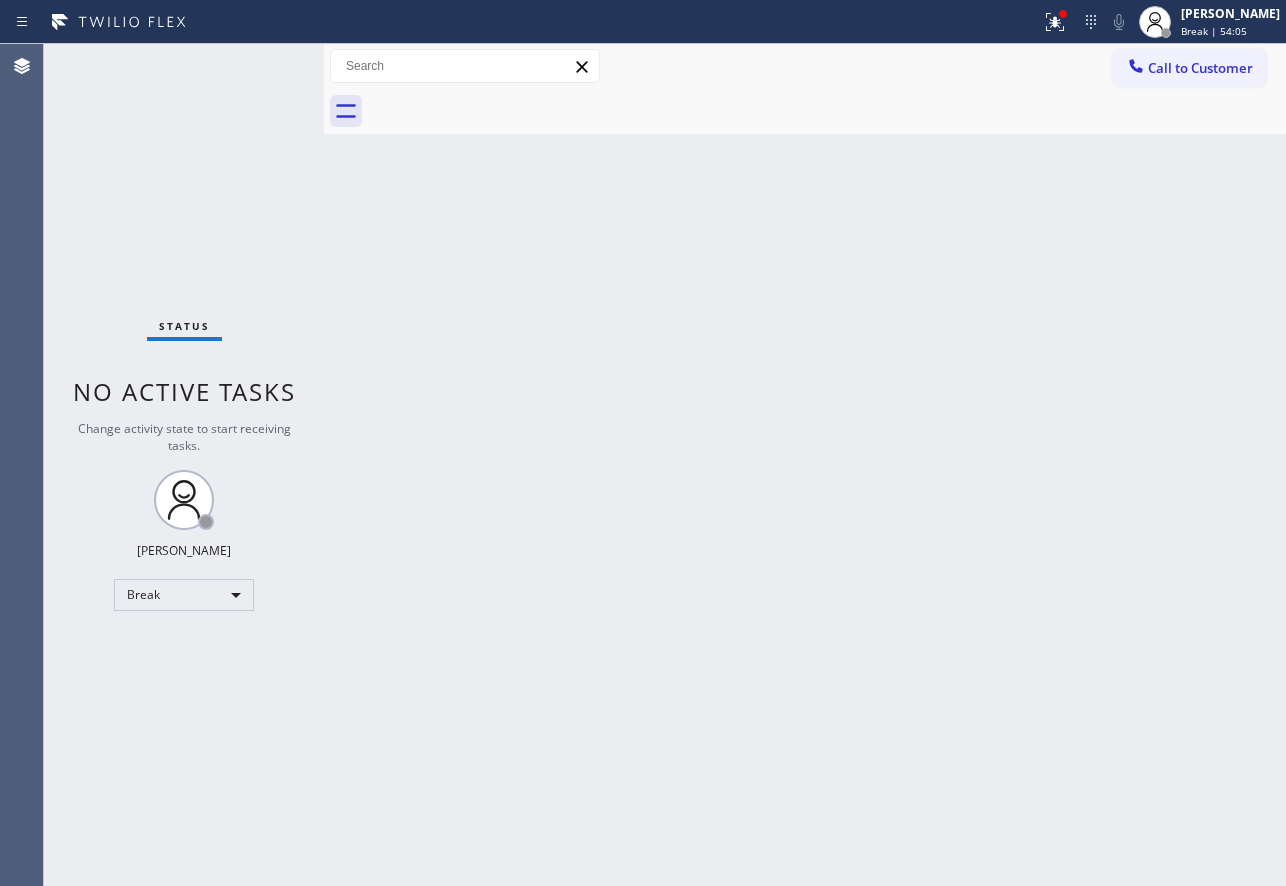 click on "Back to Dashboard Change Sender ID Customers Technicians Select a contact Outbound call Technician Search Technician Your caller id phone number Your caller id phone number Call Technician info Name   Phone none Address none Change Sender ID HVAC [PHONE_NUMBER] 5 Star Appliance [PHONE_NUMBER] Appliance Repair [PHONE_NUMBER] Plumbing [PHONE_NUMBER] Air Duct Cleaning [PHONE_NUMBER]  Electricians [PHONE_NUMBER] Cancel Change Check personal SMS Reset Change No tabs Call to Customer Outbound call Location Search location Your caller id phone number Customer number Call Outbound call Technician Search Technician Your caller id phone number Your caller id phone number Call" at bounding box center [805, 465] 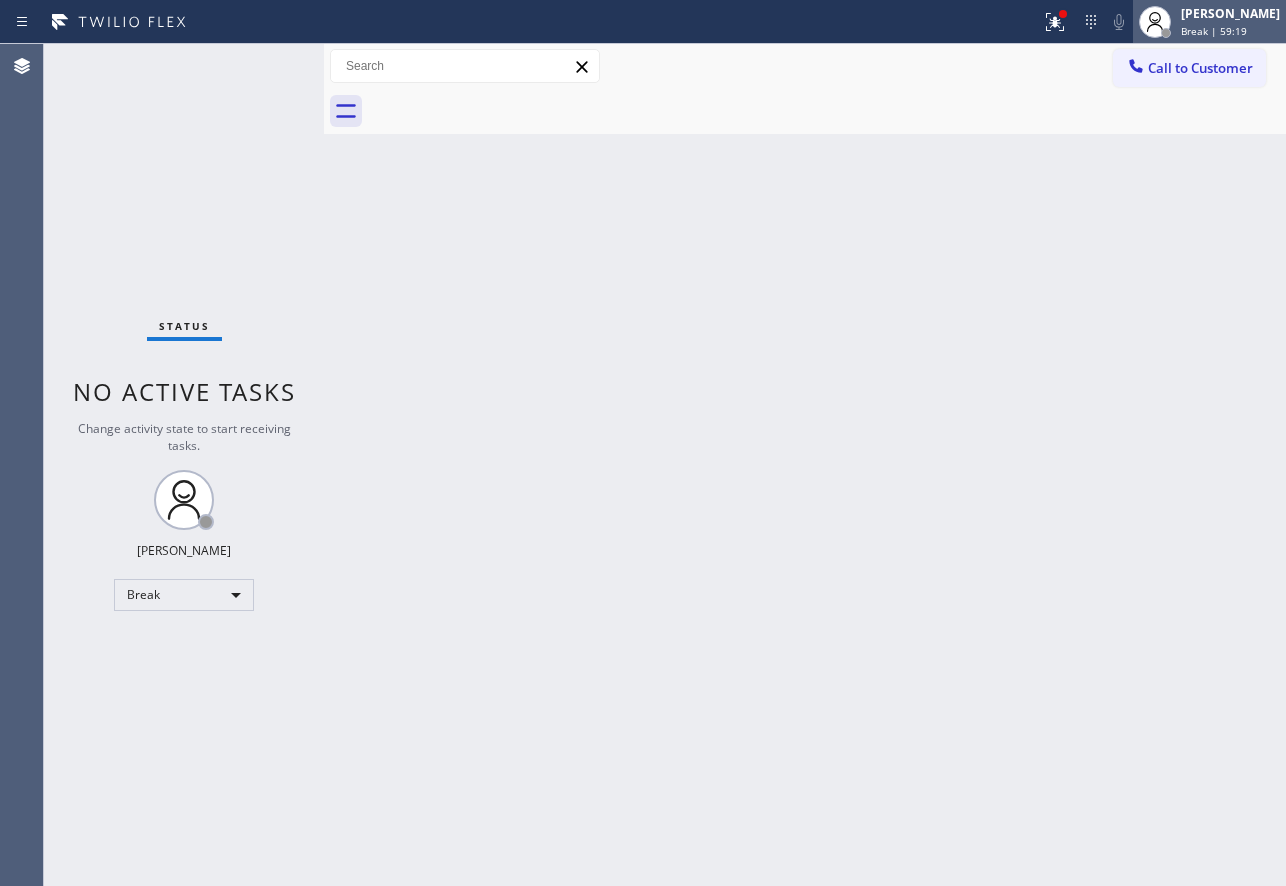 click on "Break | 59:19" at bounding box center [1214, 31] 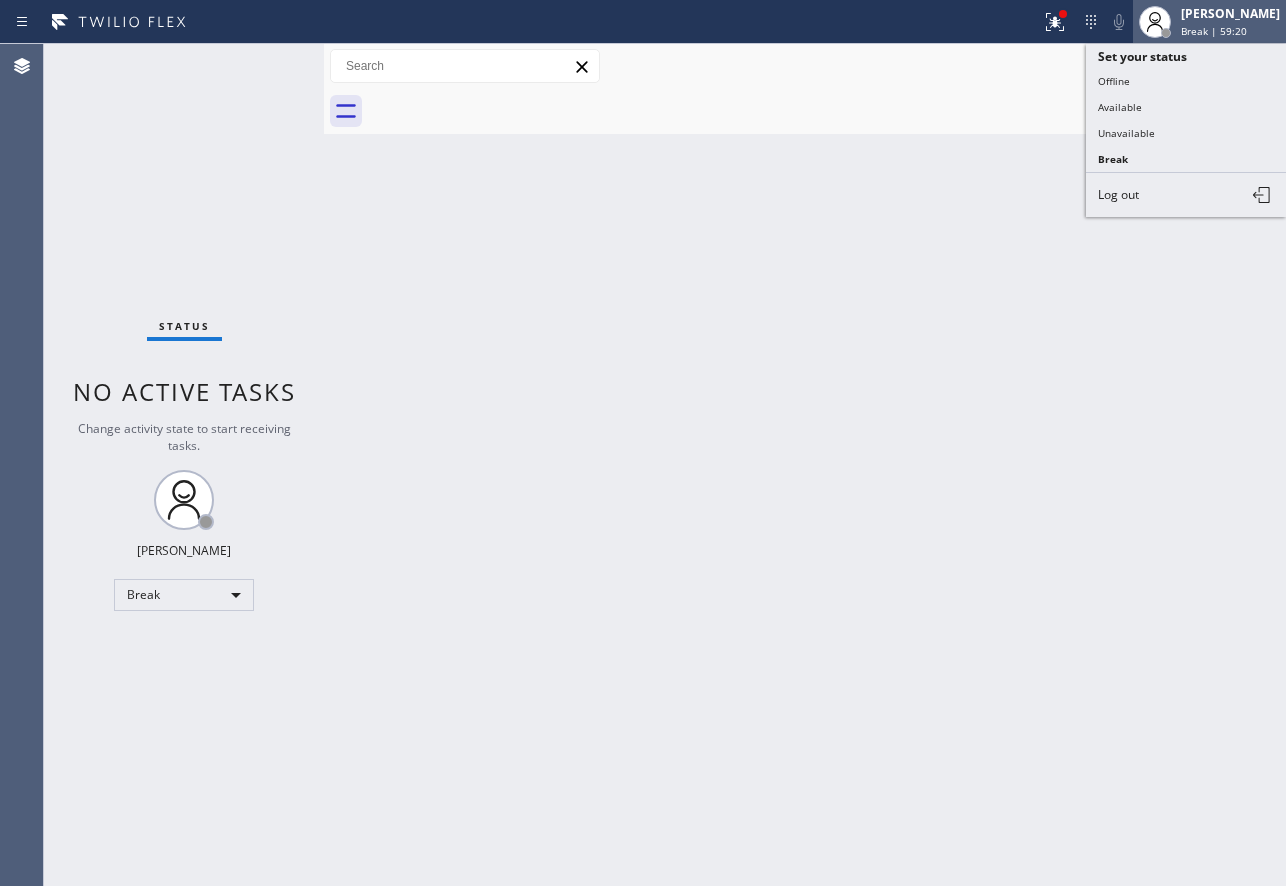click on "Break | 59:20" at bounding box center [1214, 31] 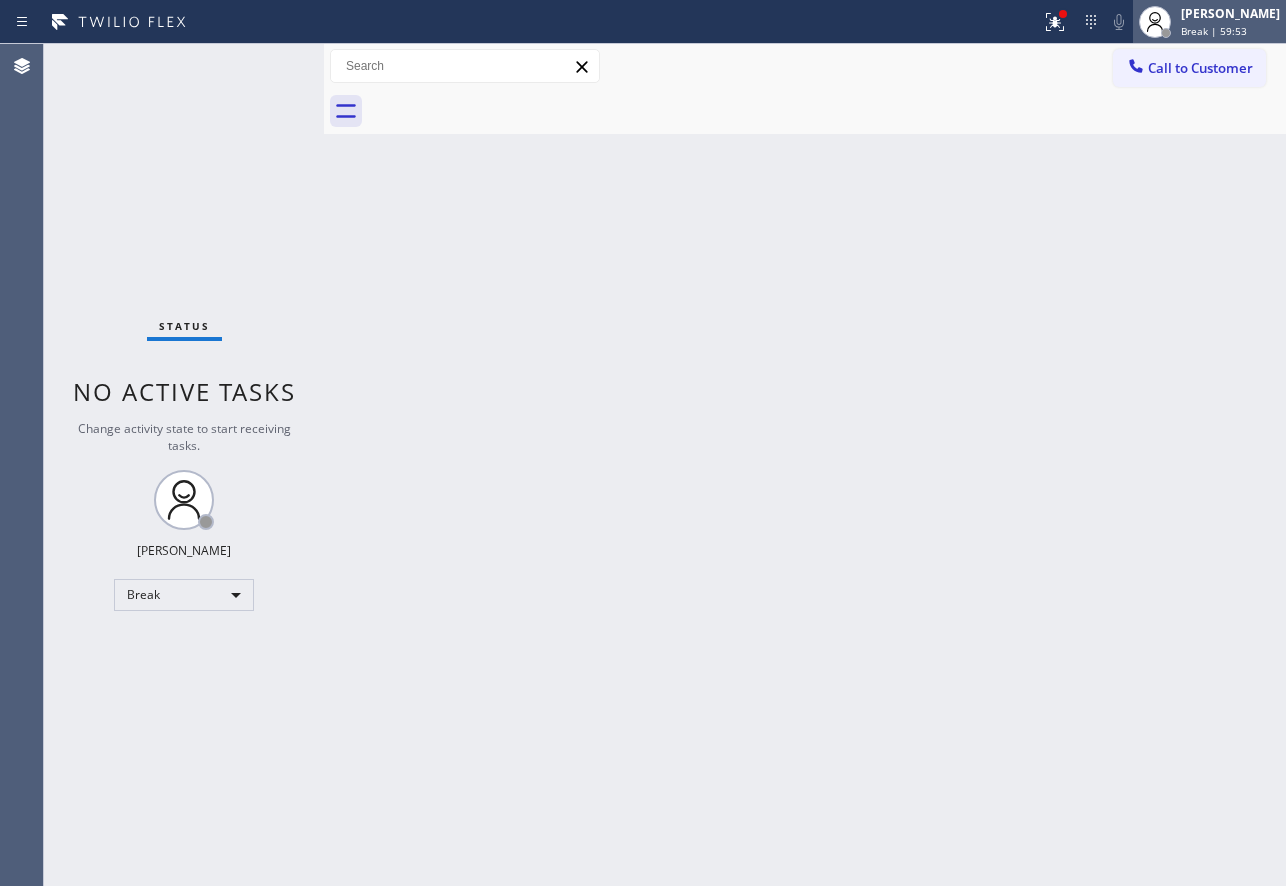 click on "Break | 59:53" at bounding box center (1214, 31) 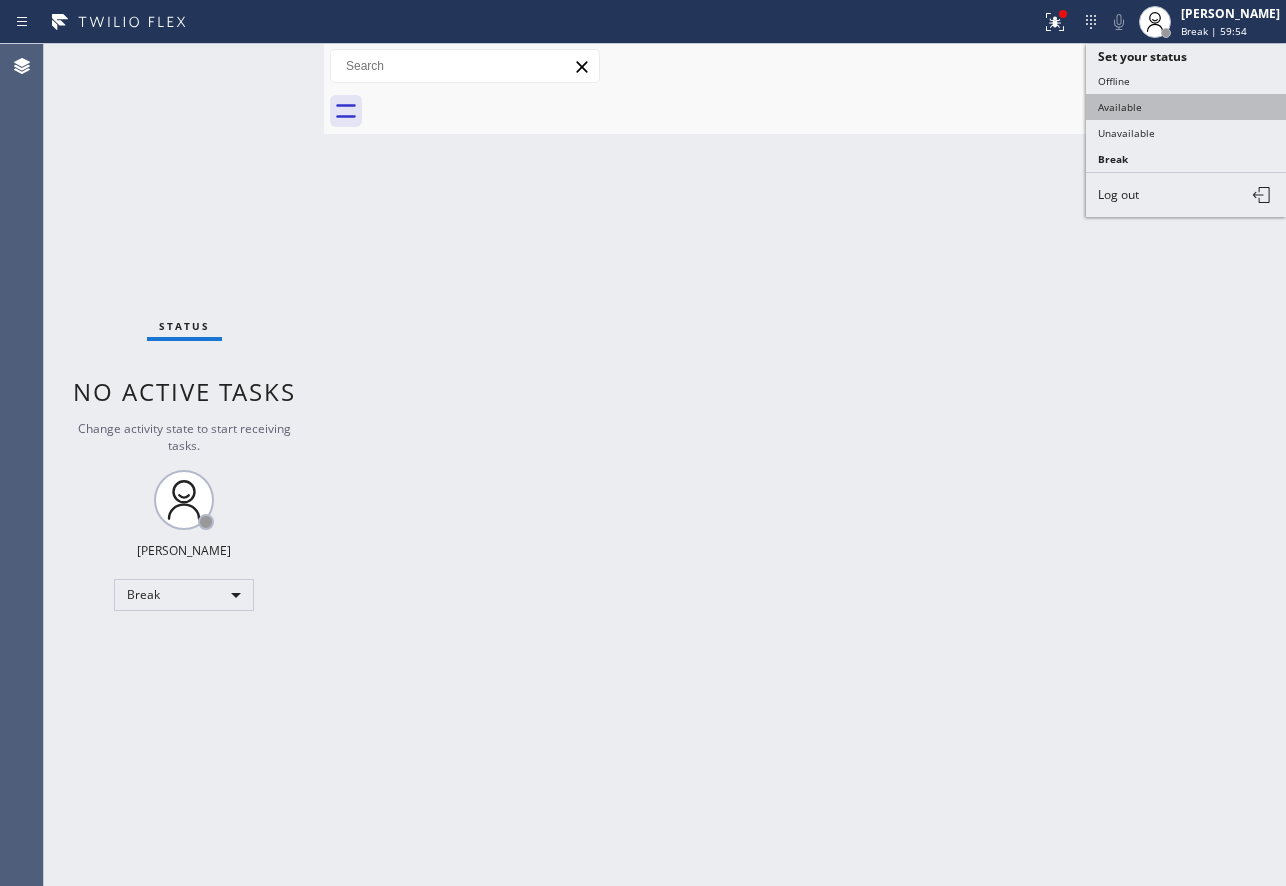 click on "Available" at bounding box center [1186, 107] 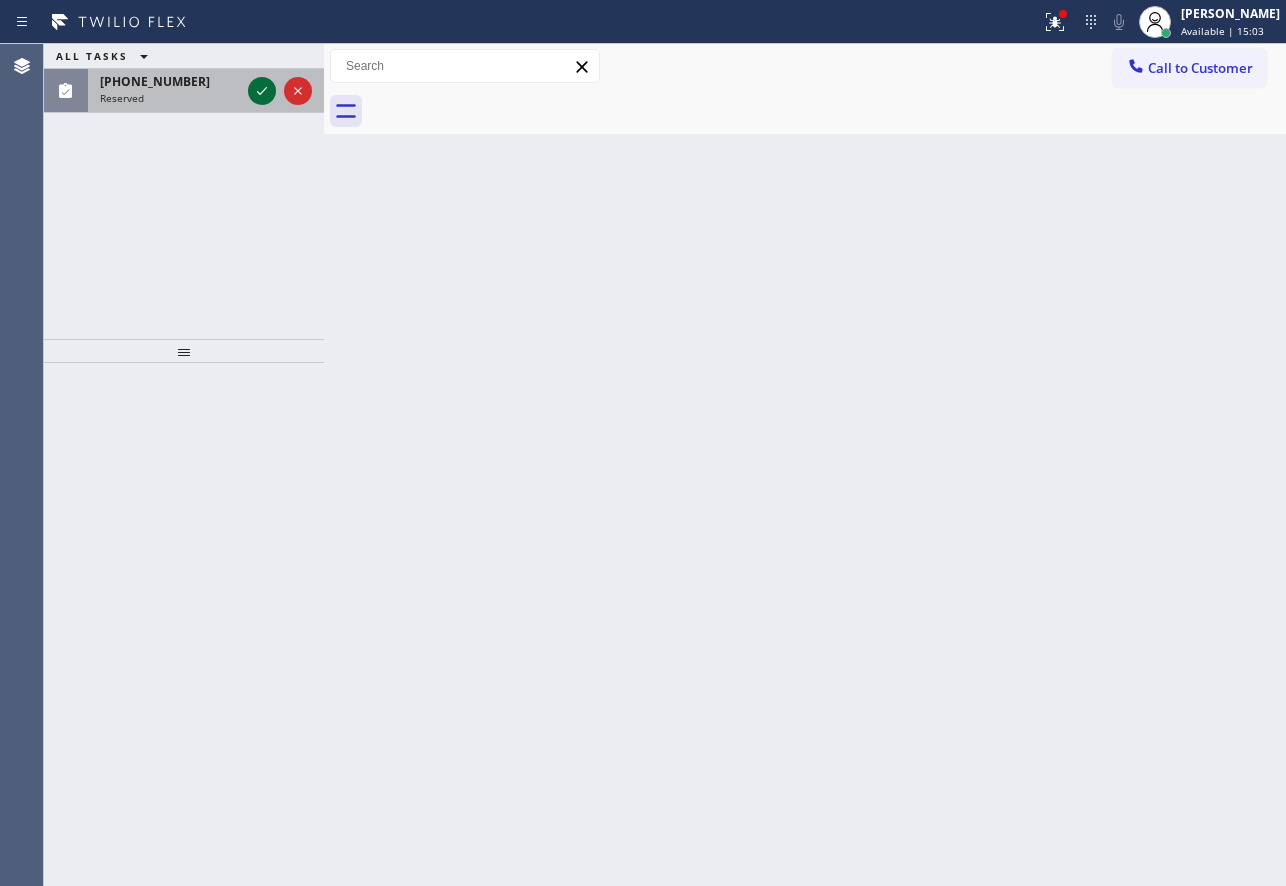 click 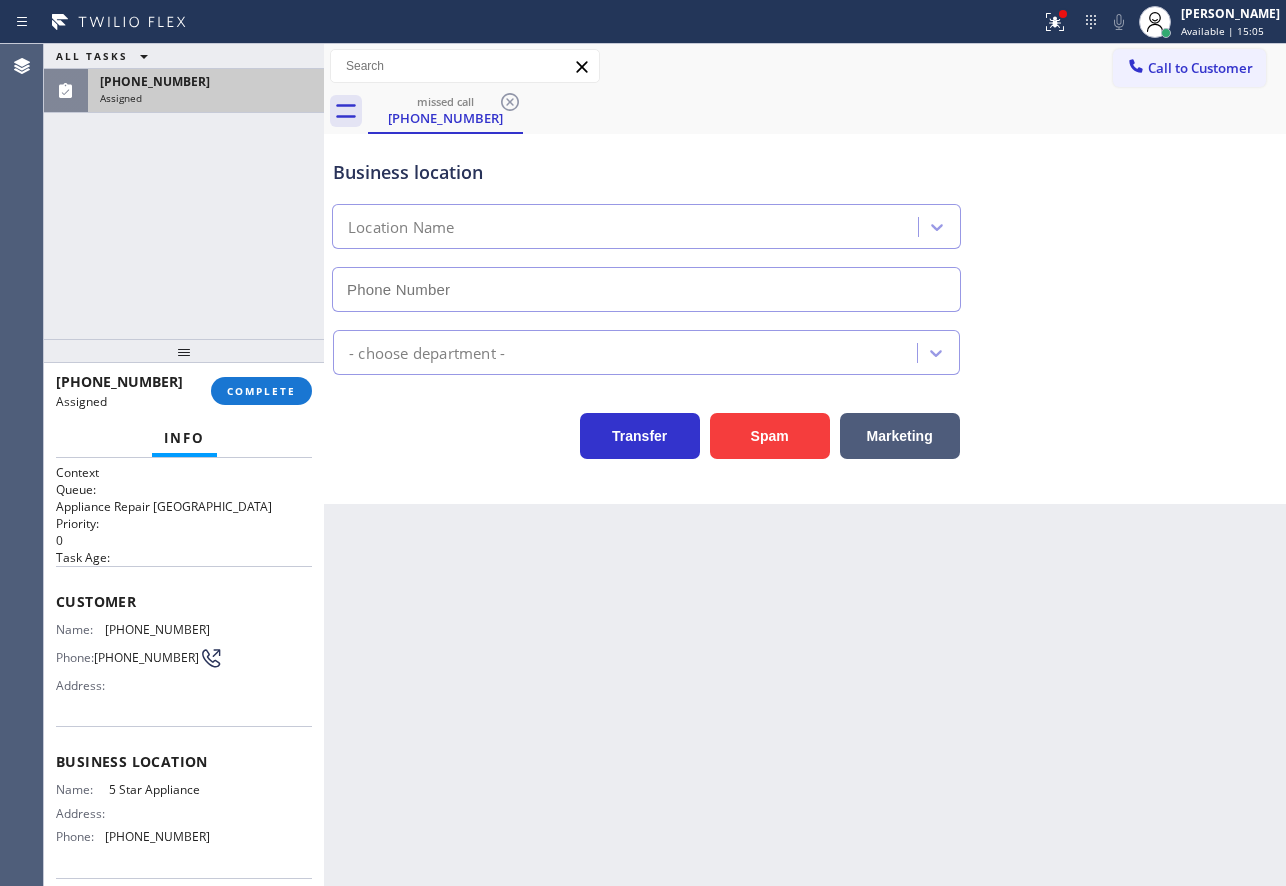 type on "[PHONE_NUMBER]" 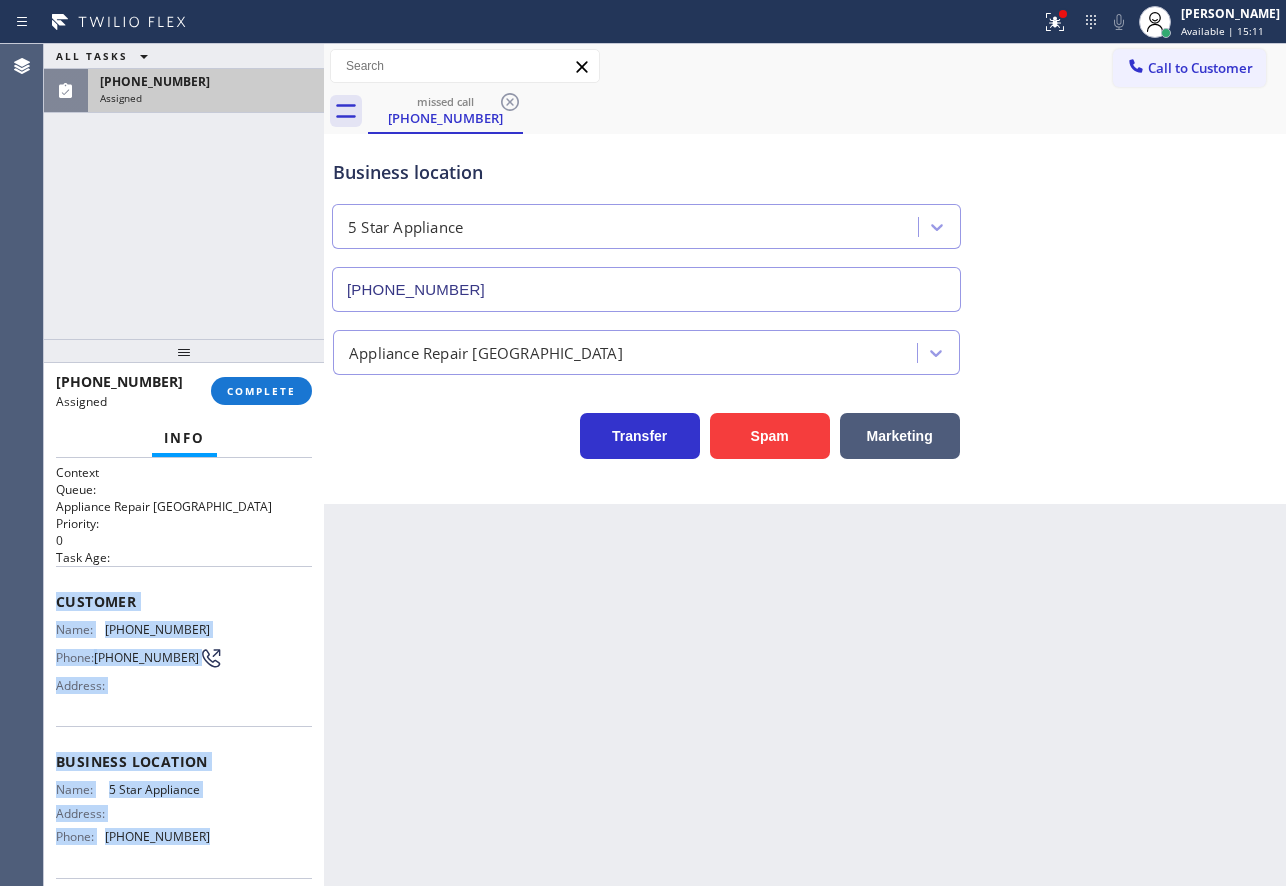 drag, startPoint x: 197, startPoint y: 842, endPoint x: 52, endPoint y: 605, distance: 277.83807 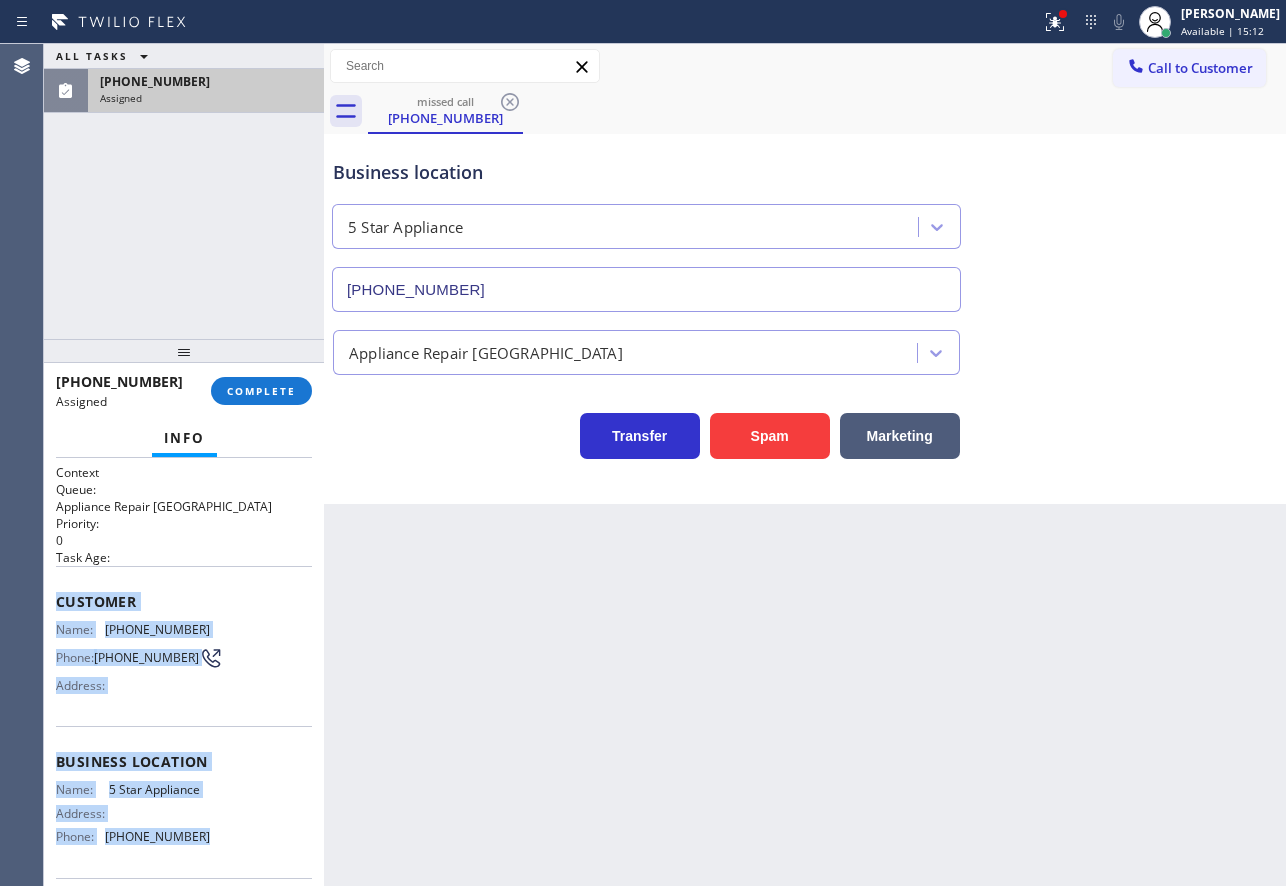 copy on "Customer Name: [PHONE_NUMBER] Phone: [PHONE_NUMBER] Address: Business location Name: 5 Star  Appliance Address:   Phone: [PHONE_NUMBER]" 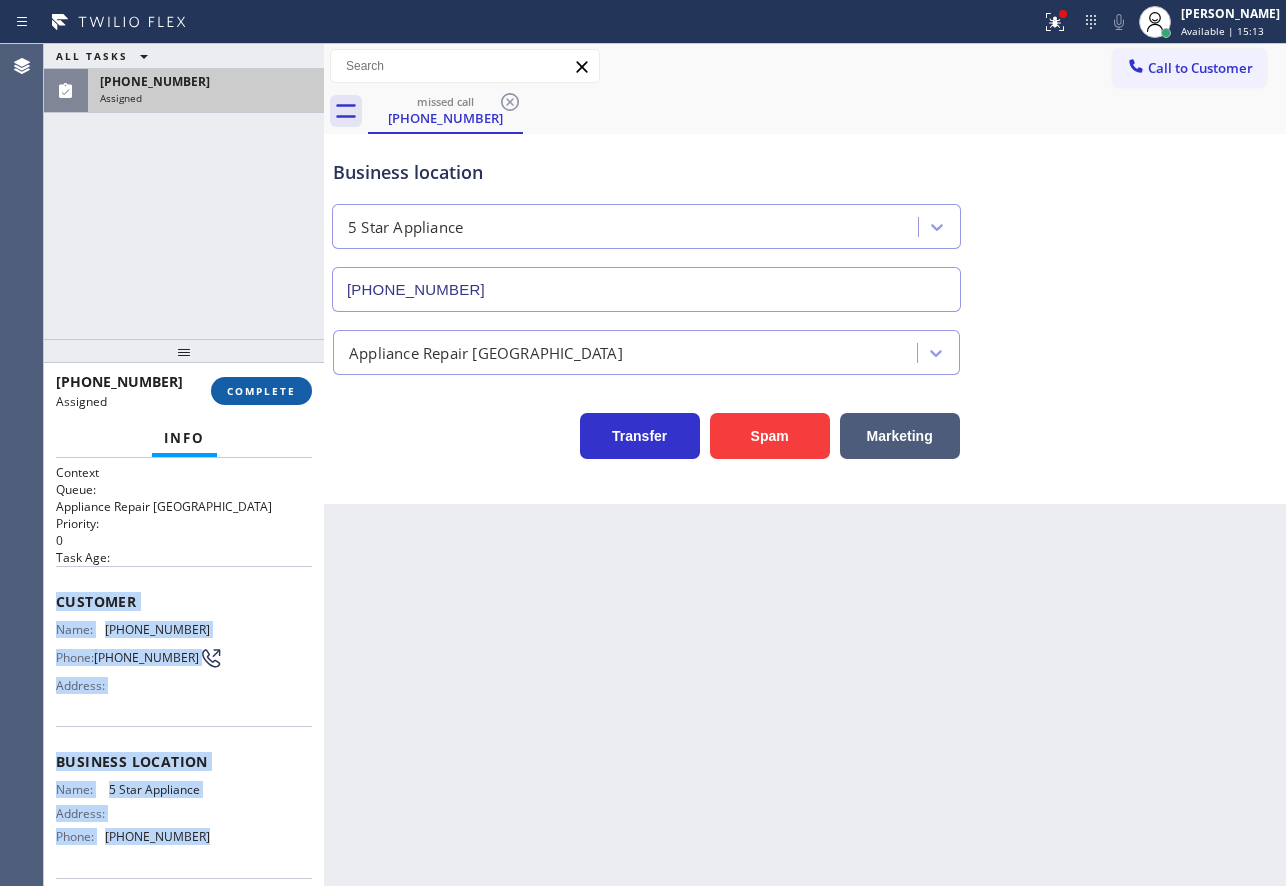 click on "COMPLETE" at bounding box center (261, 391) 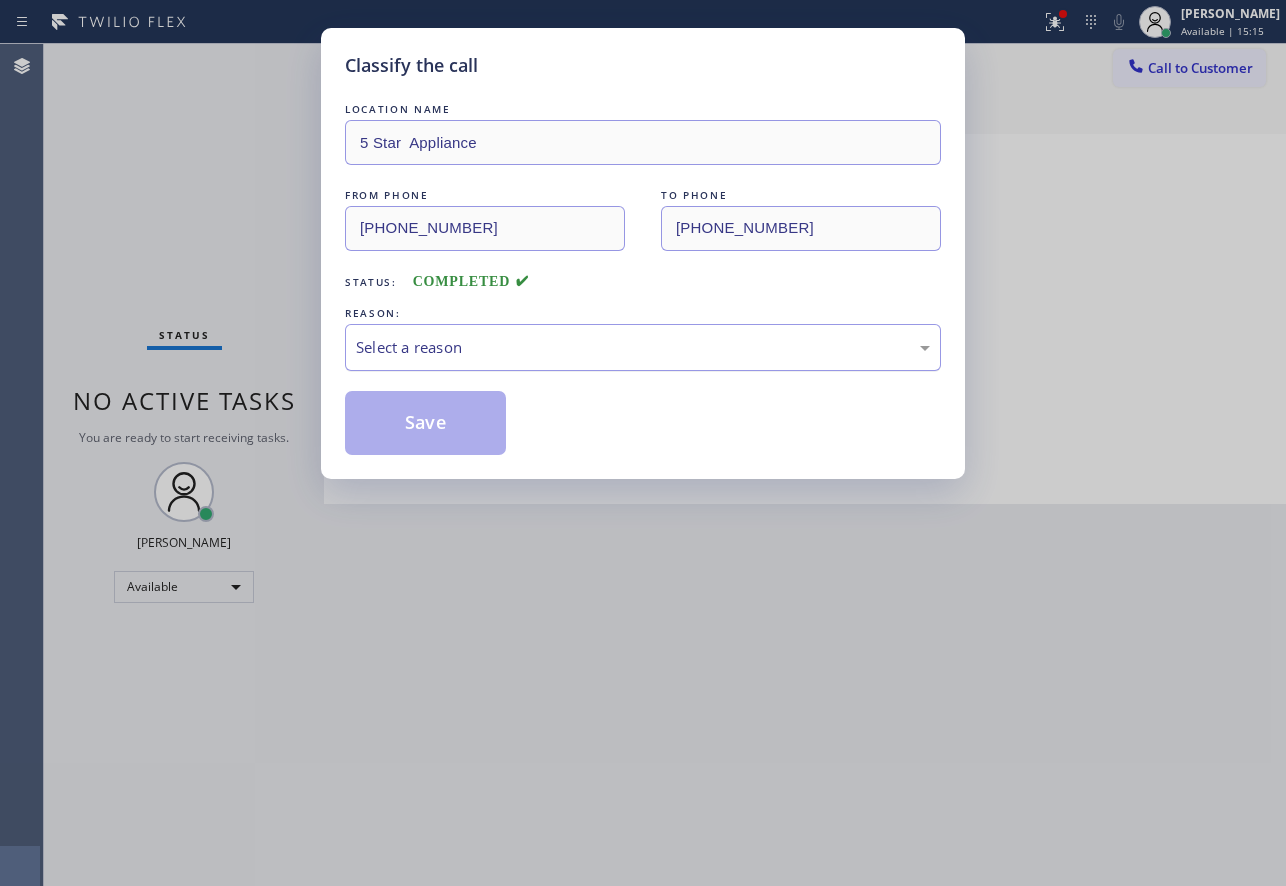 click on "Select a reason" at bounding box center [643, 347] 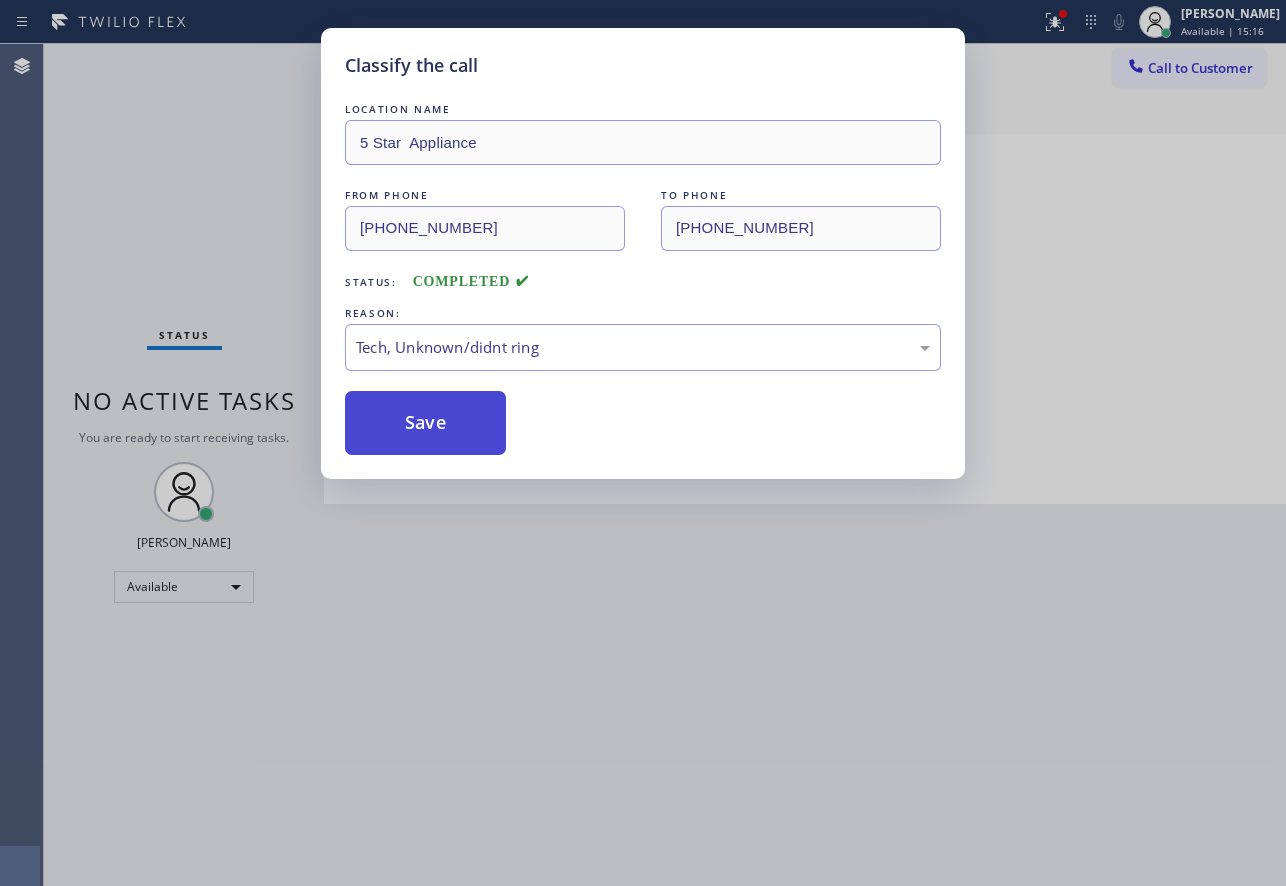 click on "Save" at bounding box center (425, 423) 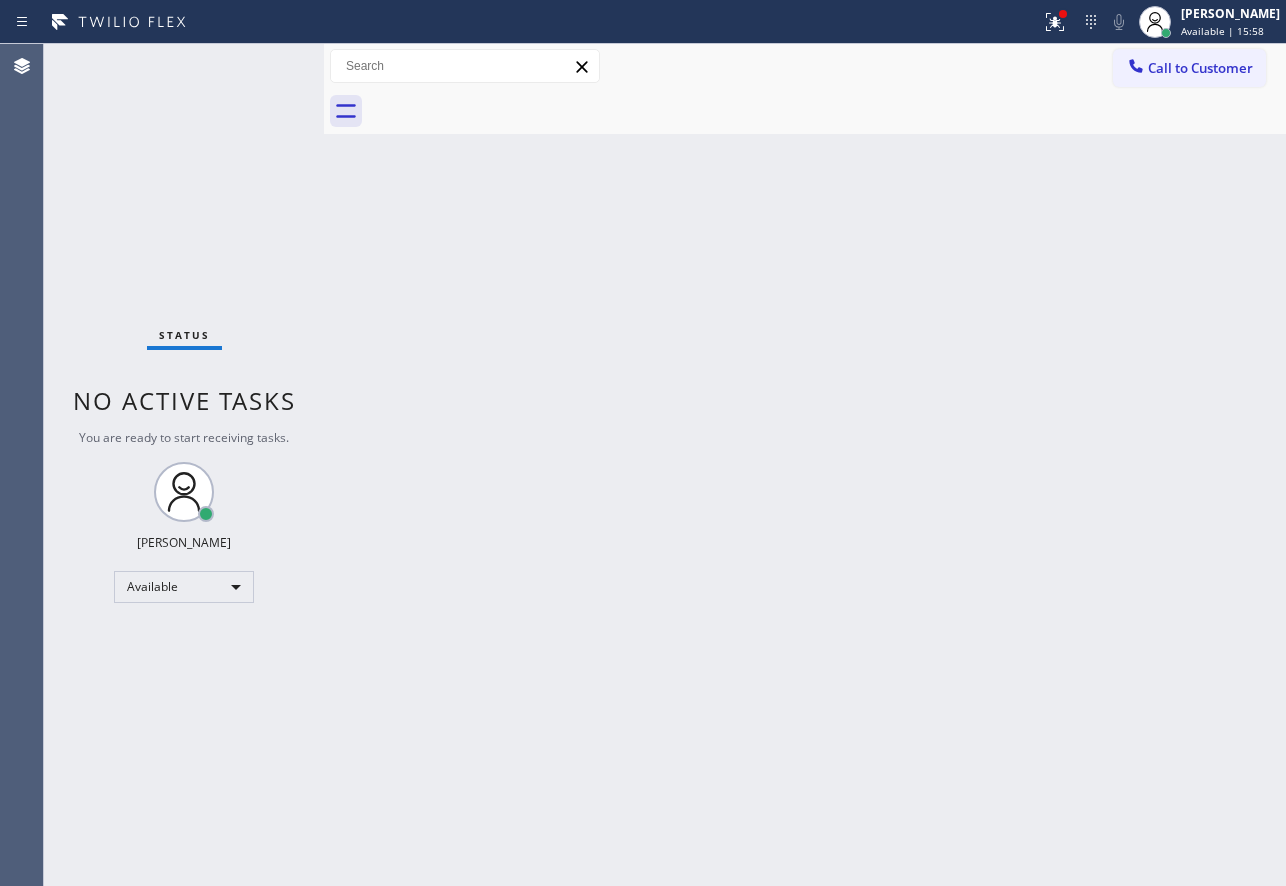 drag, startPoint x: 1182, startPoint y: 68, endPoint x: 1170, endPoint y: 80, distance: 16.970562 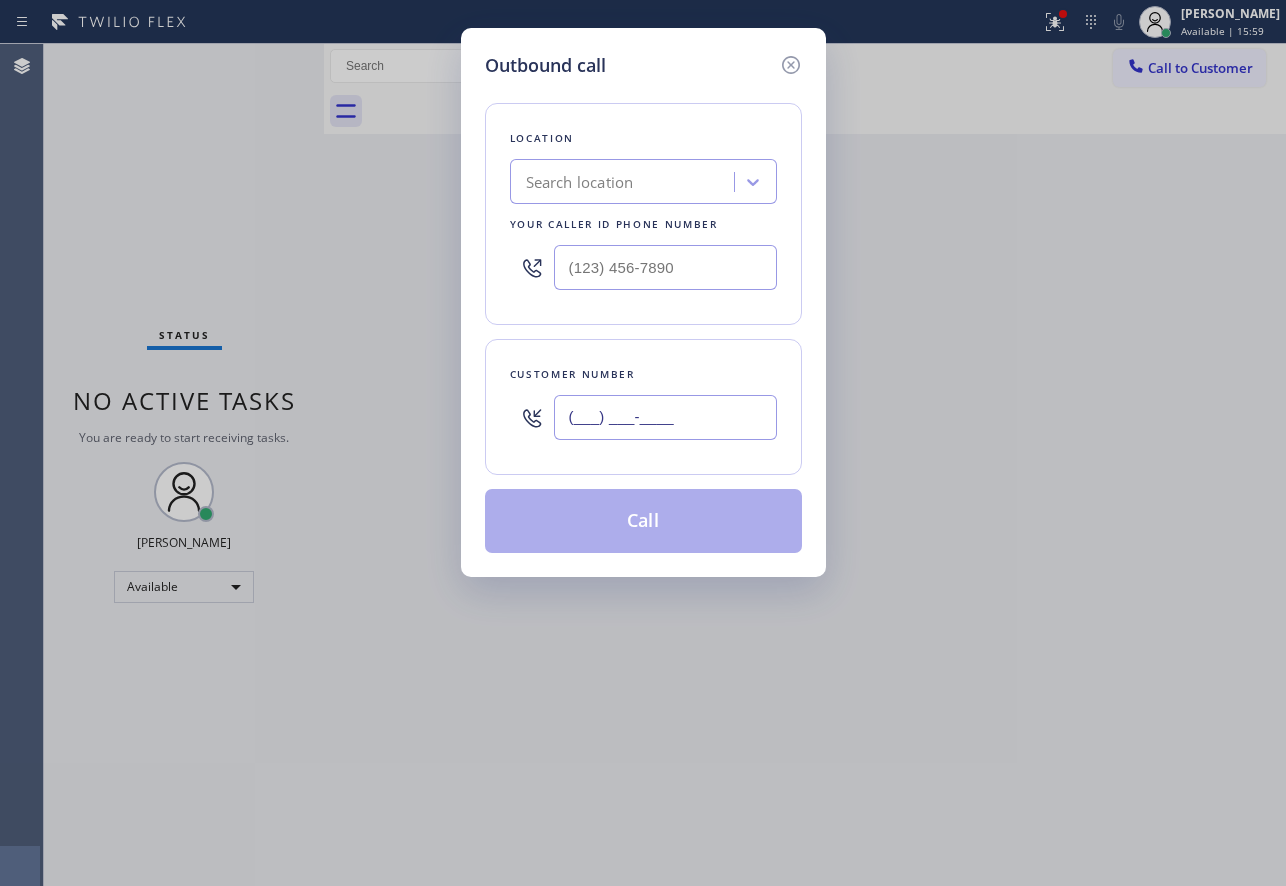 click on "(___) ___-____" at bounding box center (665, 417) 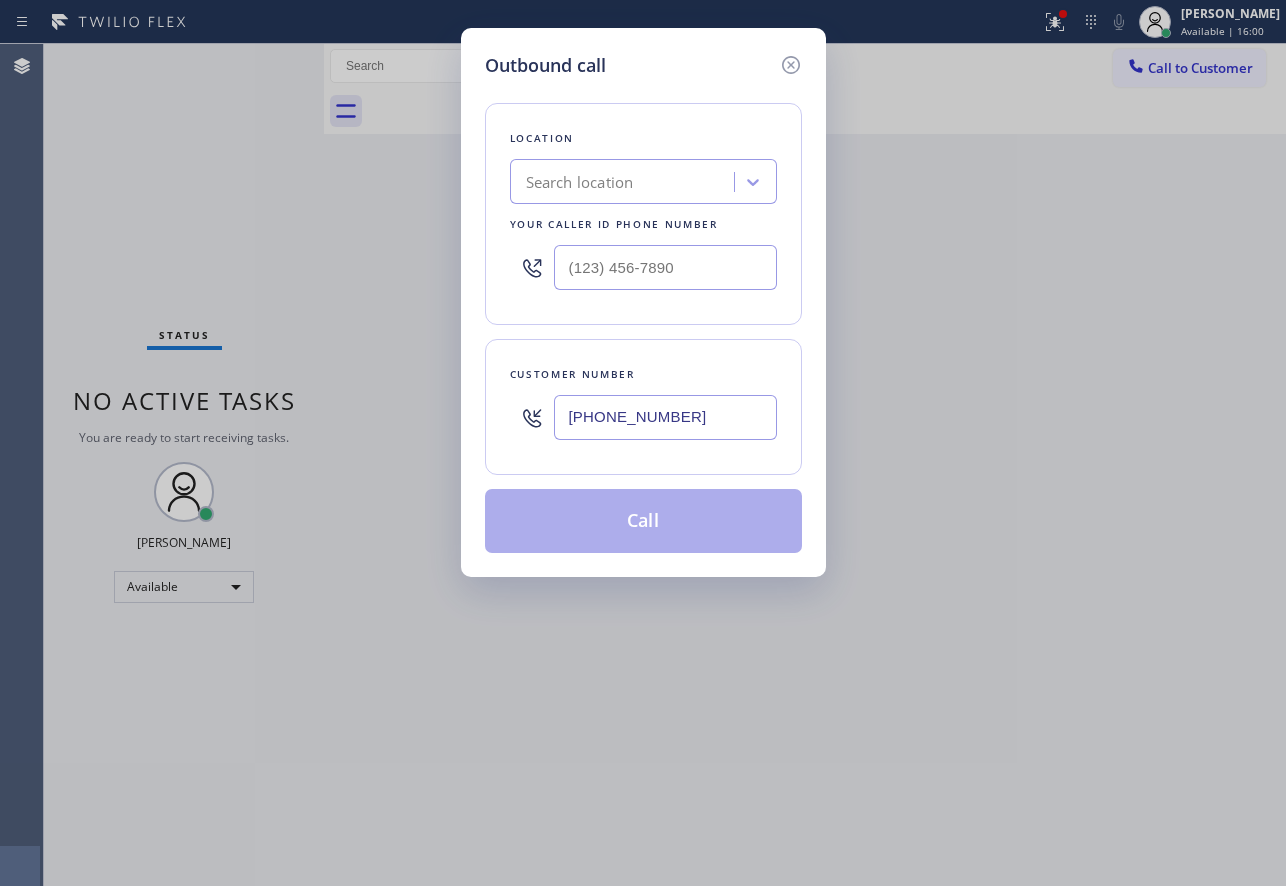 type on "[PHONE_NUMBER]" 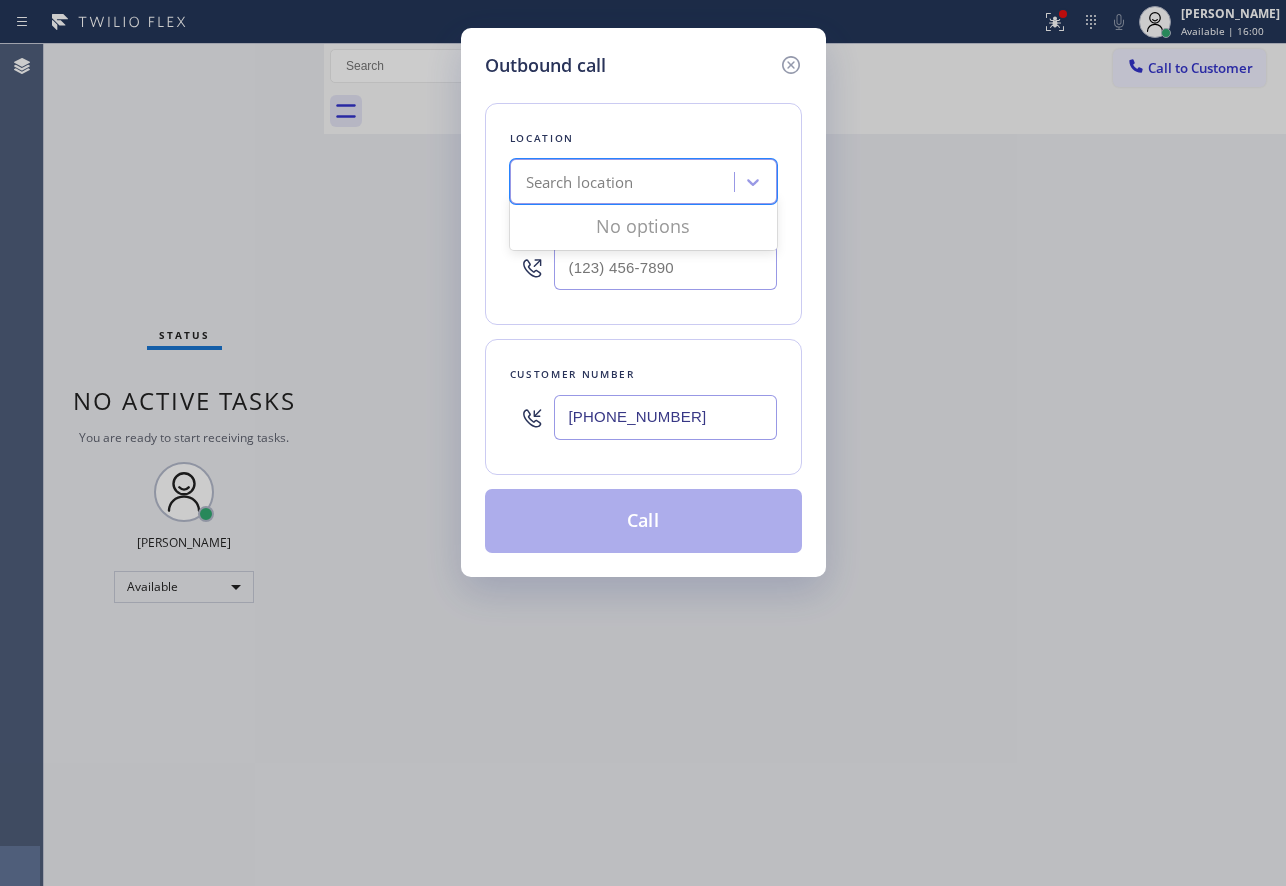 click on "Search location" at bounding box center [580, 182] 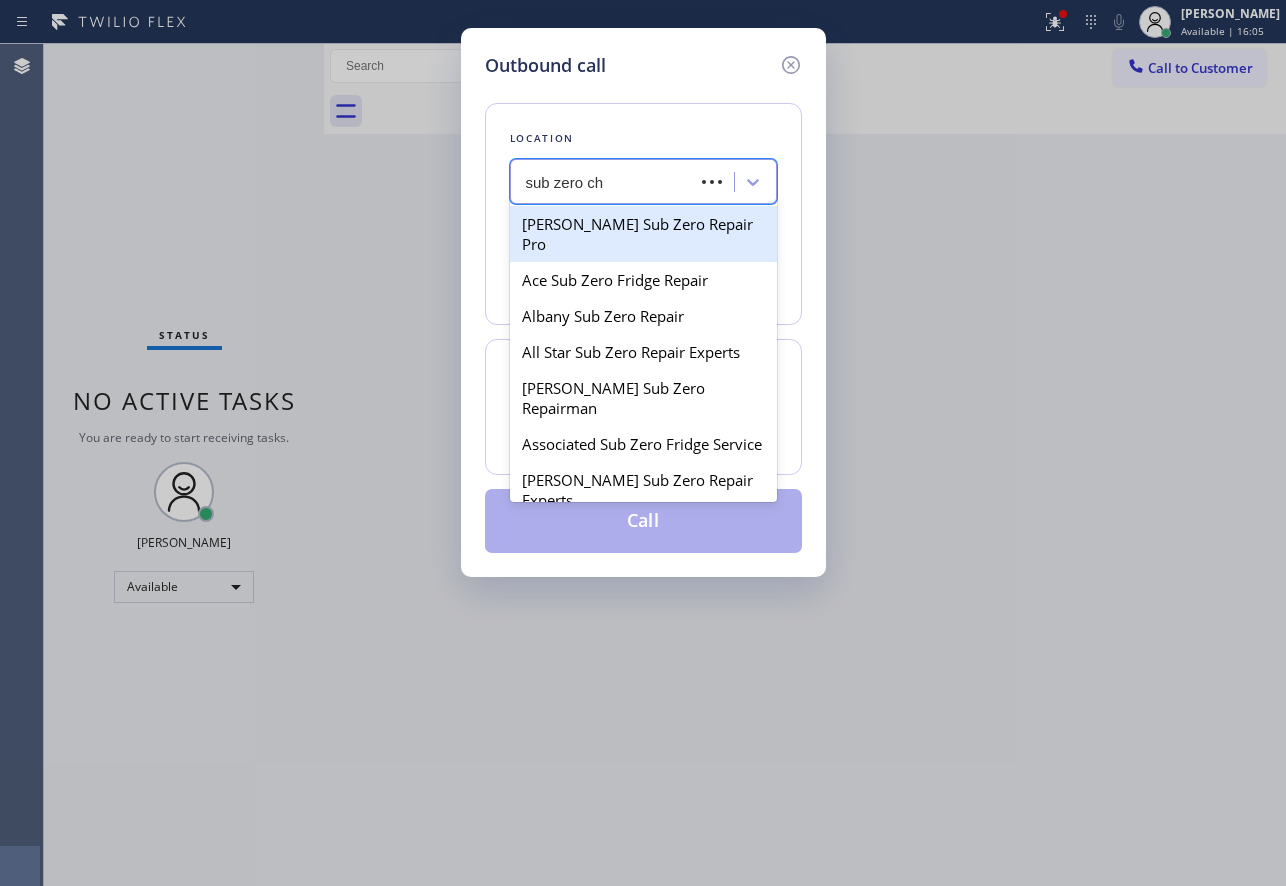 type on "sub zero chi" 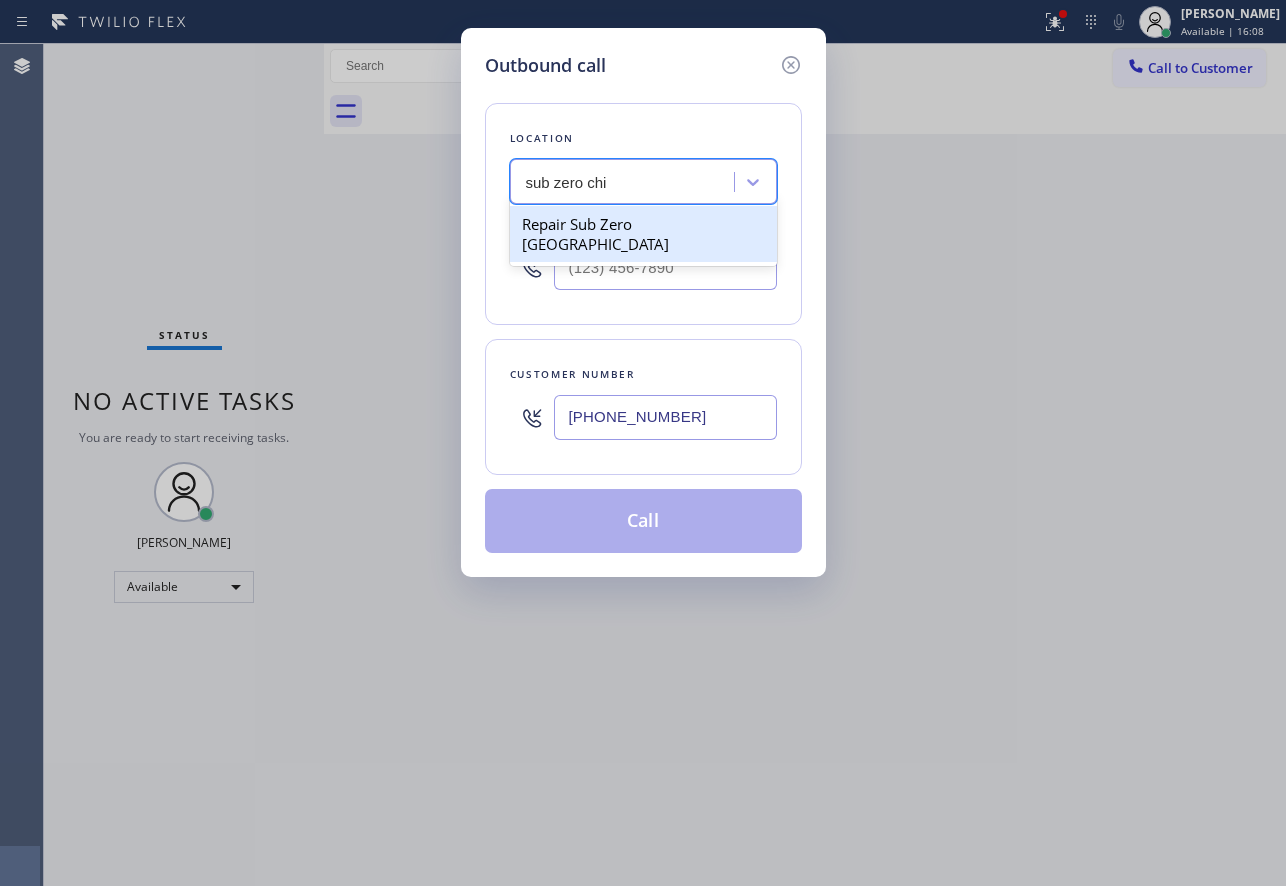 click on "Repair Sub Zero [GEOGRAPHIC_DATA]" at bounding box center [643, 234] 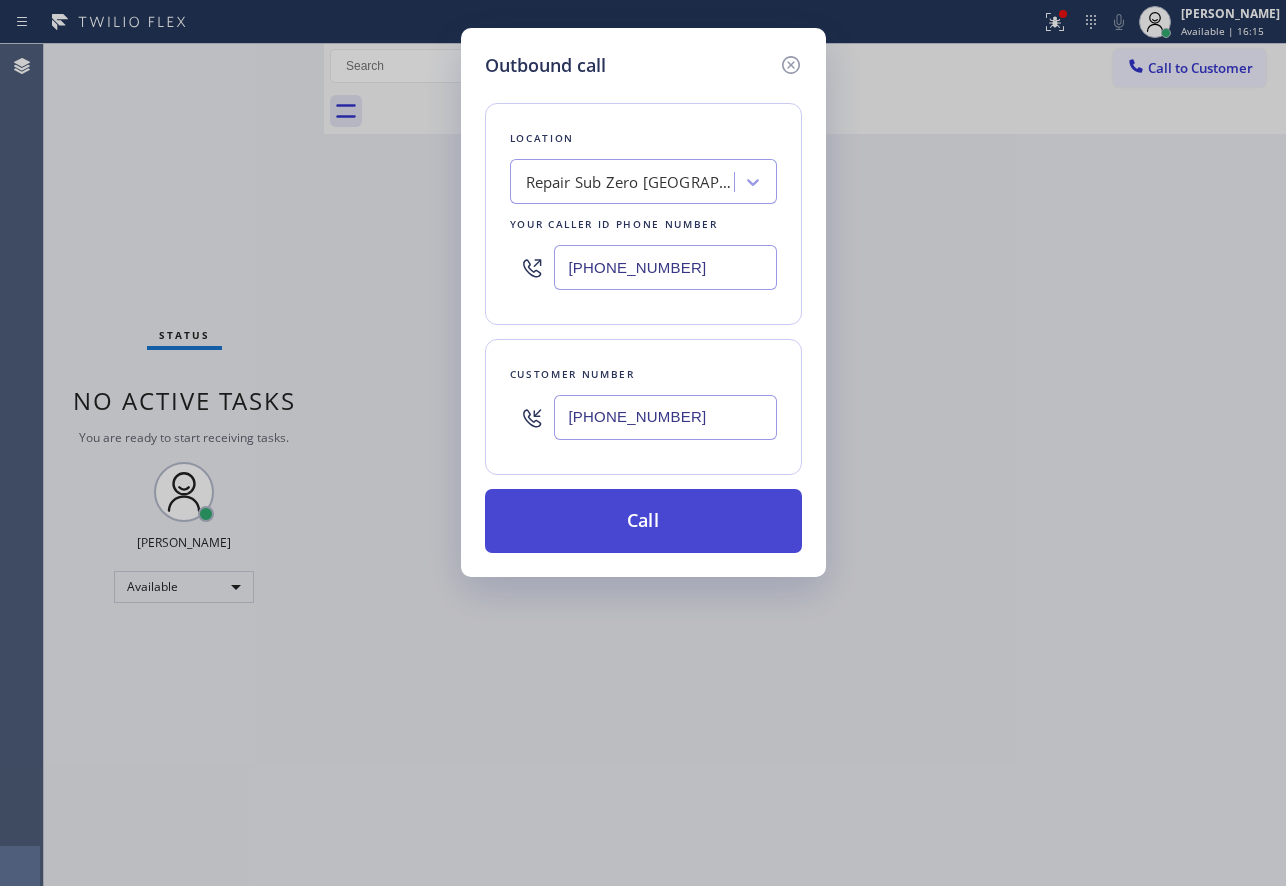 click on "Call" at bounding box center [643, 521] 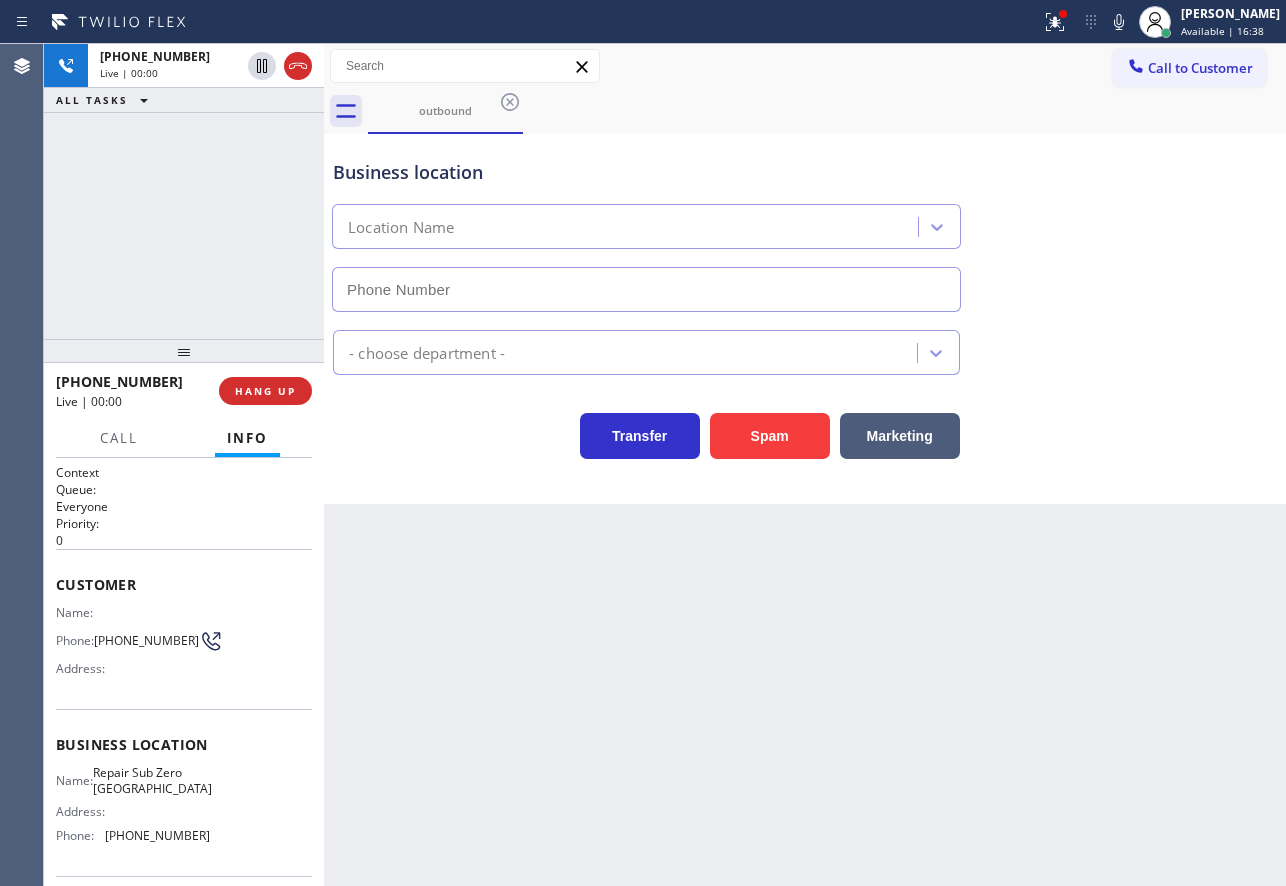 type on "[PHONE_NUMBER]" 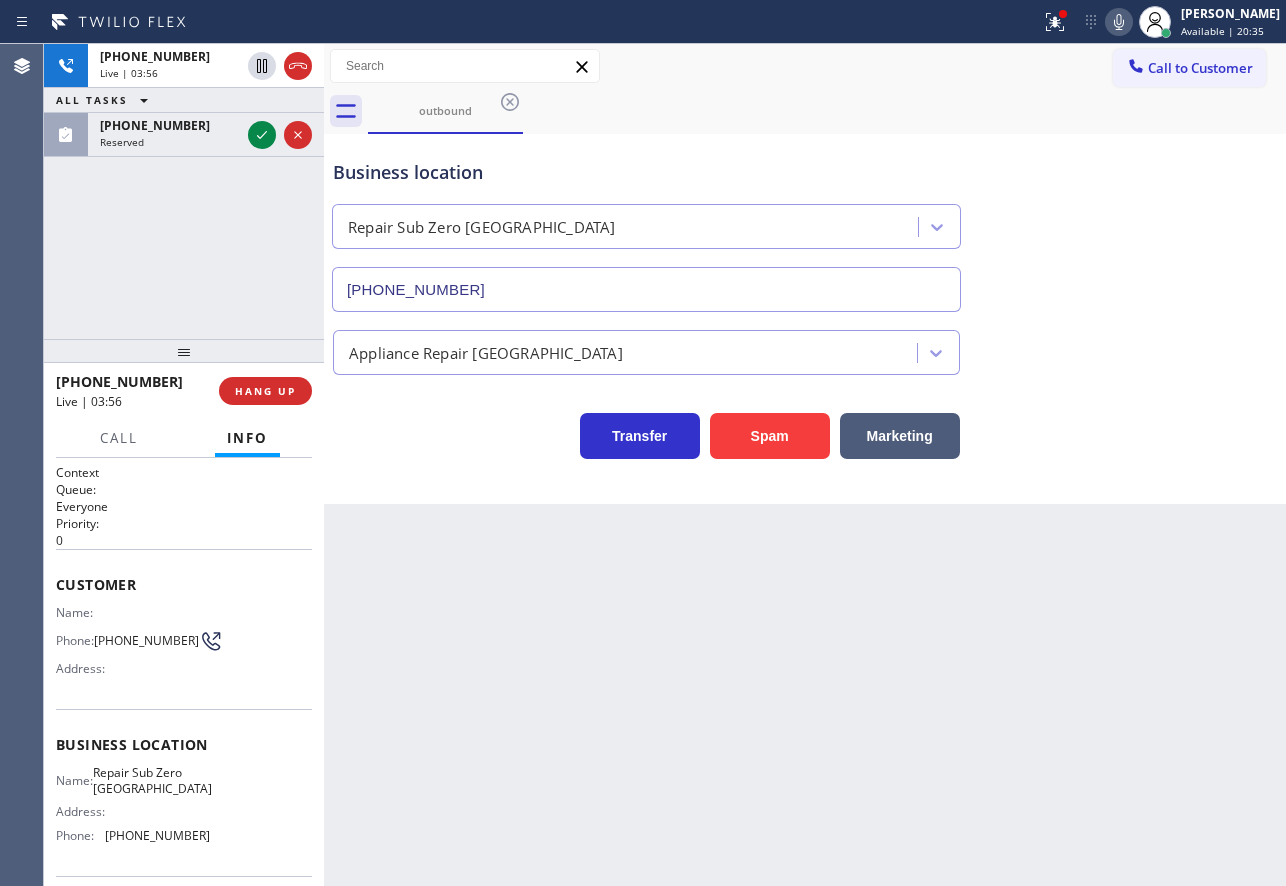 click 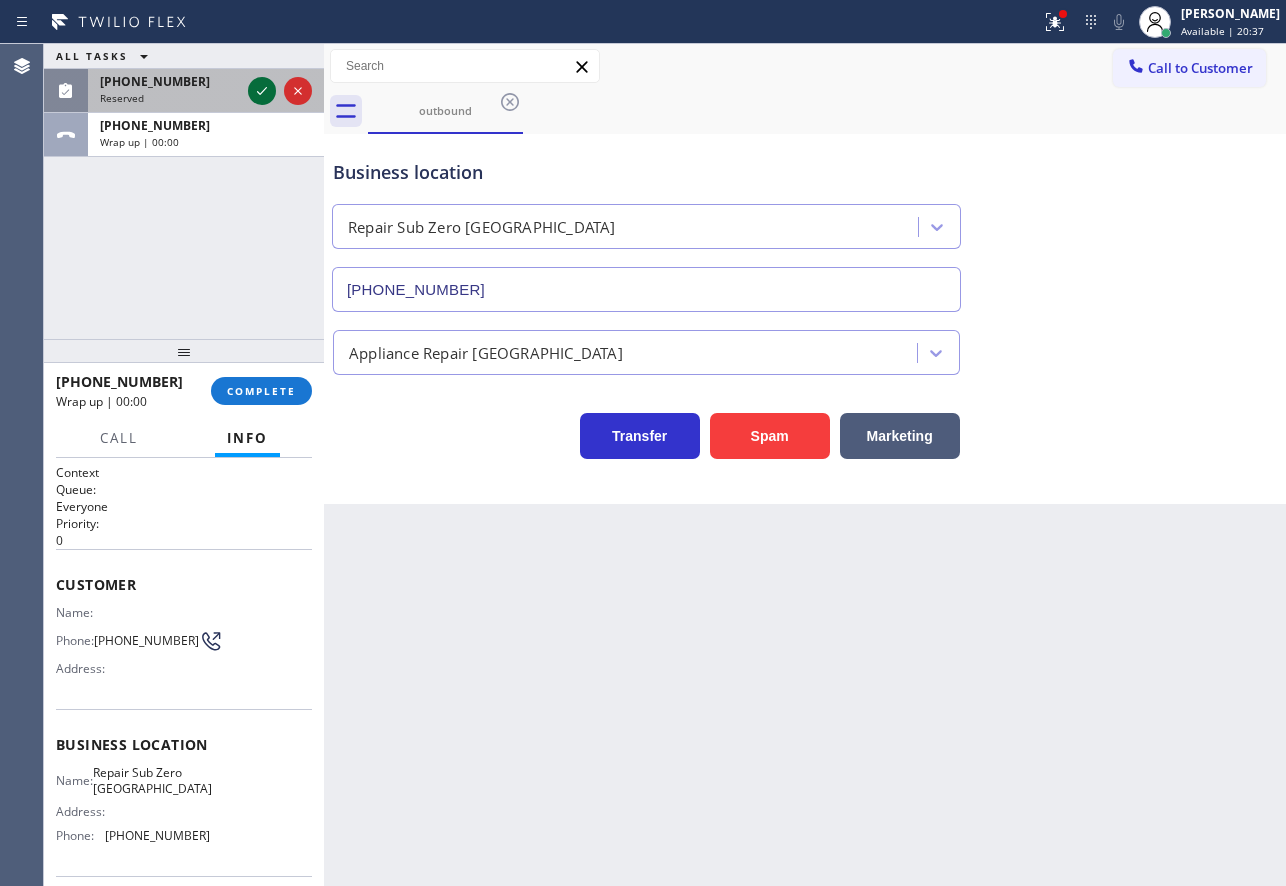 click 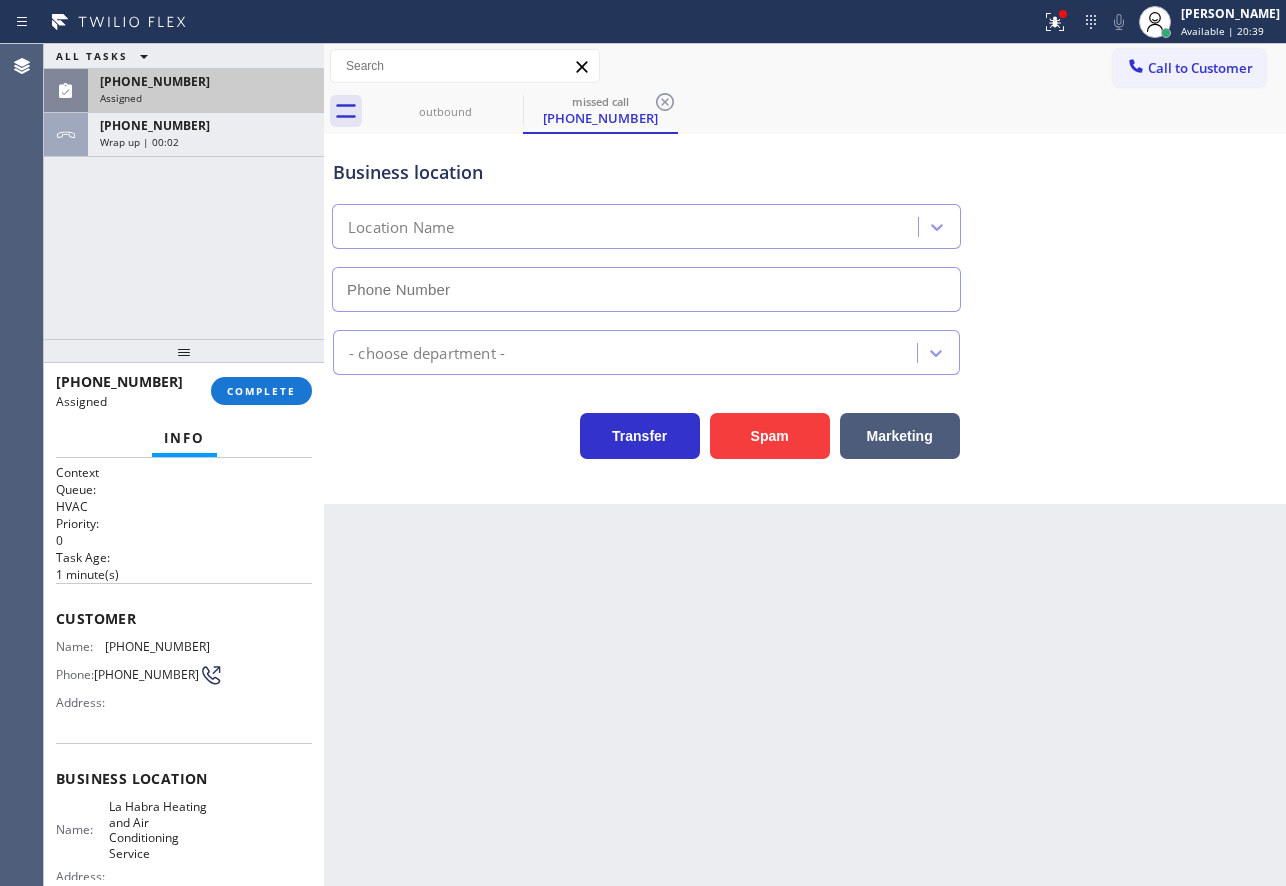 type on "[PHONE_NUMBER]" 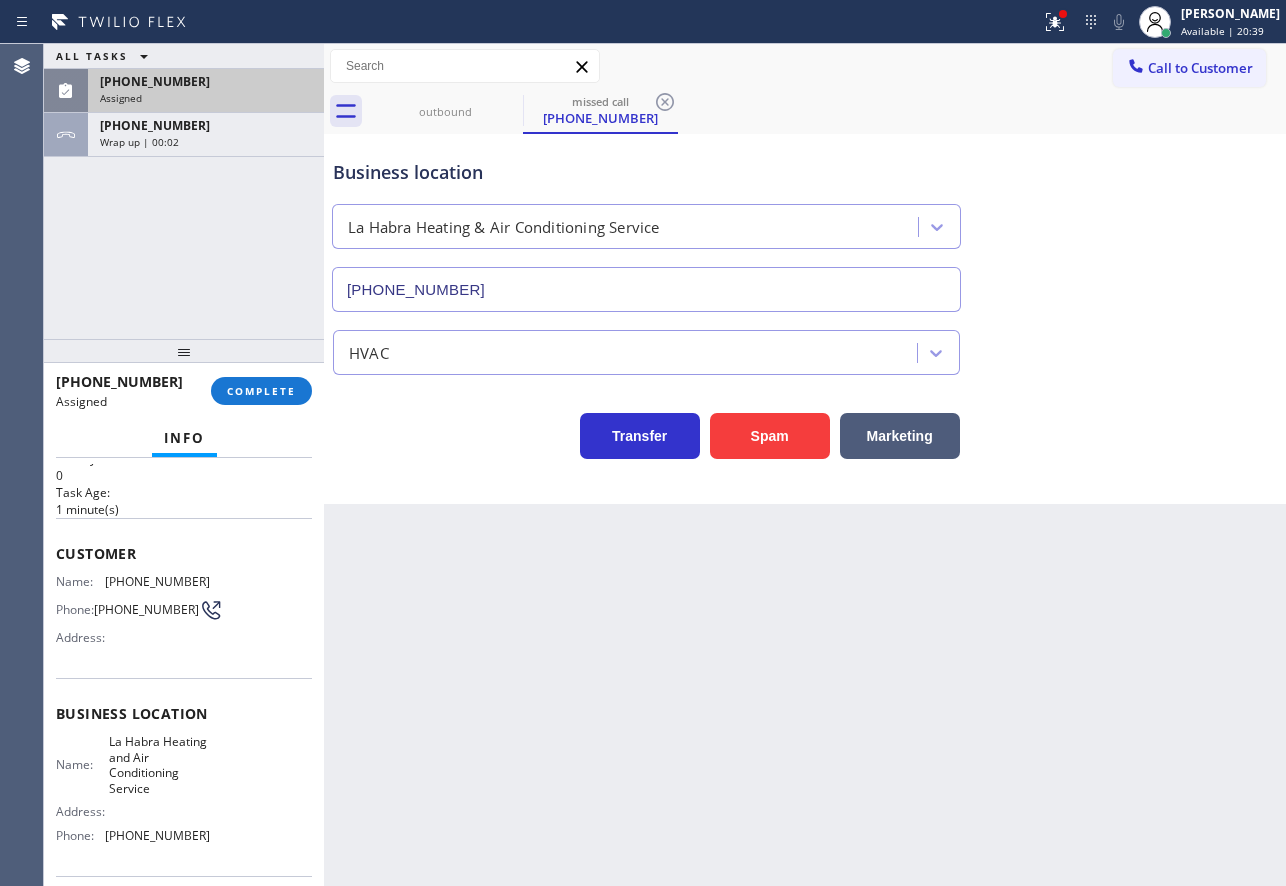 scroll, scrollTop: 100, scrollLeft: 0, axis: vertical 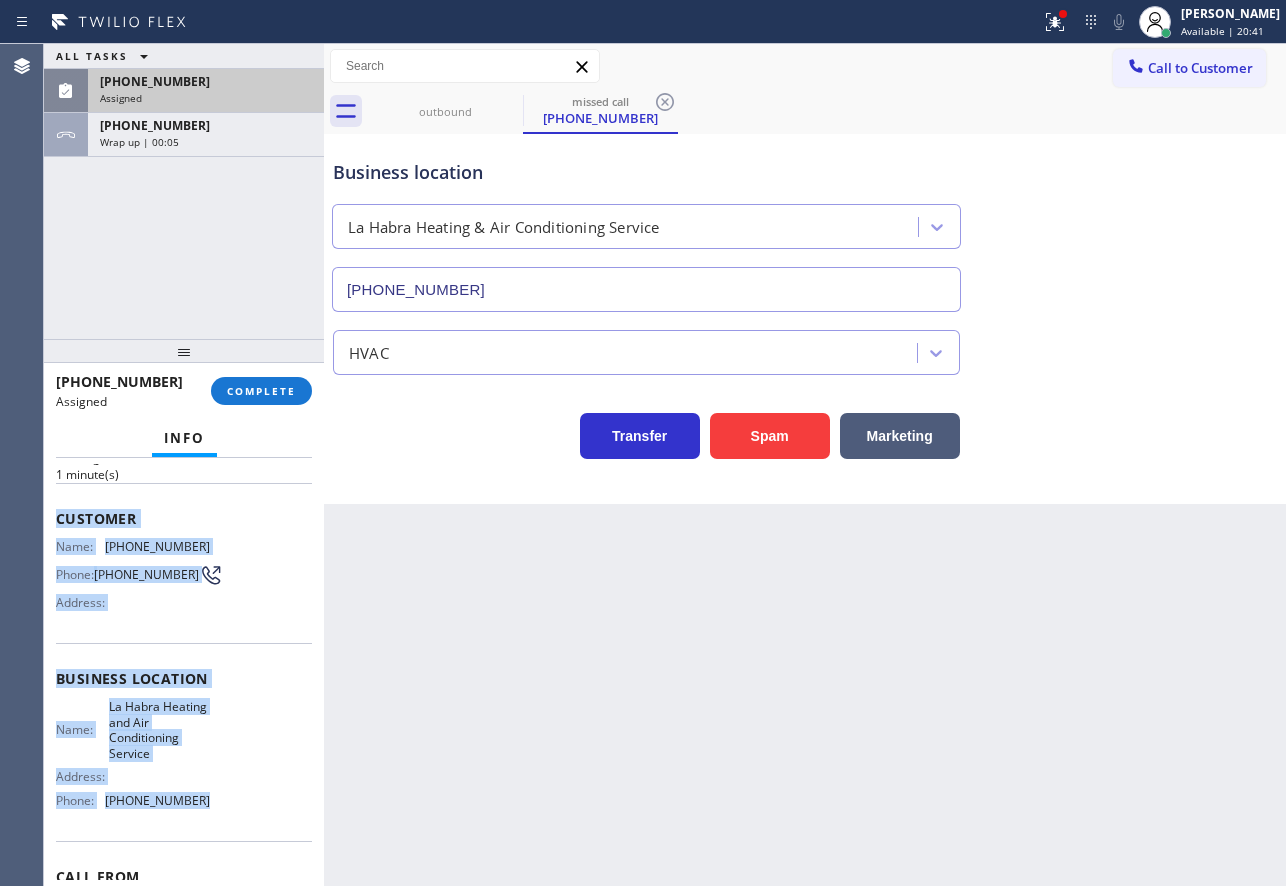 drag, startPoint x: 202, startPoint y: 811, endPoint x: 52, endPoint y: 528, distance: 320.29517 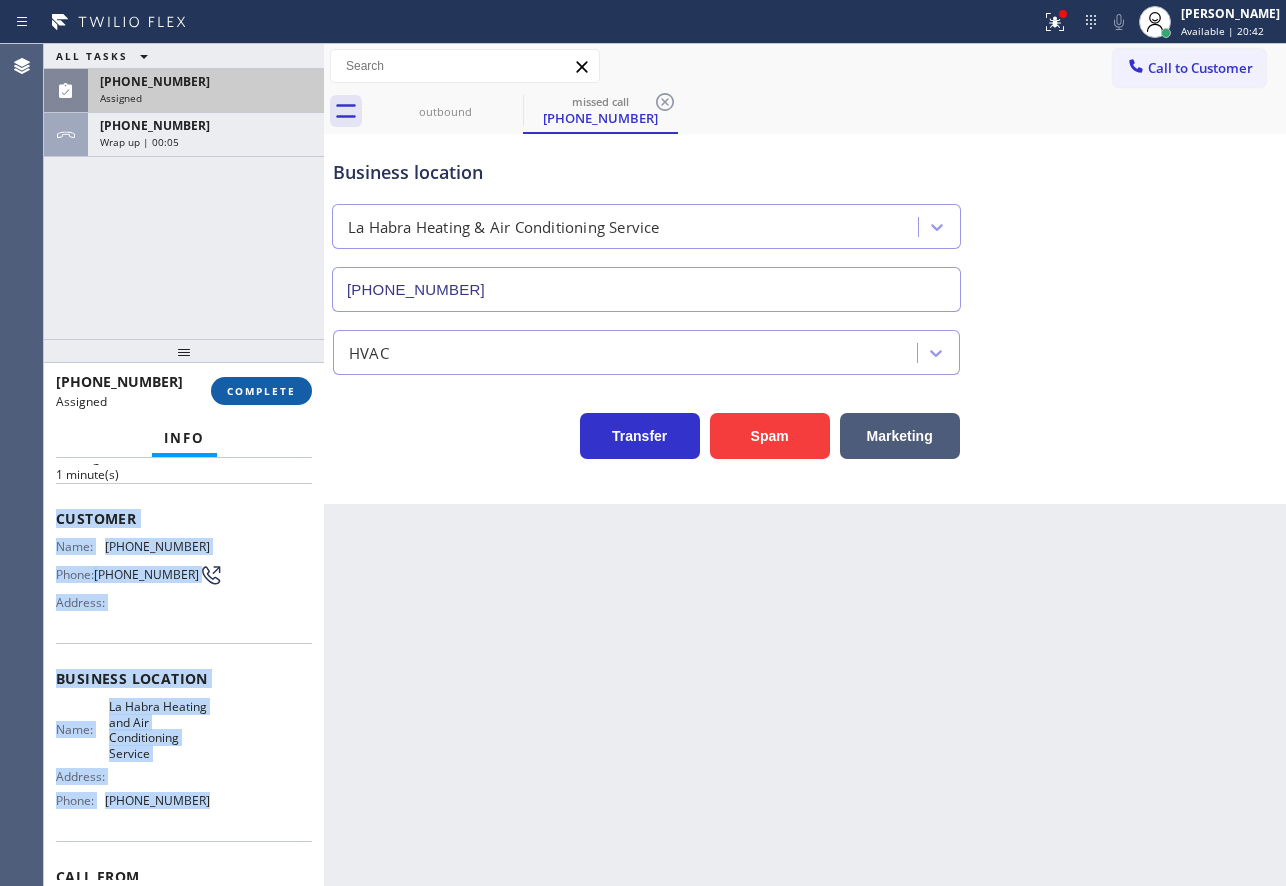 click on "COMPLETE" at bounding box center (261, 391) 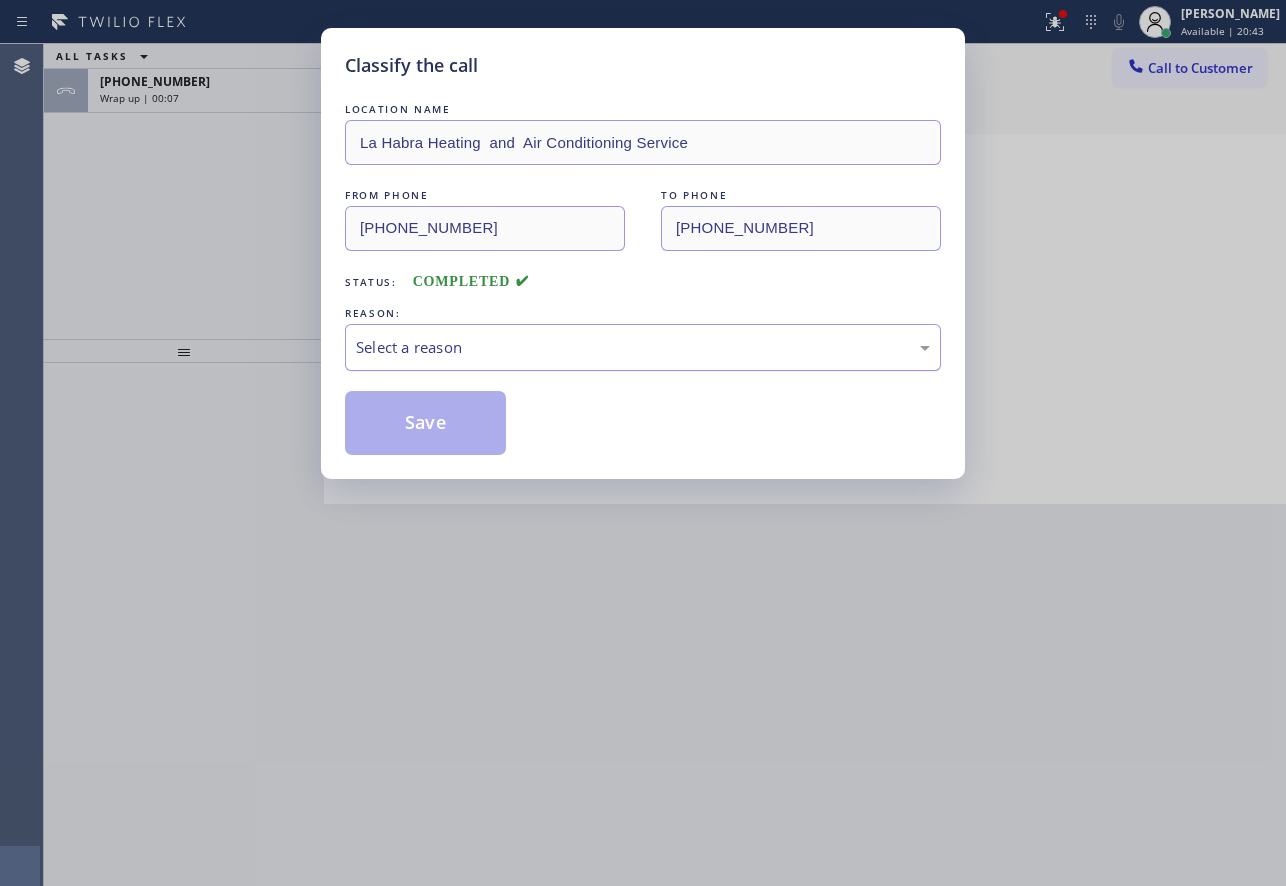 click on "Select a reason" at bounding box center (643, 347) 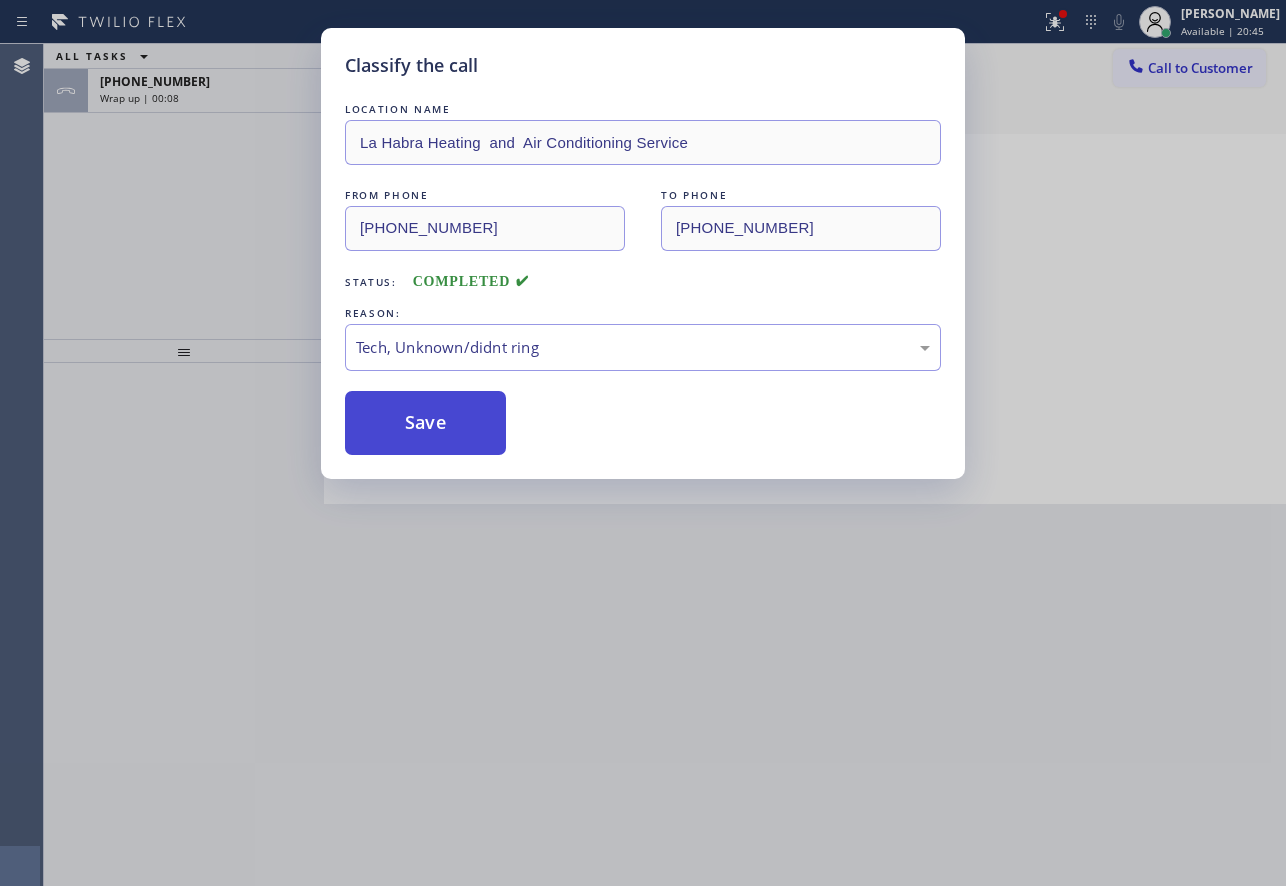 click on "Save" at bounding box center [425, 423] 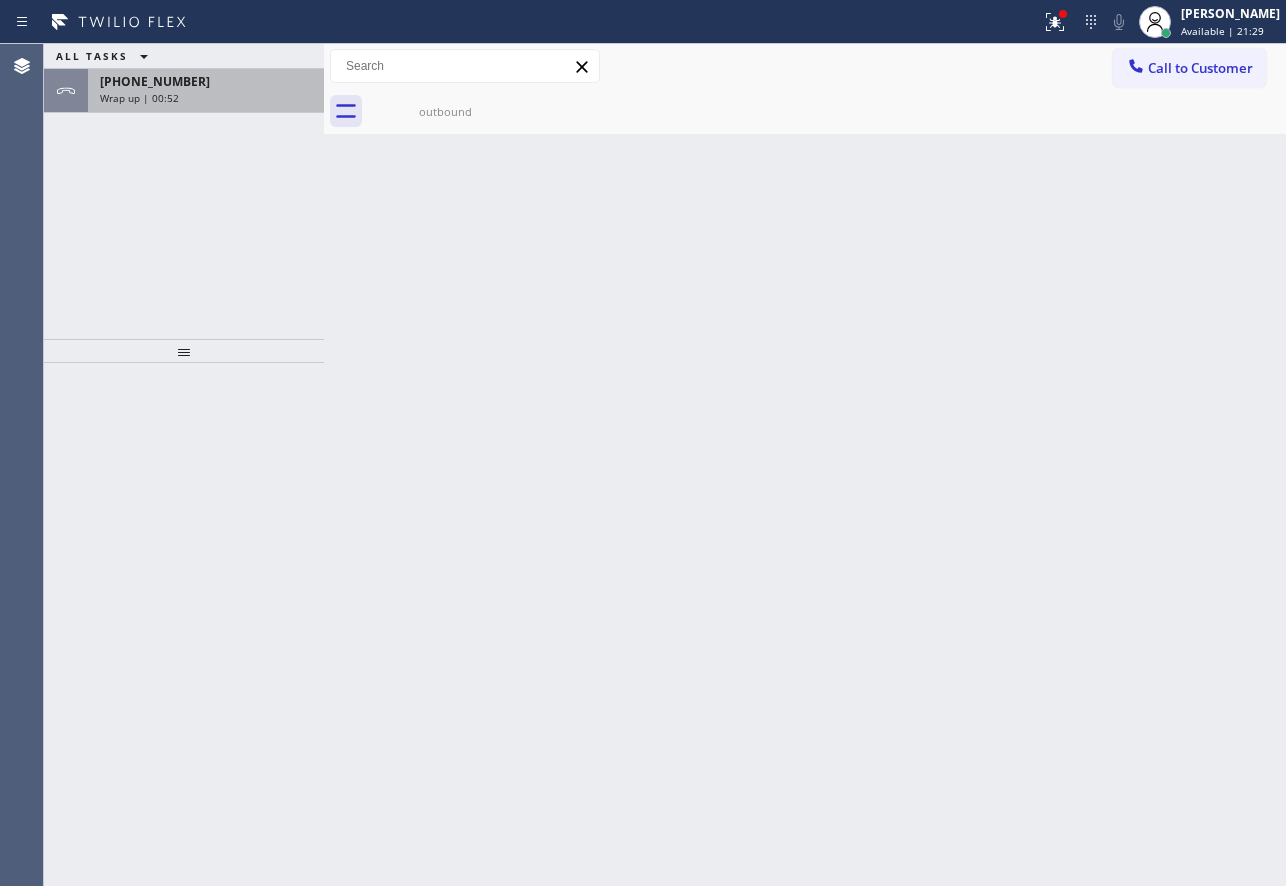 click on "[PHONE_NUMBER]" at bounding box center (206, 81) 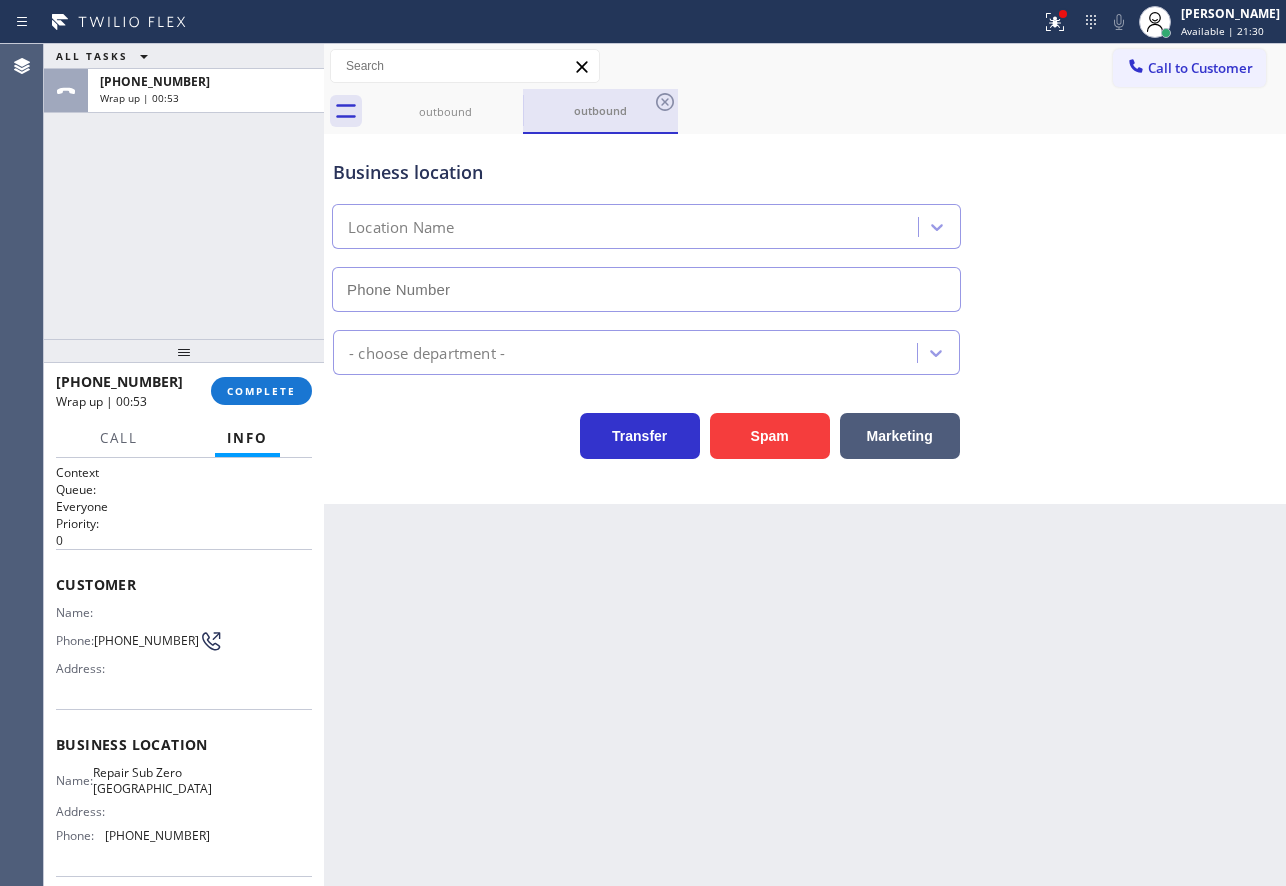 type on "[PHONE_NUMBER]" 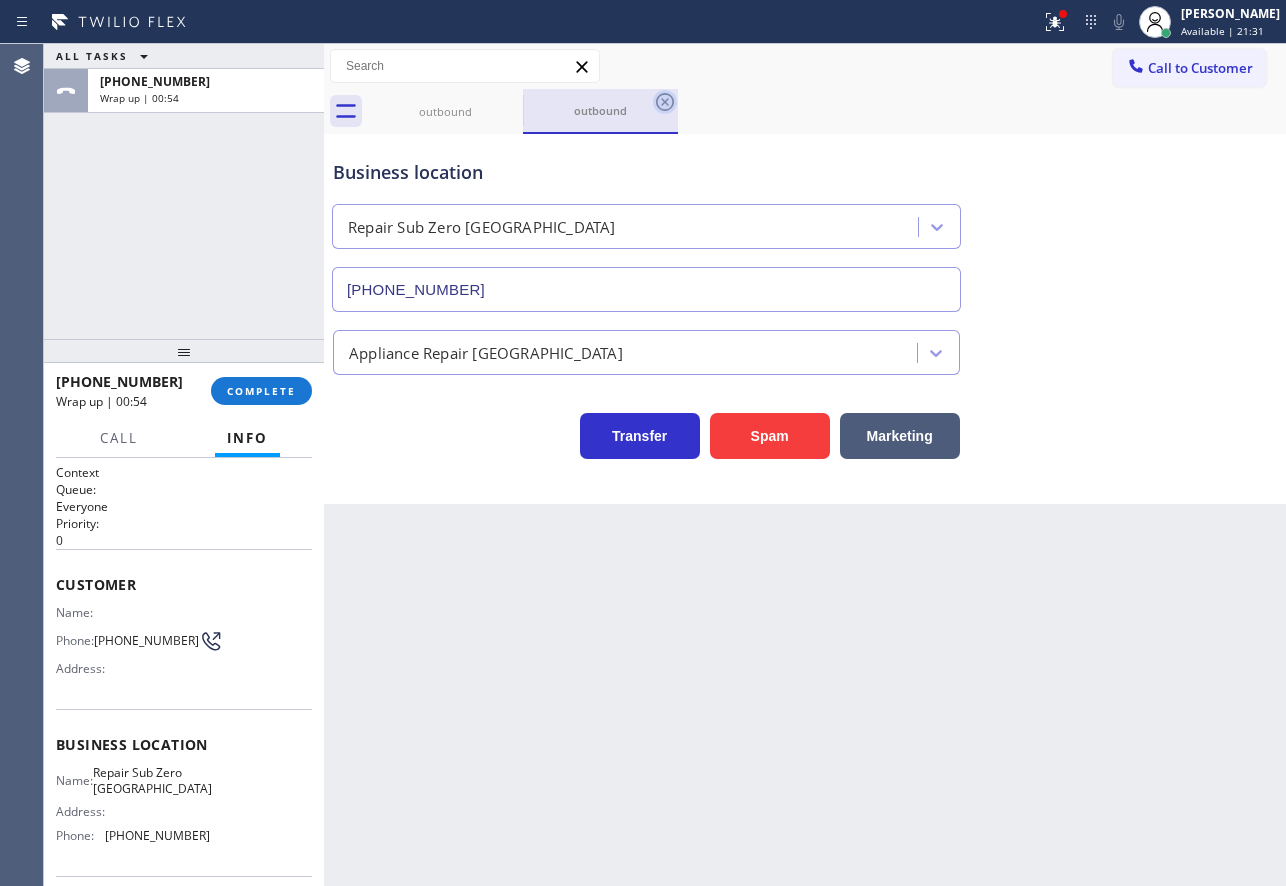 drag, startPoint x: 668, startPoint y: 102, endPoint x: 508, endPoint y: 315, distance: 266.4001 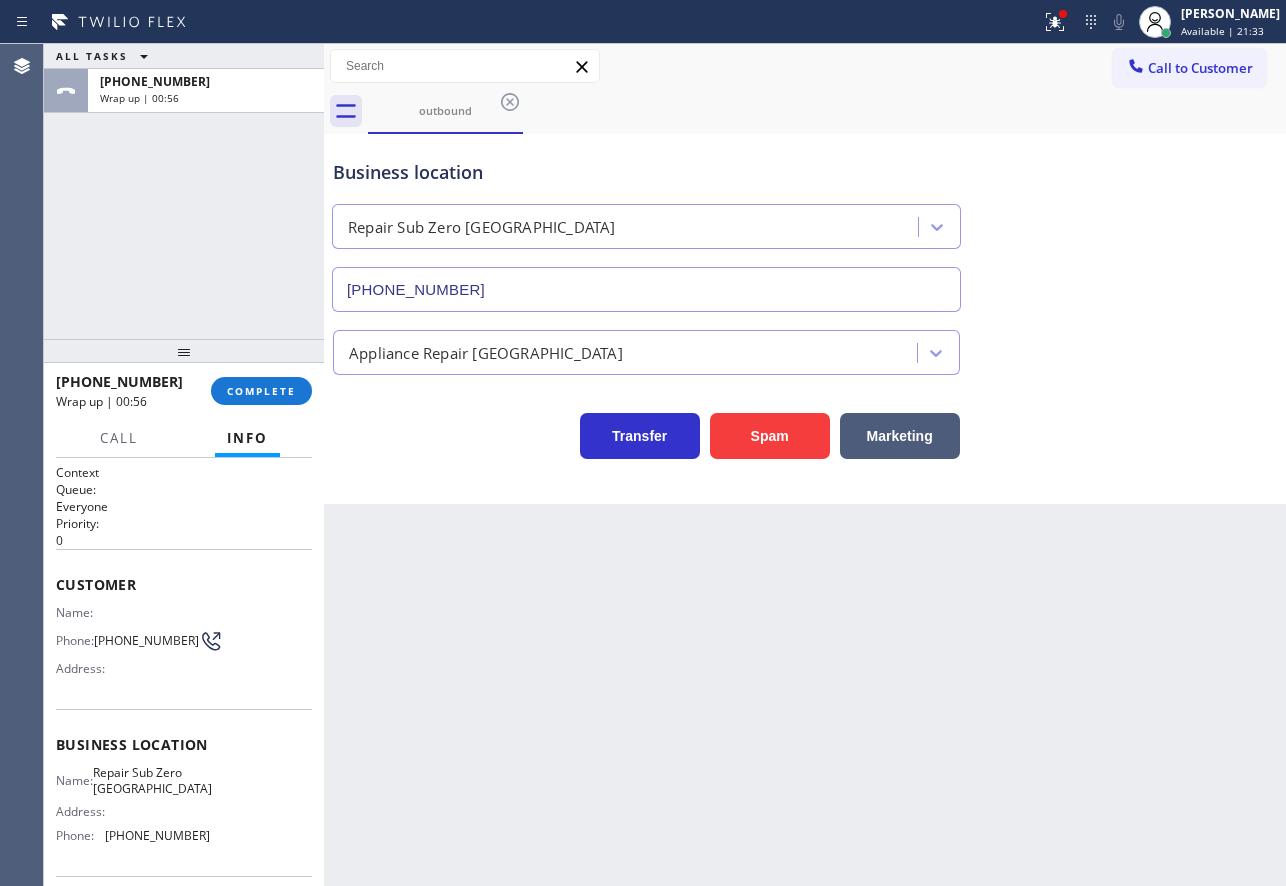 click on "[PHONE_NUMBER]" at bounding box center (157, 835) 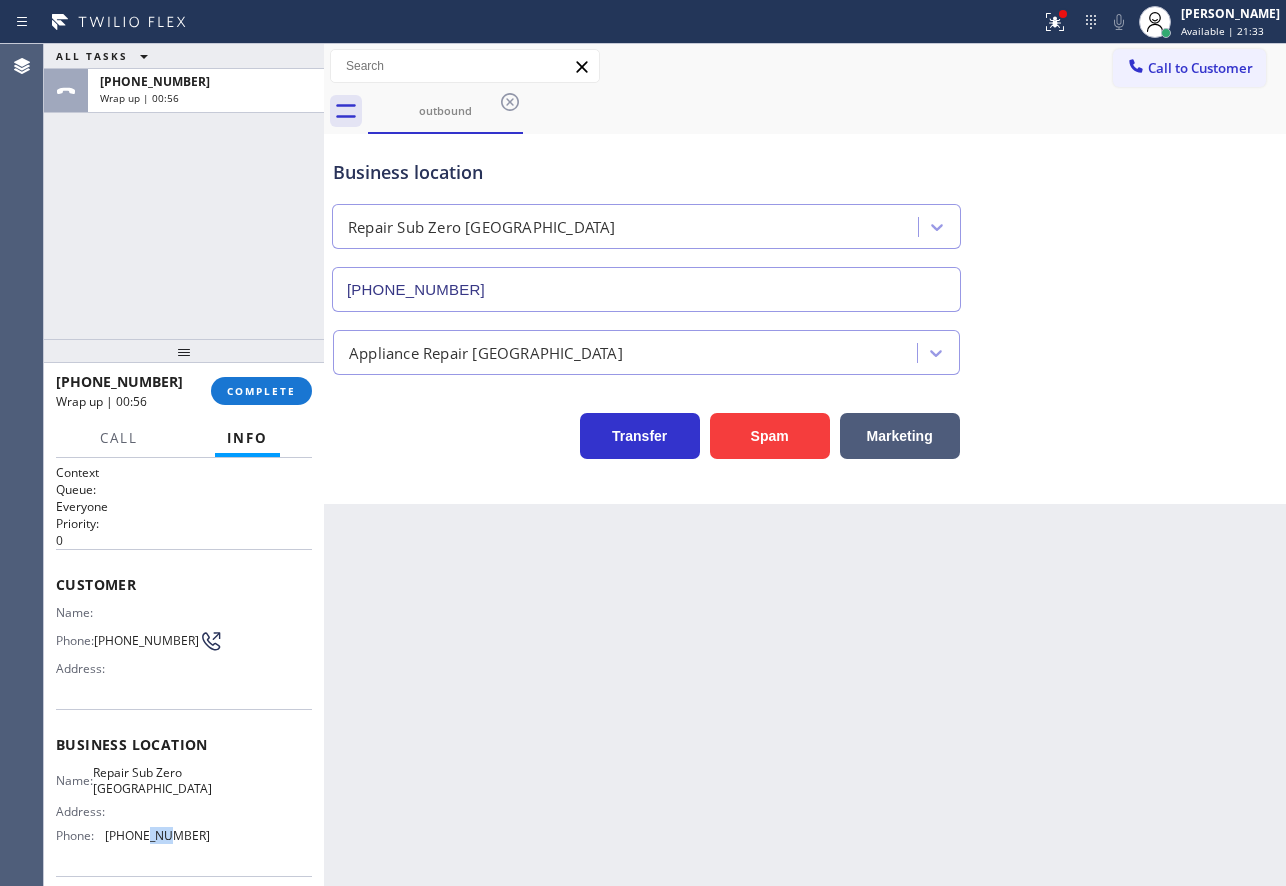 click on "[PHONE_NUMBER]" at bounding box center (157, 835) 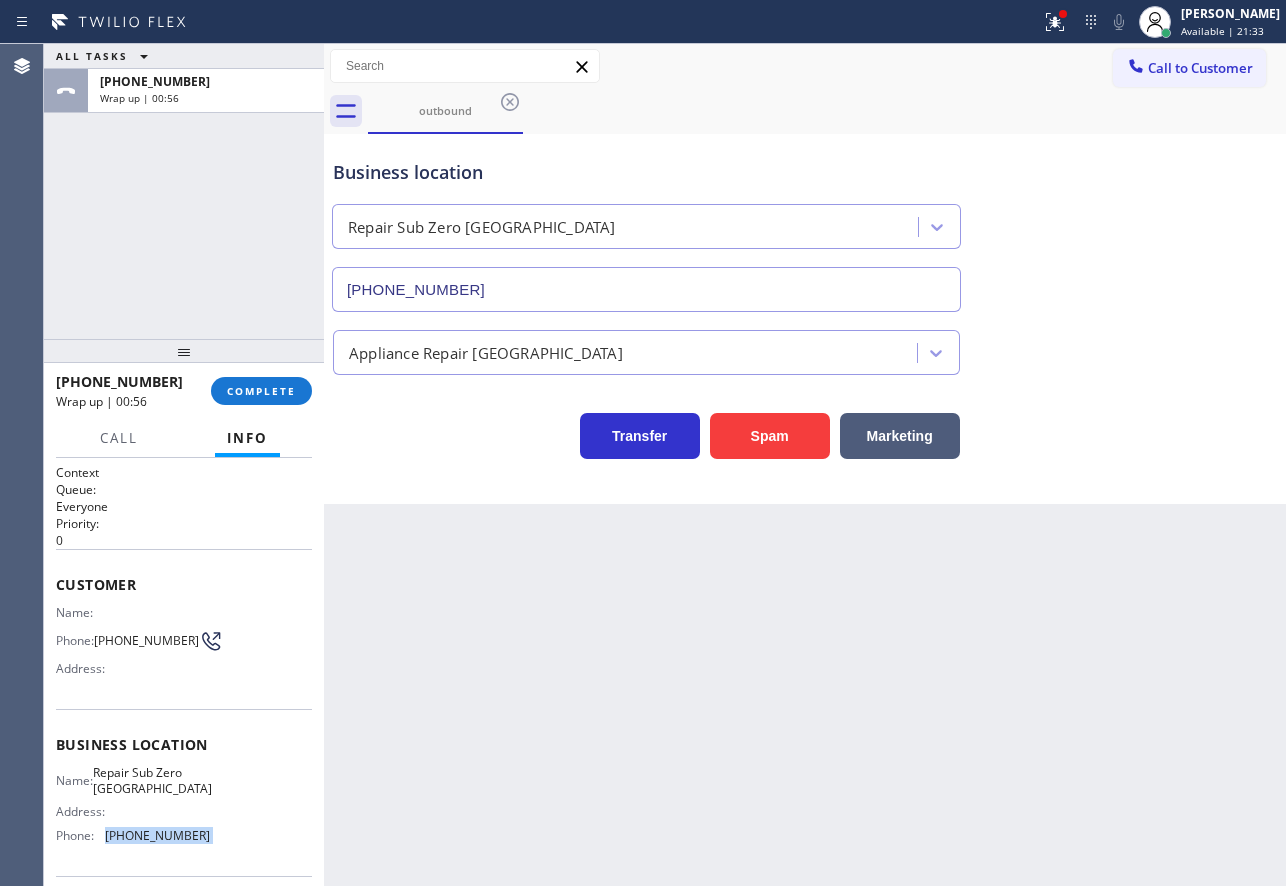 click on "[PHONE_NUMBER]" at bounding box center [157, 835] 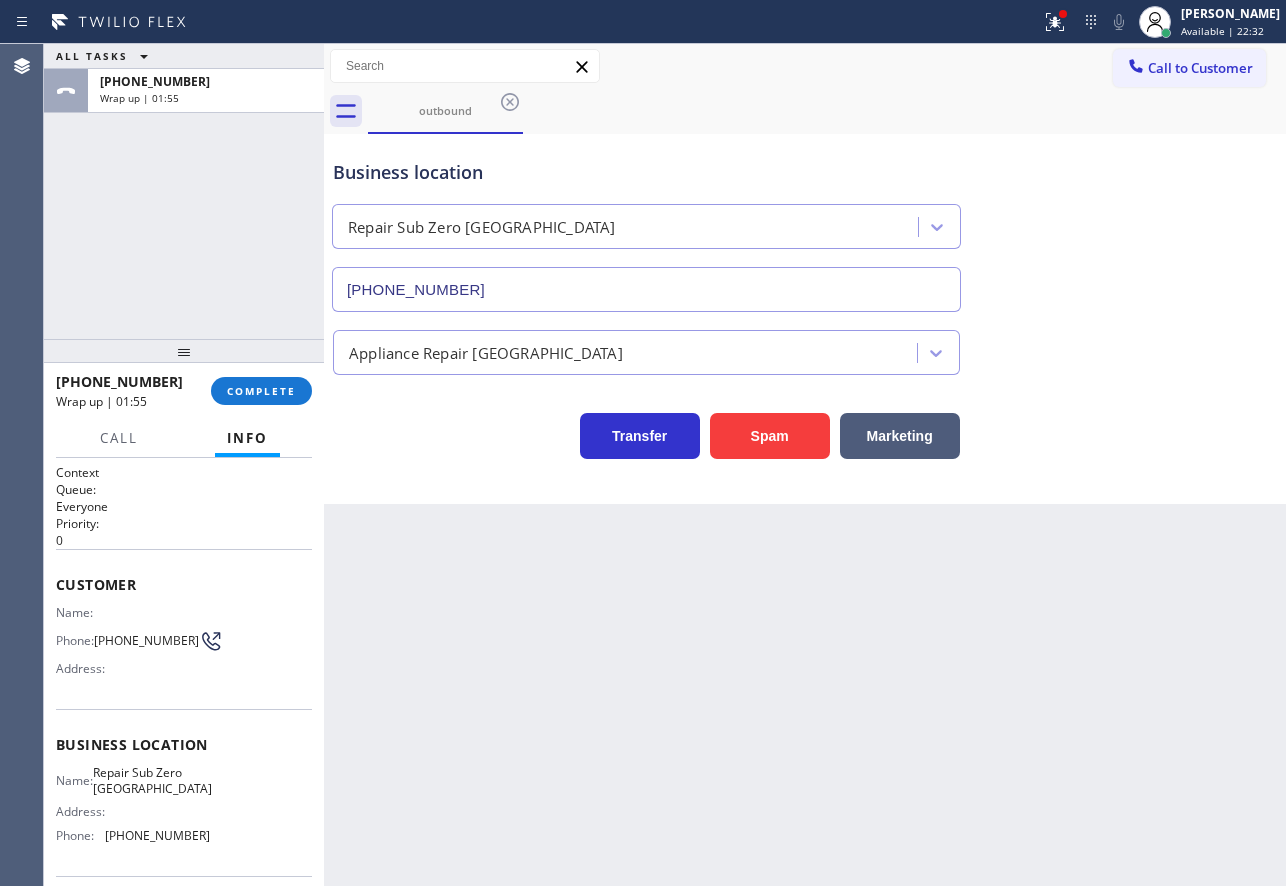 click on "Name: Repair Sub Zero [GEOGRAPHIC_DATA] Address:   Phone: [PHONE_NUMBER]" at bounding box center (133, 808) 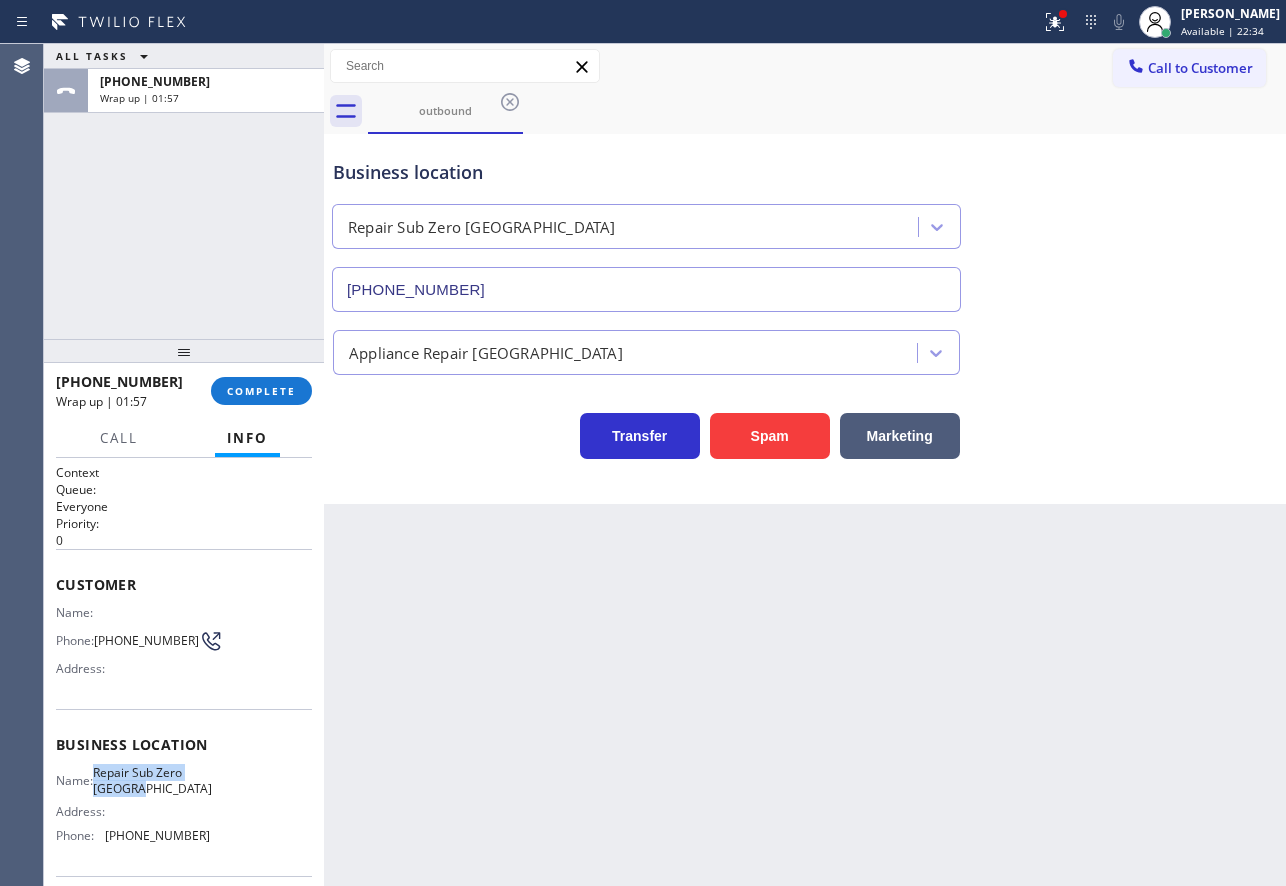 drag, startPoint x: 151, startPoint y: 800, endPoint x: 105, endPoint y: 778, distance: 50.990196 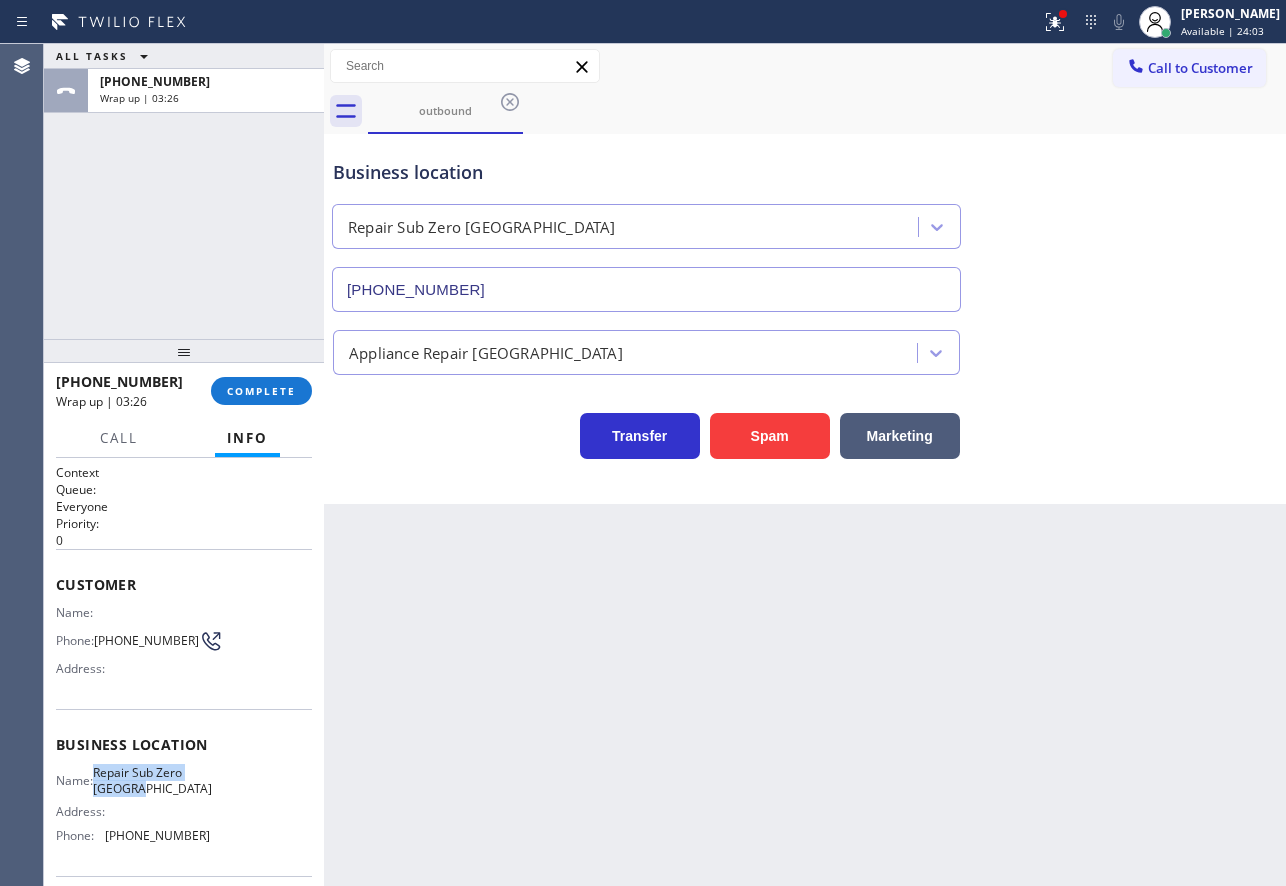 drag, startPoint x: 276, startPoint y: 386, endPoint x: 332, endPoint y: 390, distance: 56.142673 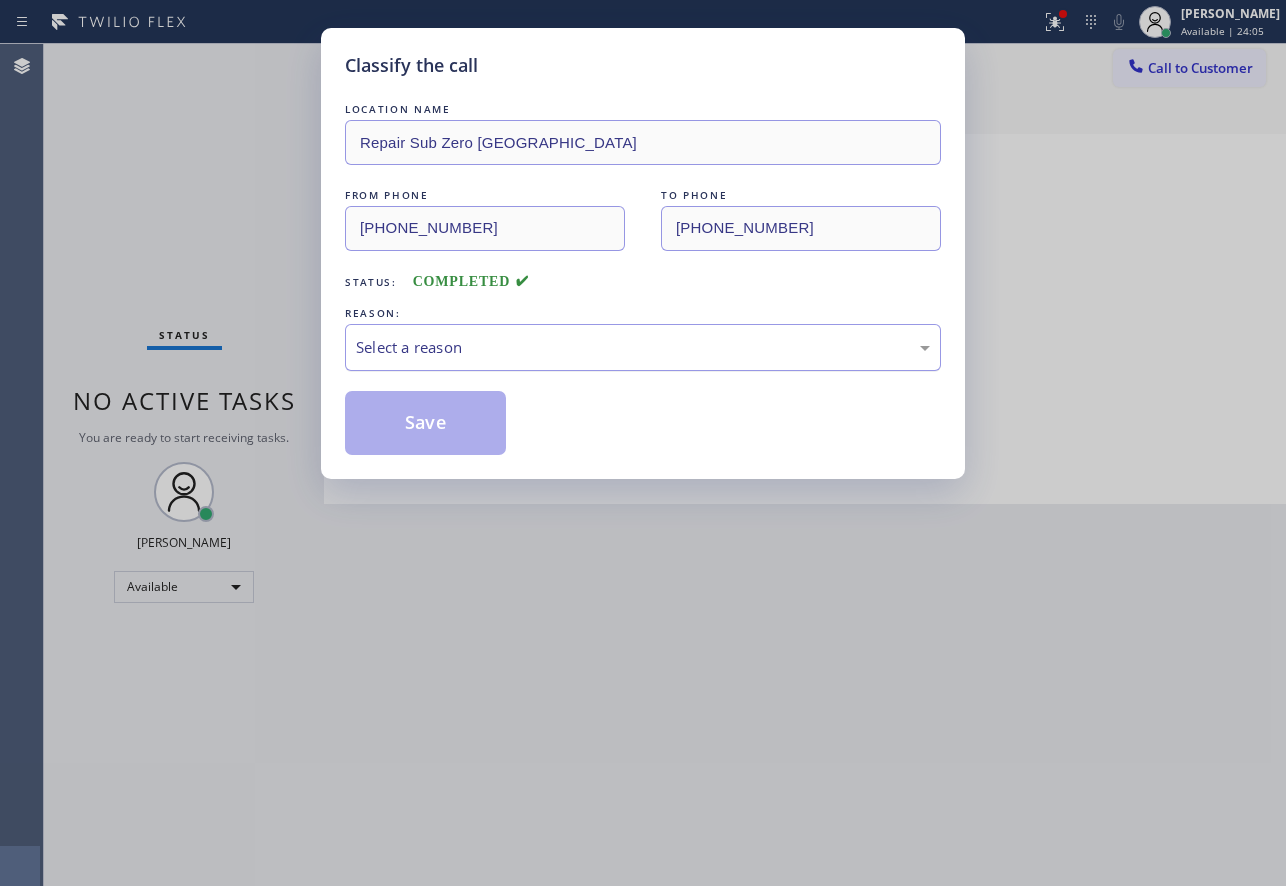 click on "Select a reason" at bounding box center [643, 347] 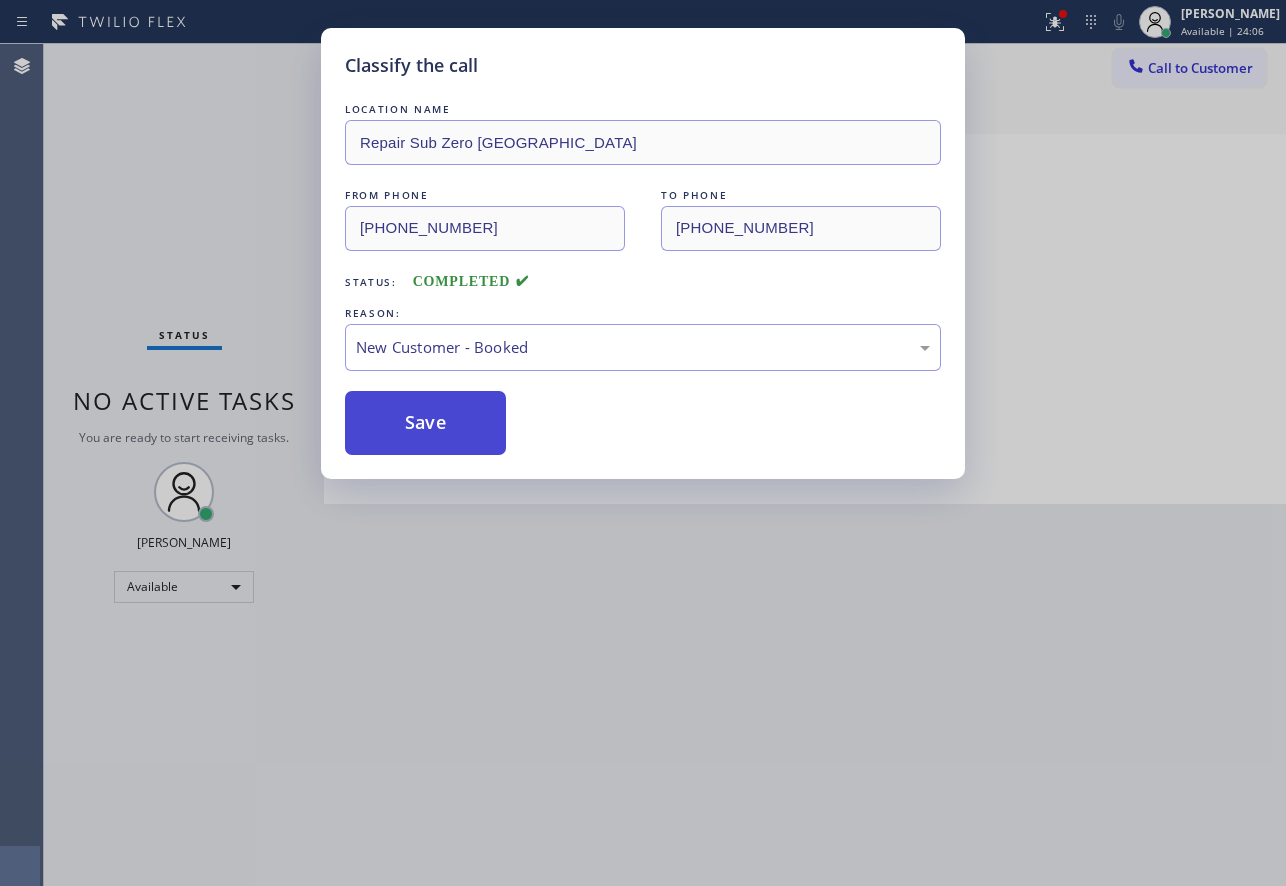 click on "Save" at bounding box center (425, 423) 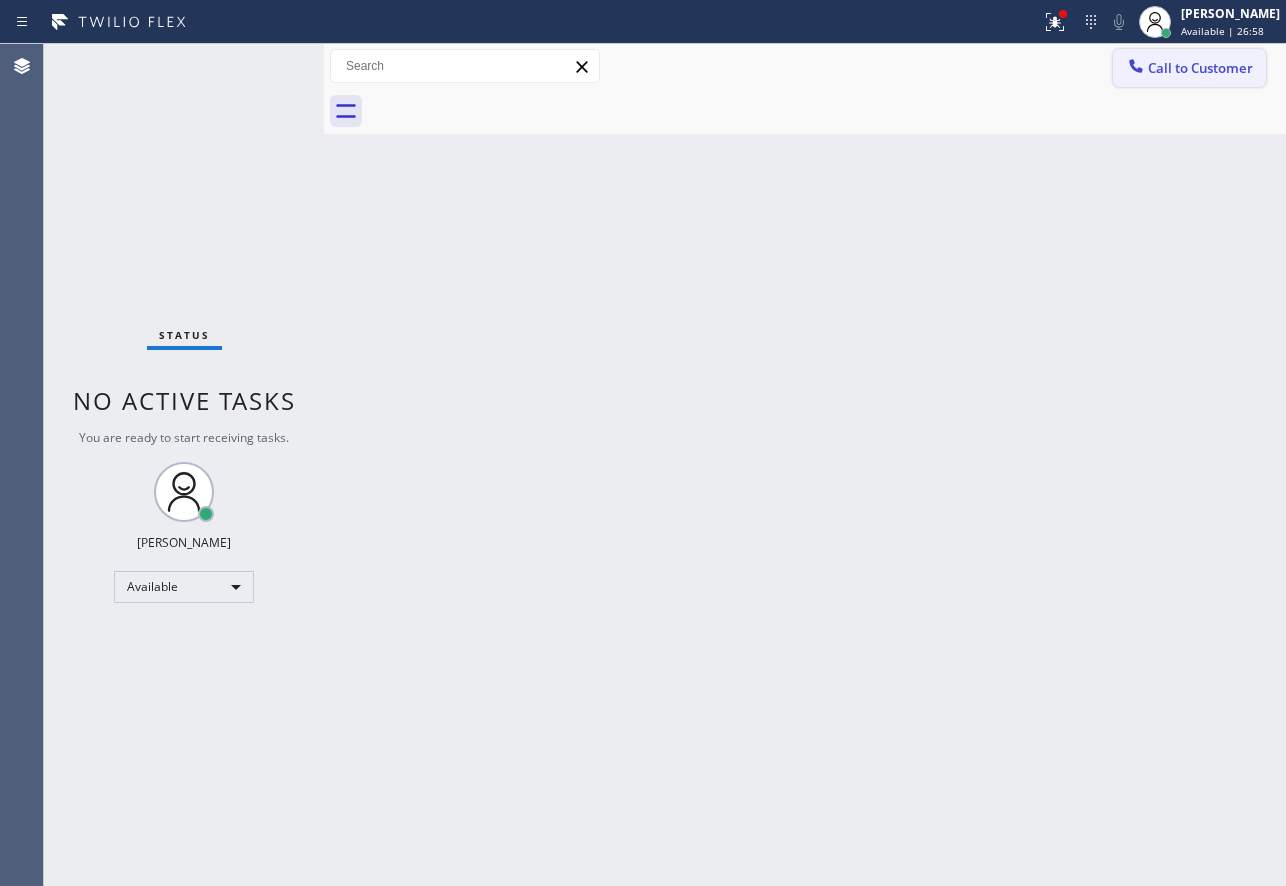 click on "Call to Customer" at bounding box center (1200, 68) 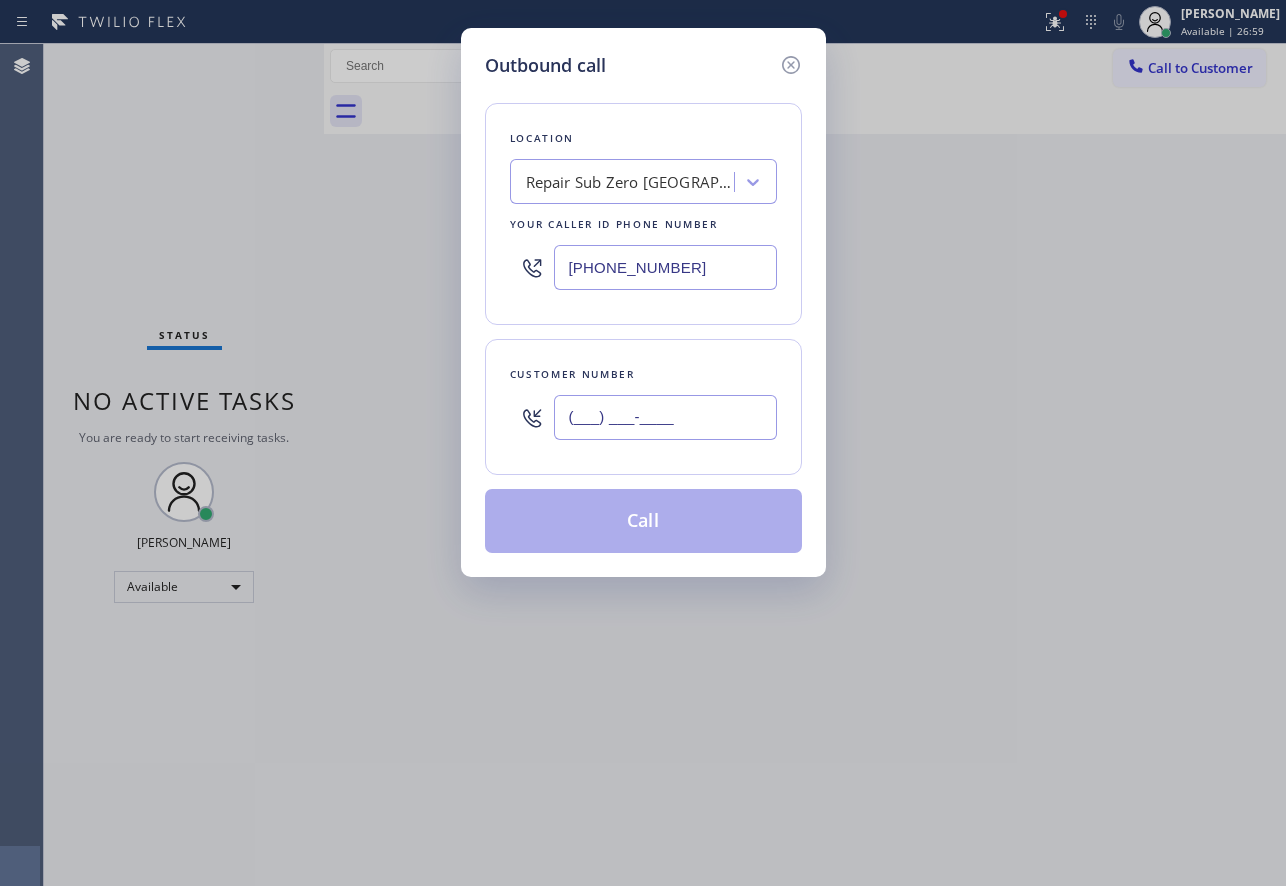 click on "(___) ___-____" at bounding box center (665, 417) 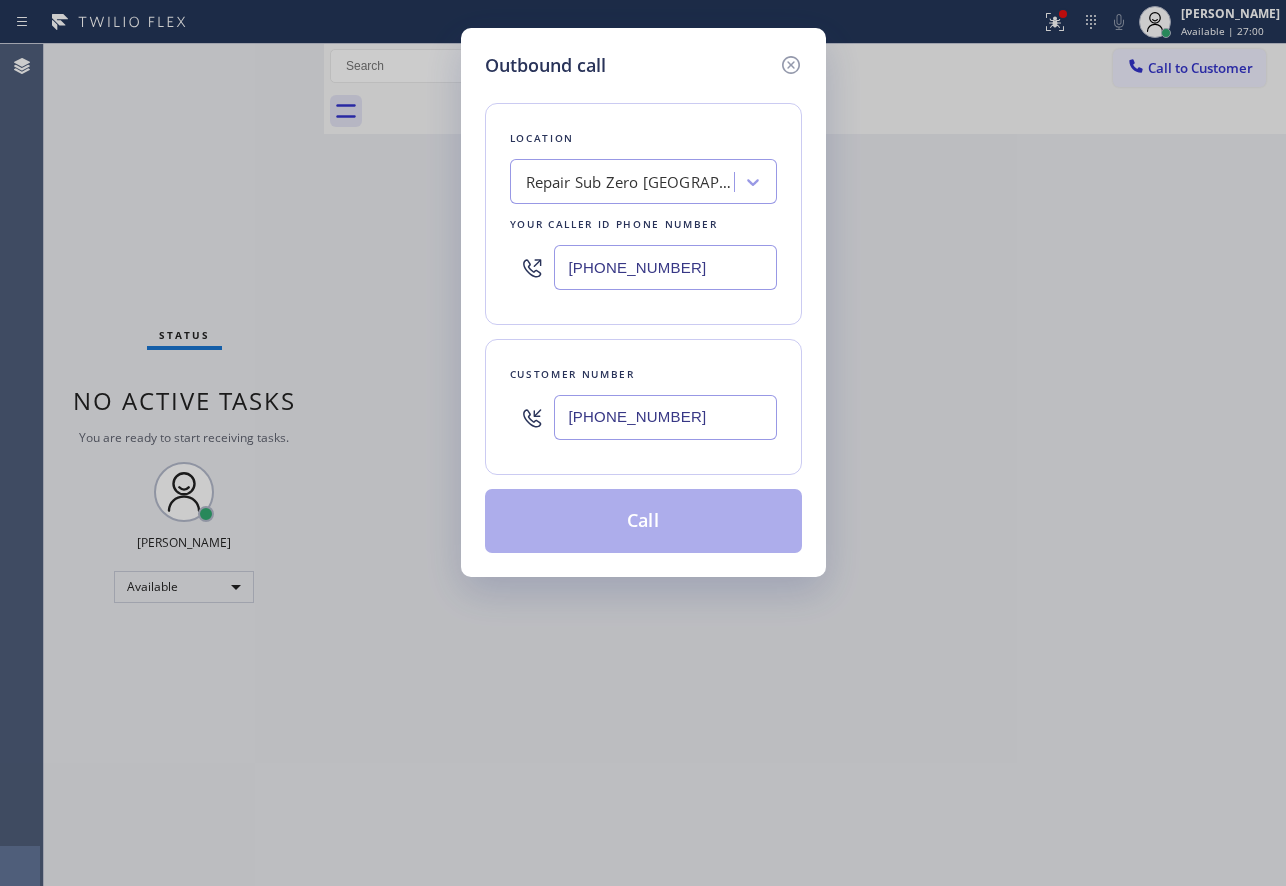 type on "[PHONE_NUMBER]" 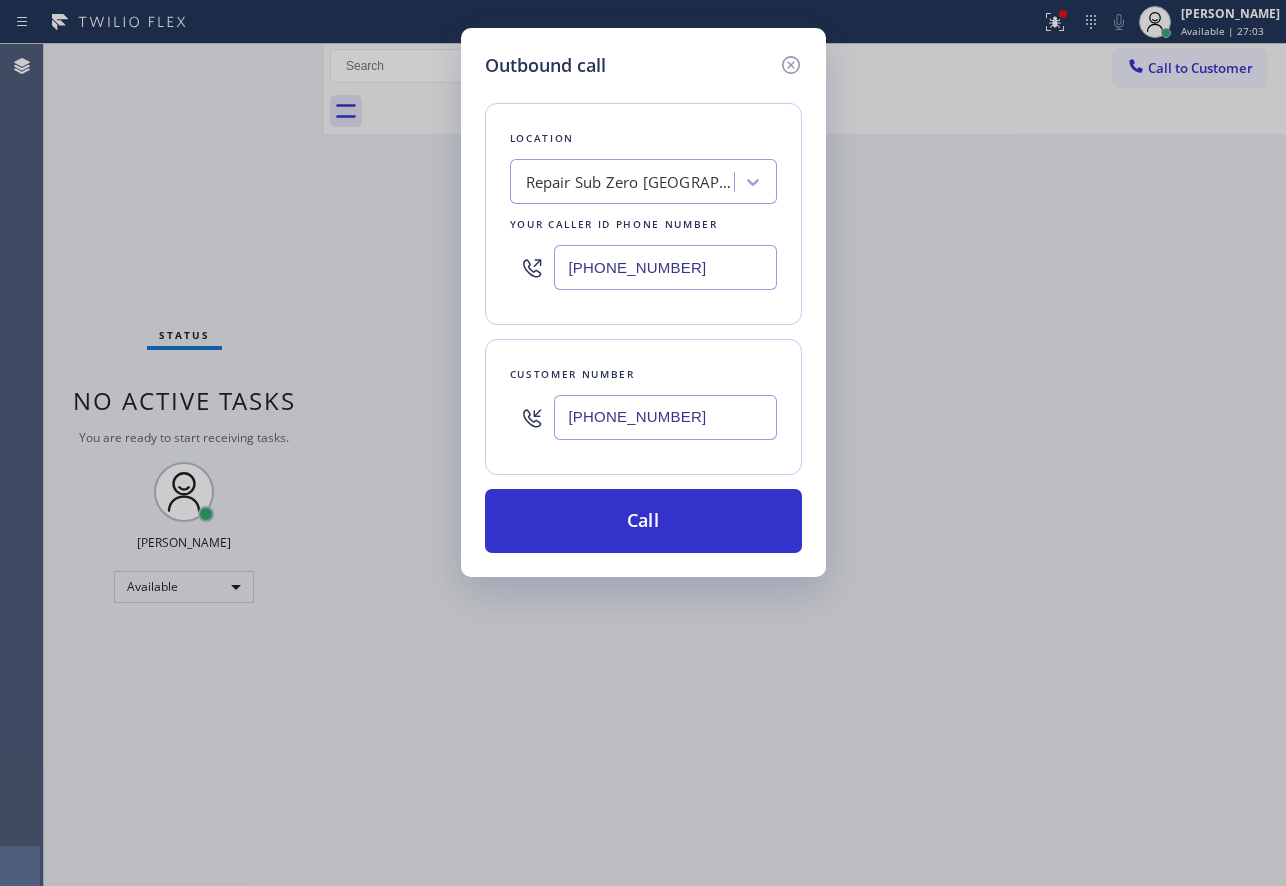 drag, startPoint x: 695, startPoint y: 268, endPoint x: 501, endPoint y: 279, distance: 194.3116 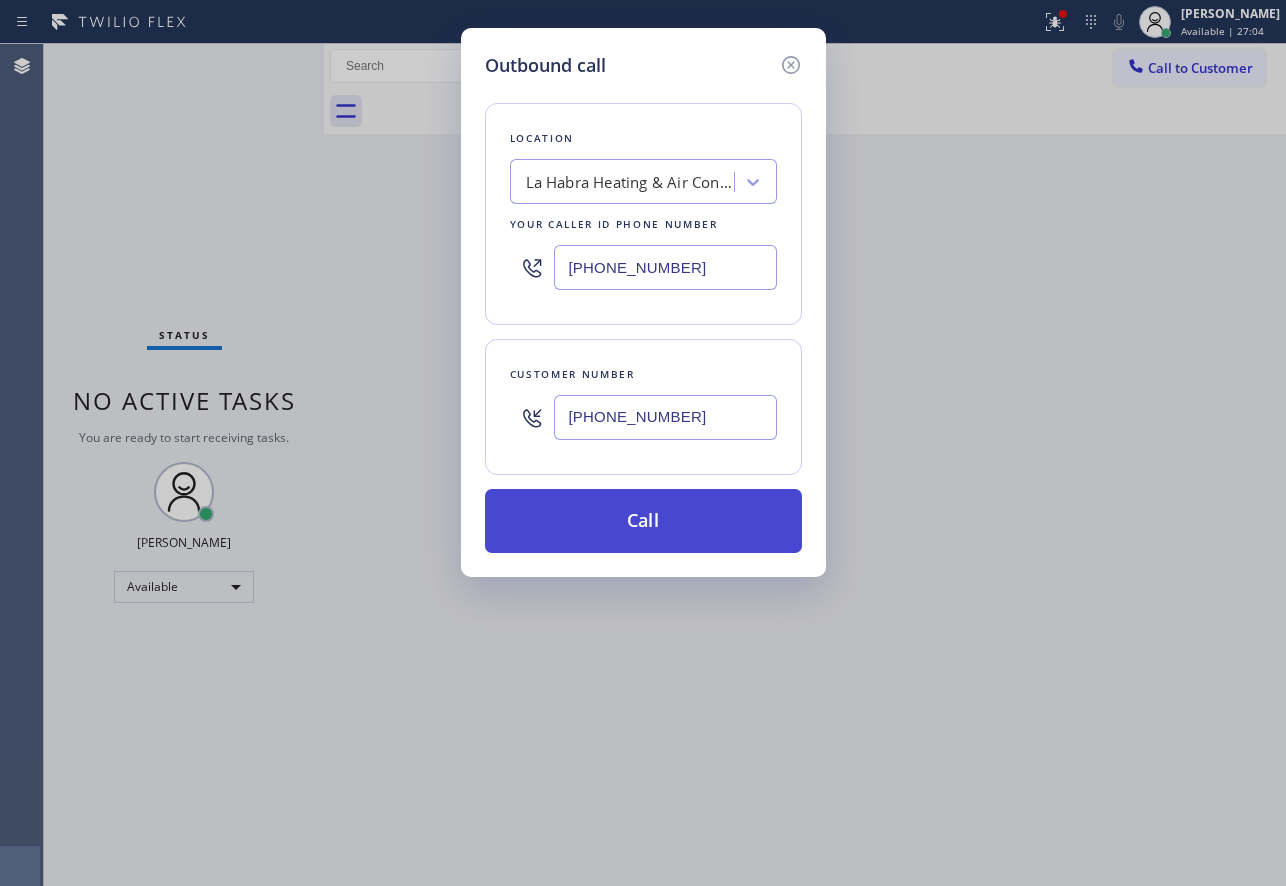 type on "[PHONE_NUMBER]" 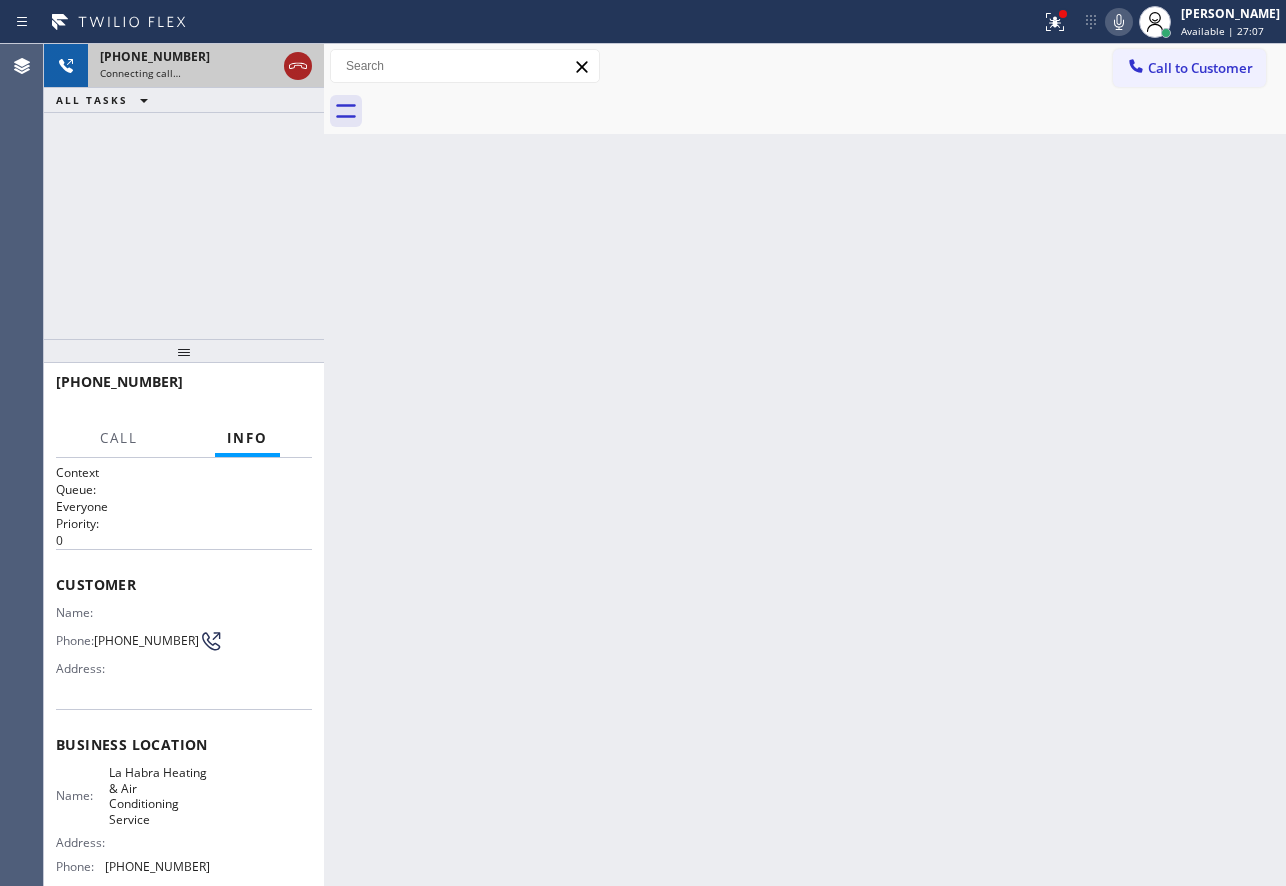 click 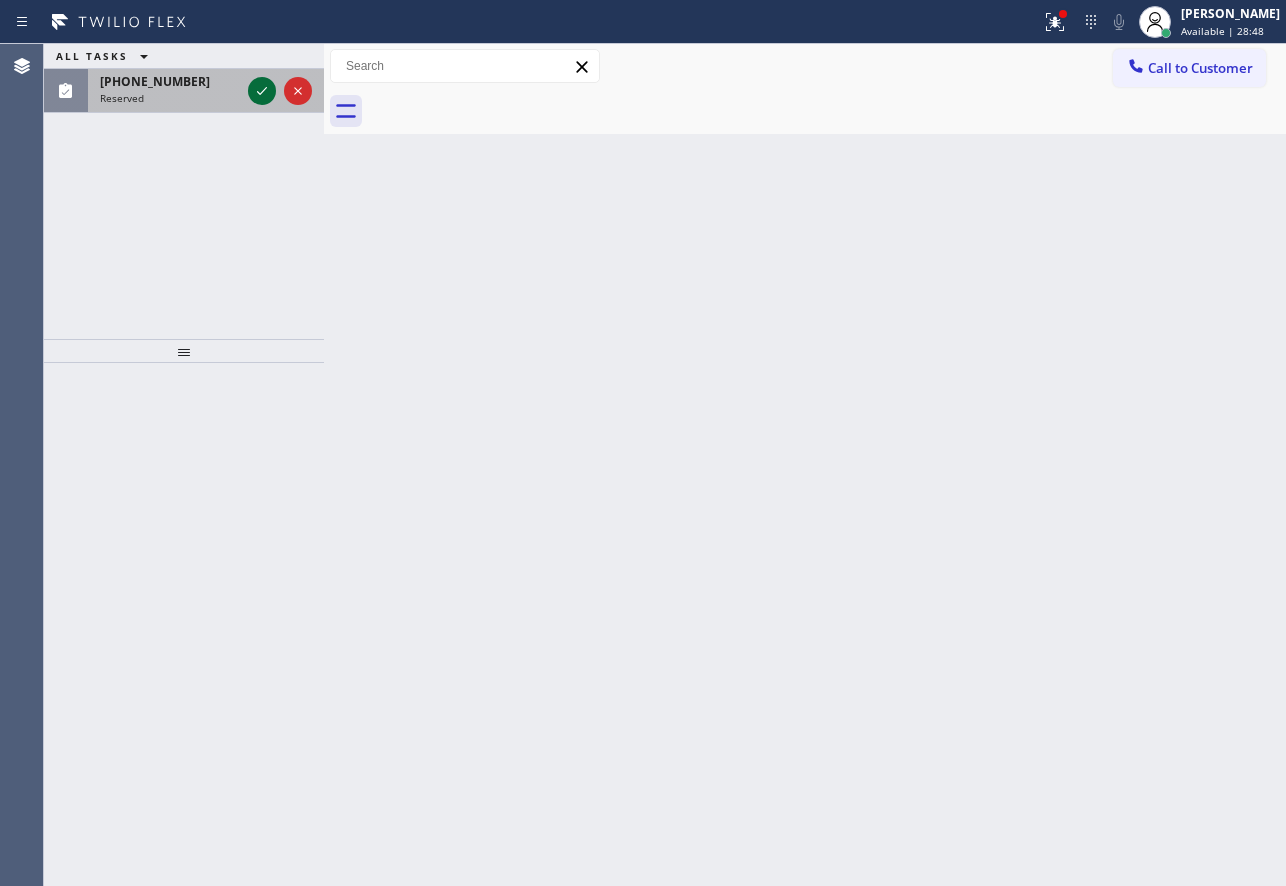 click 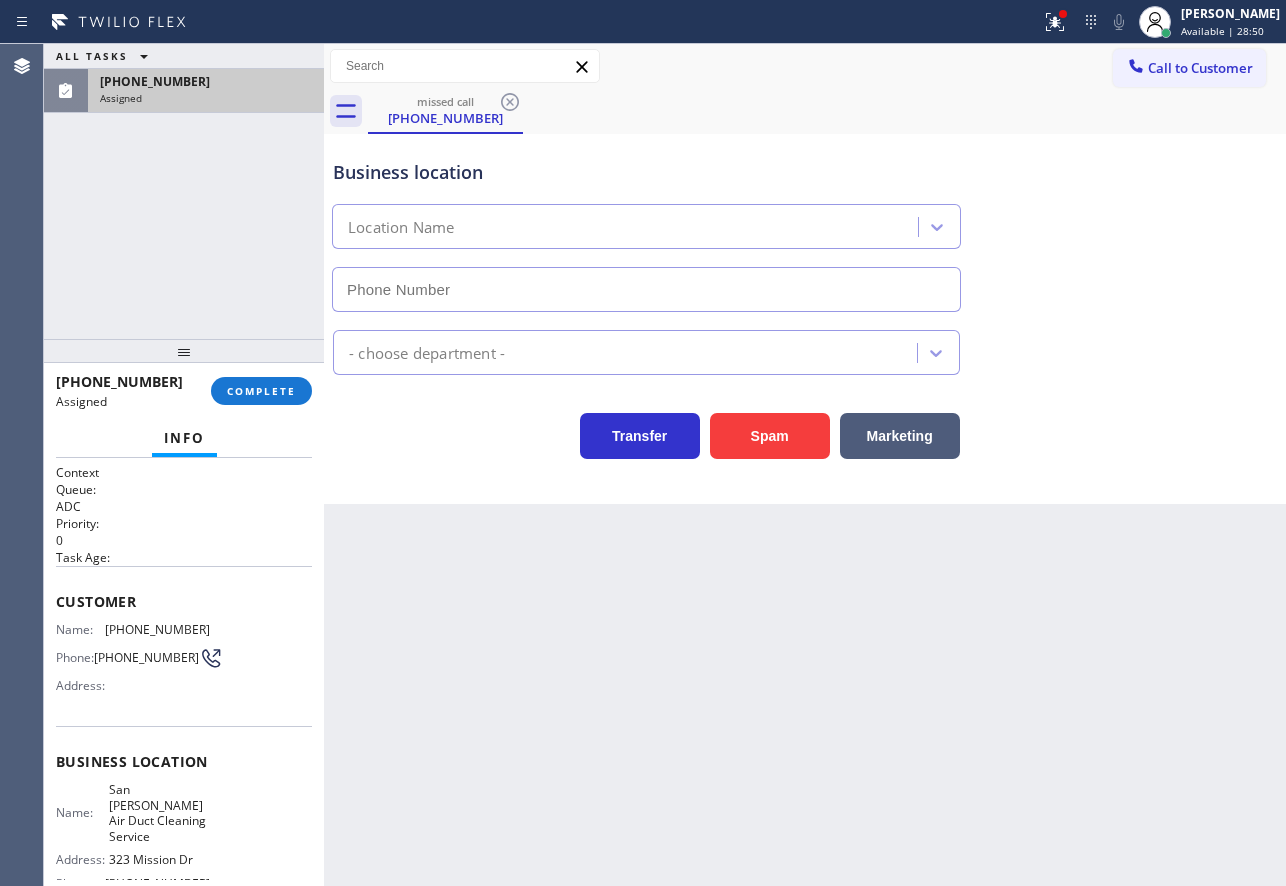 type on "[PHONE_NUMBER]" 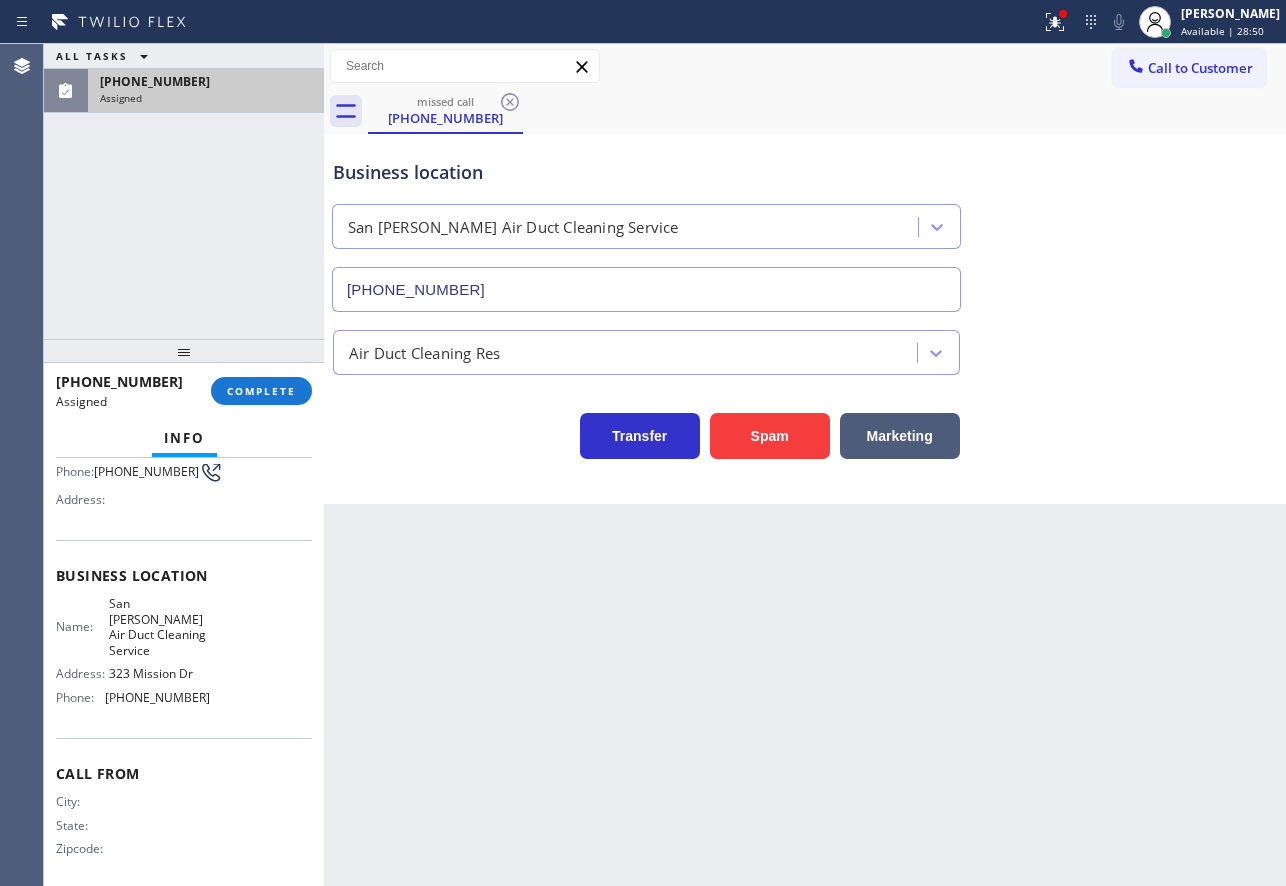 scroll, scrollTop: 187, scrollLeft: 0, axis: vertical 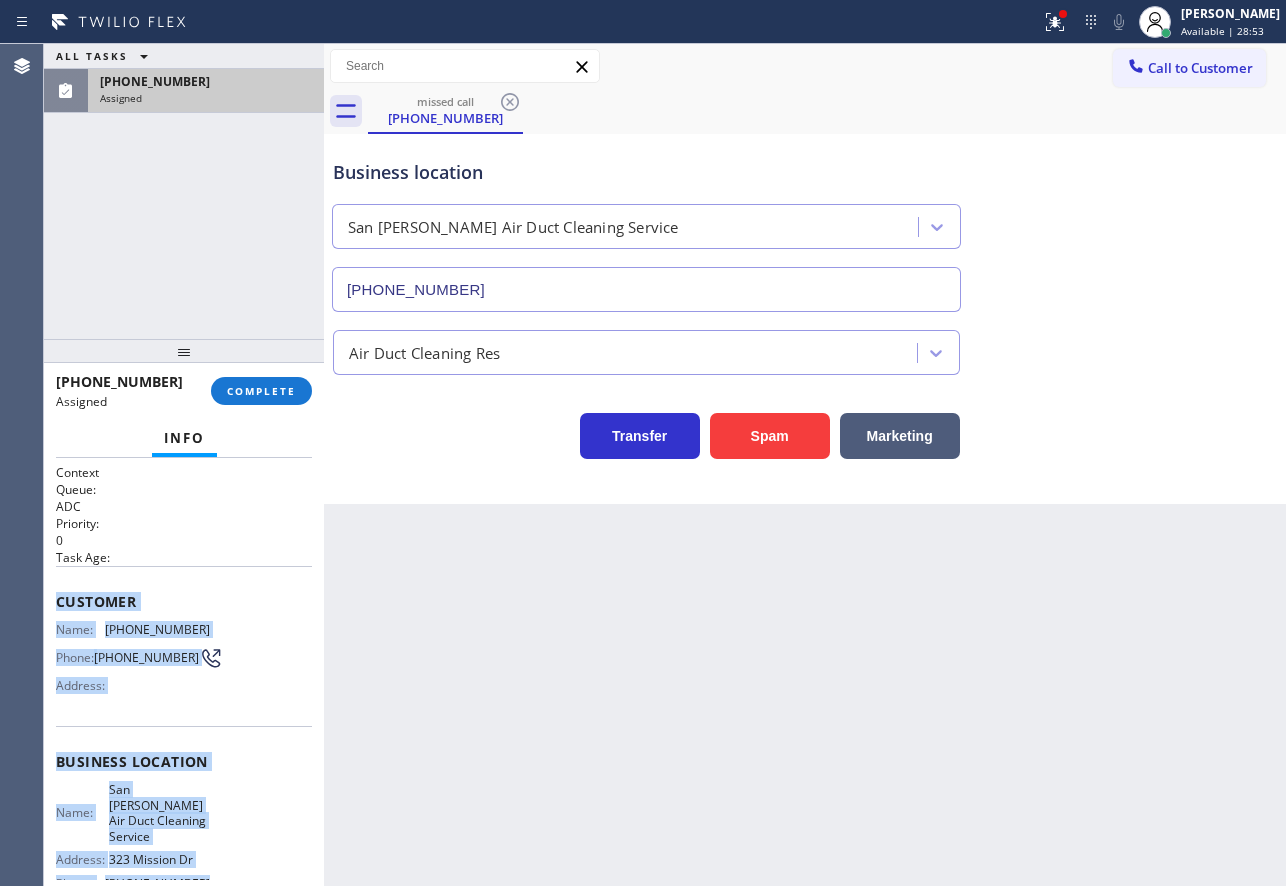 drag, startPoint x: 221, startPoint y: 707, endPoint x: 45, endPoint y: 602, distance: 204.94145 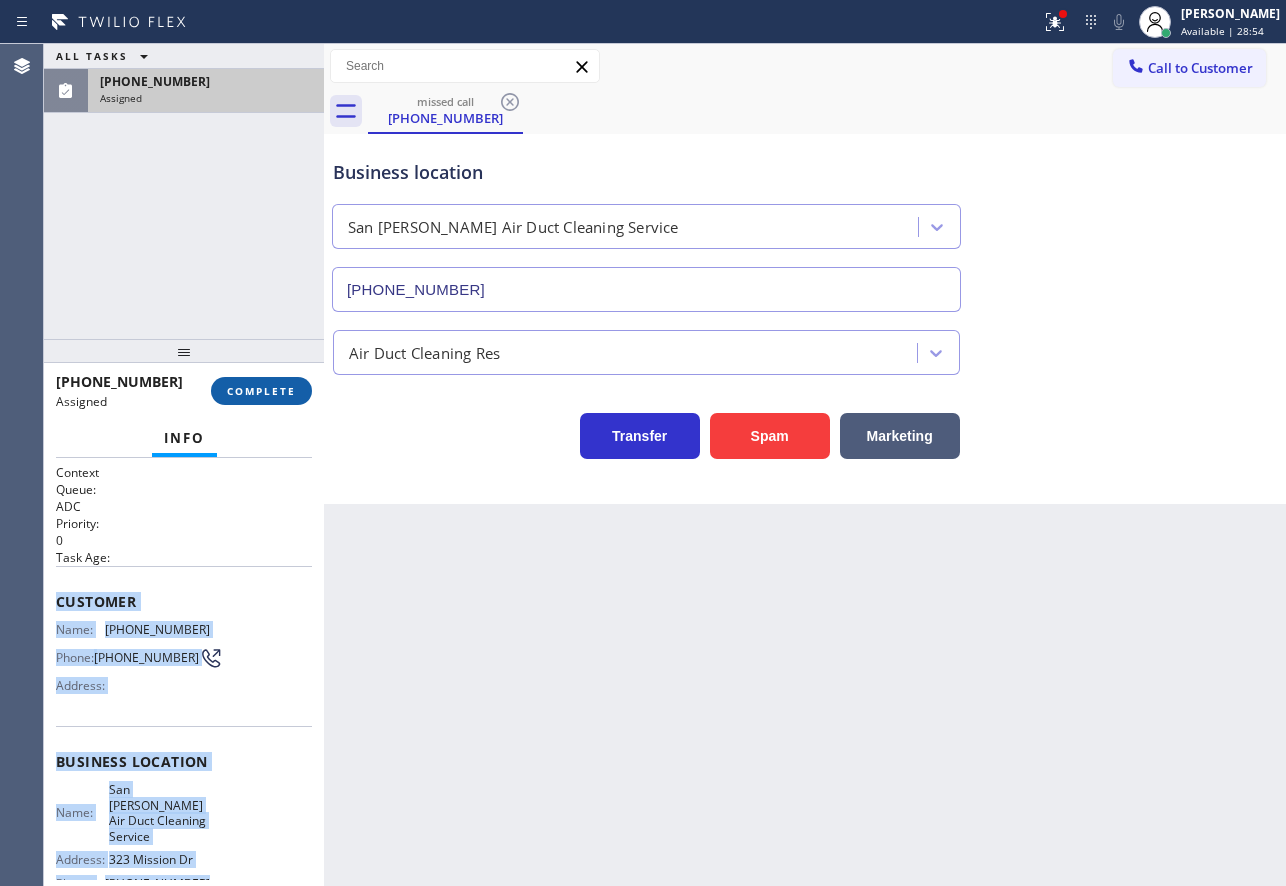 click on "COMPLETE" at bounding box center [261, 391] 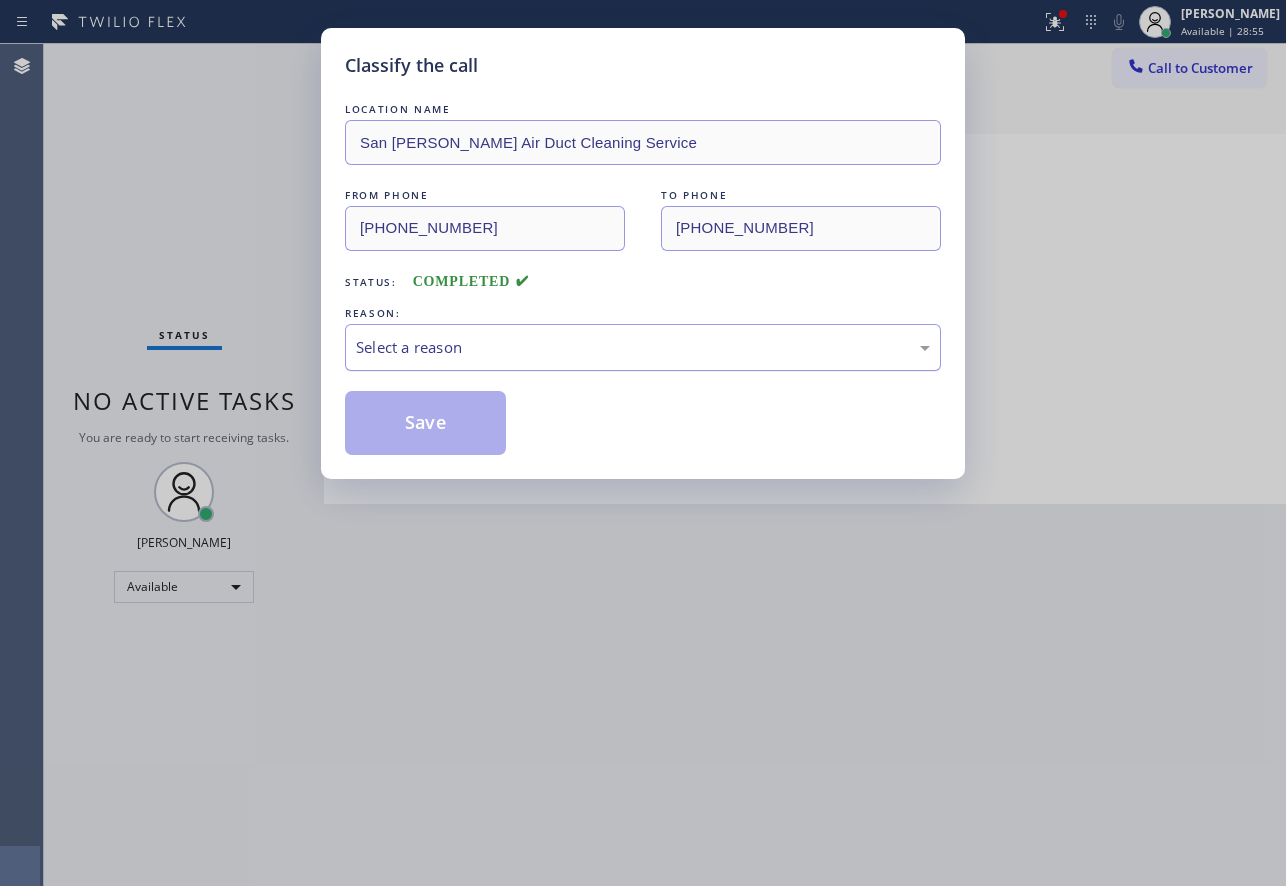 click on "Select a reason" at bounding box center [643, 347] 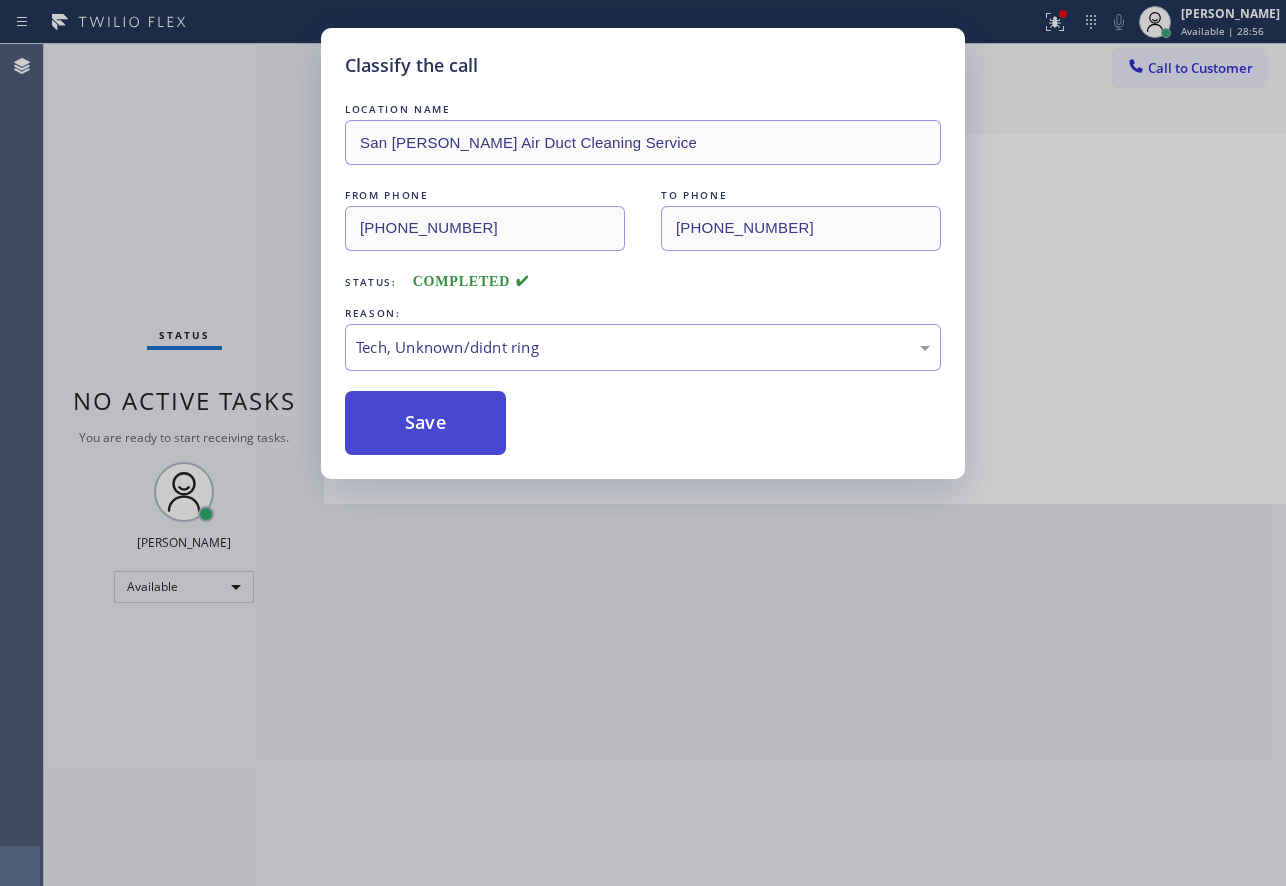 click on "Save" at bounding box center (425, 423) 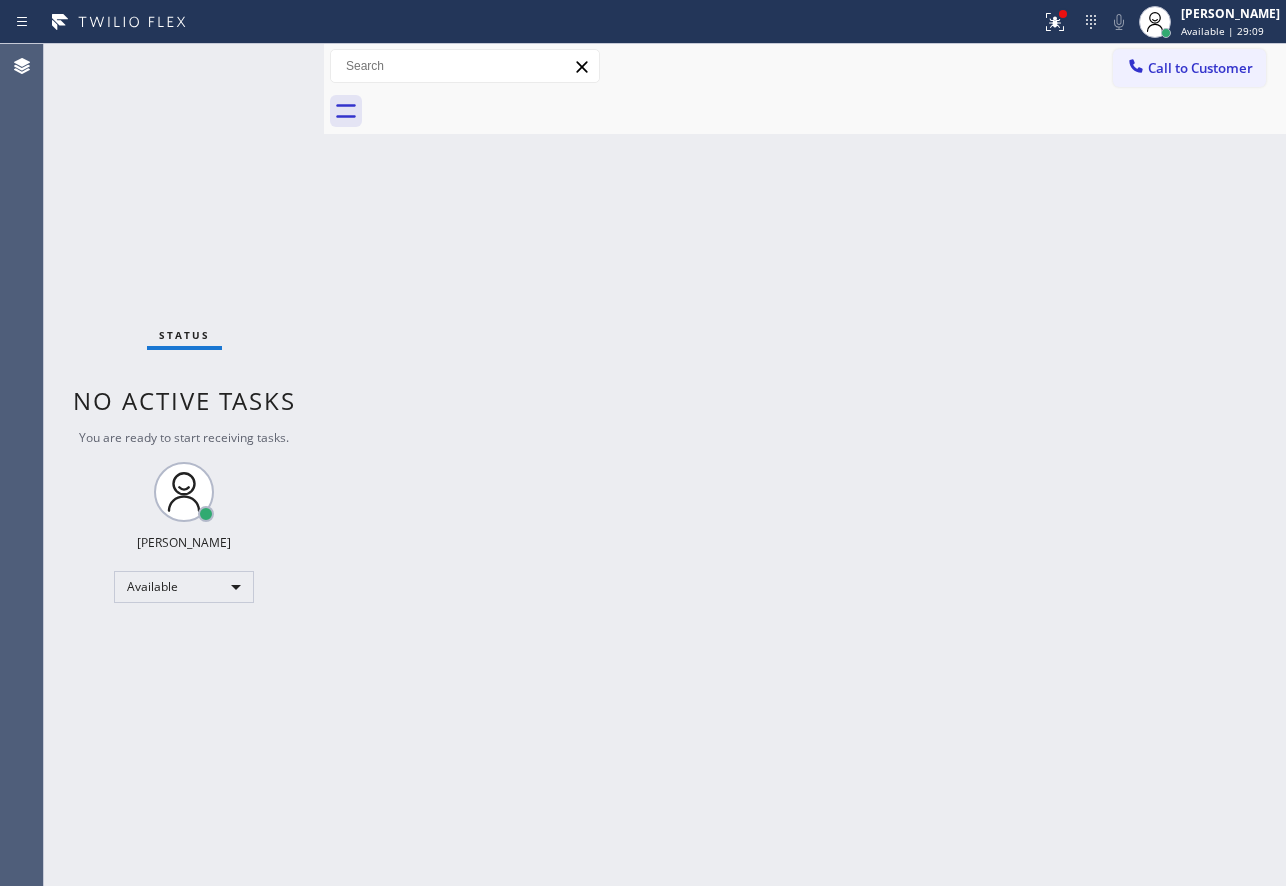 drag, startPoint x: 526, startPoint y: 406, endPoint x: 808, endPoint y: 294, distance: 303.4271 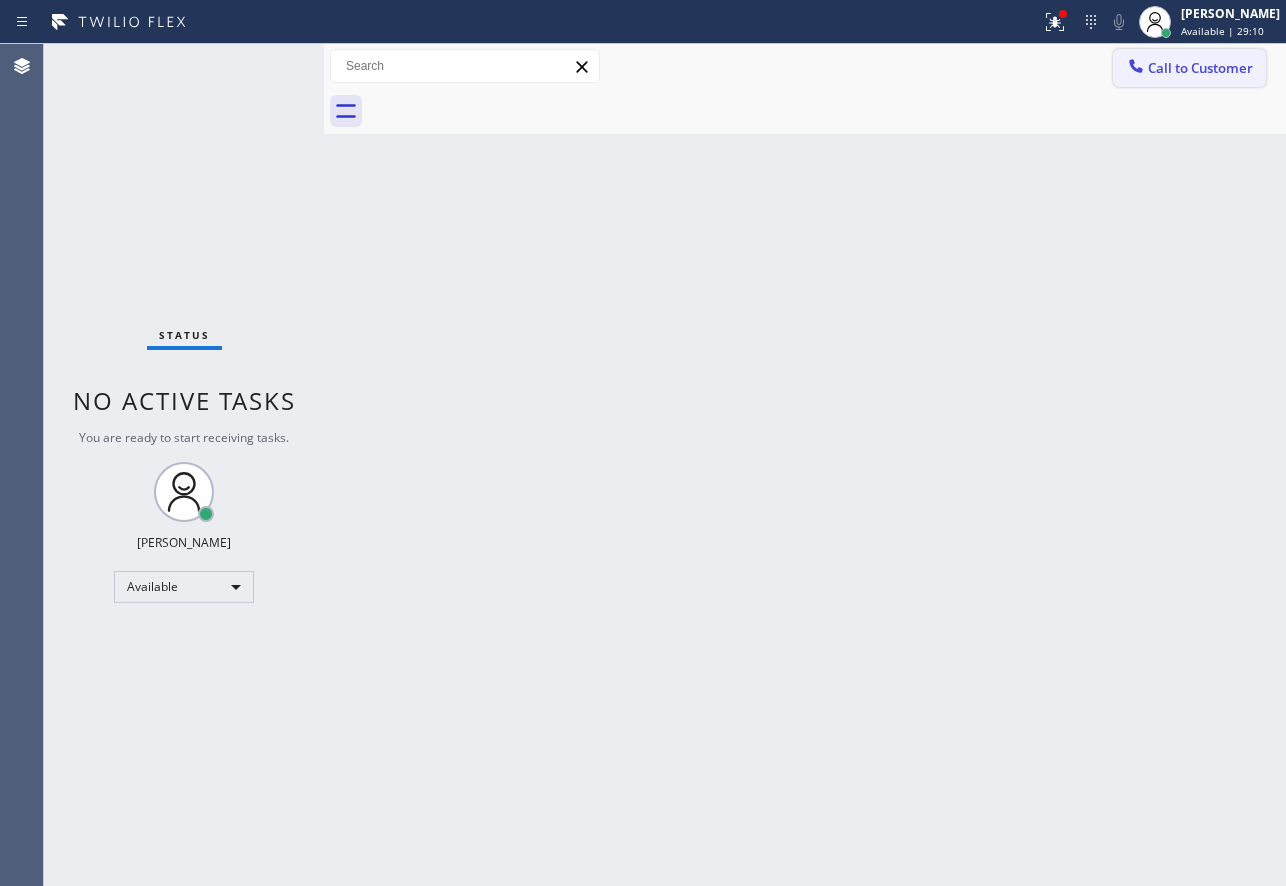 click on "Call to Customer" at bounding box center [1200, 68] 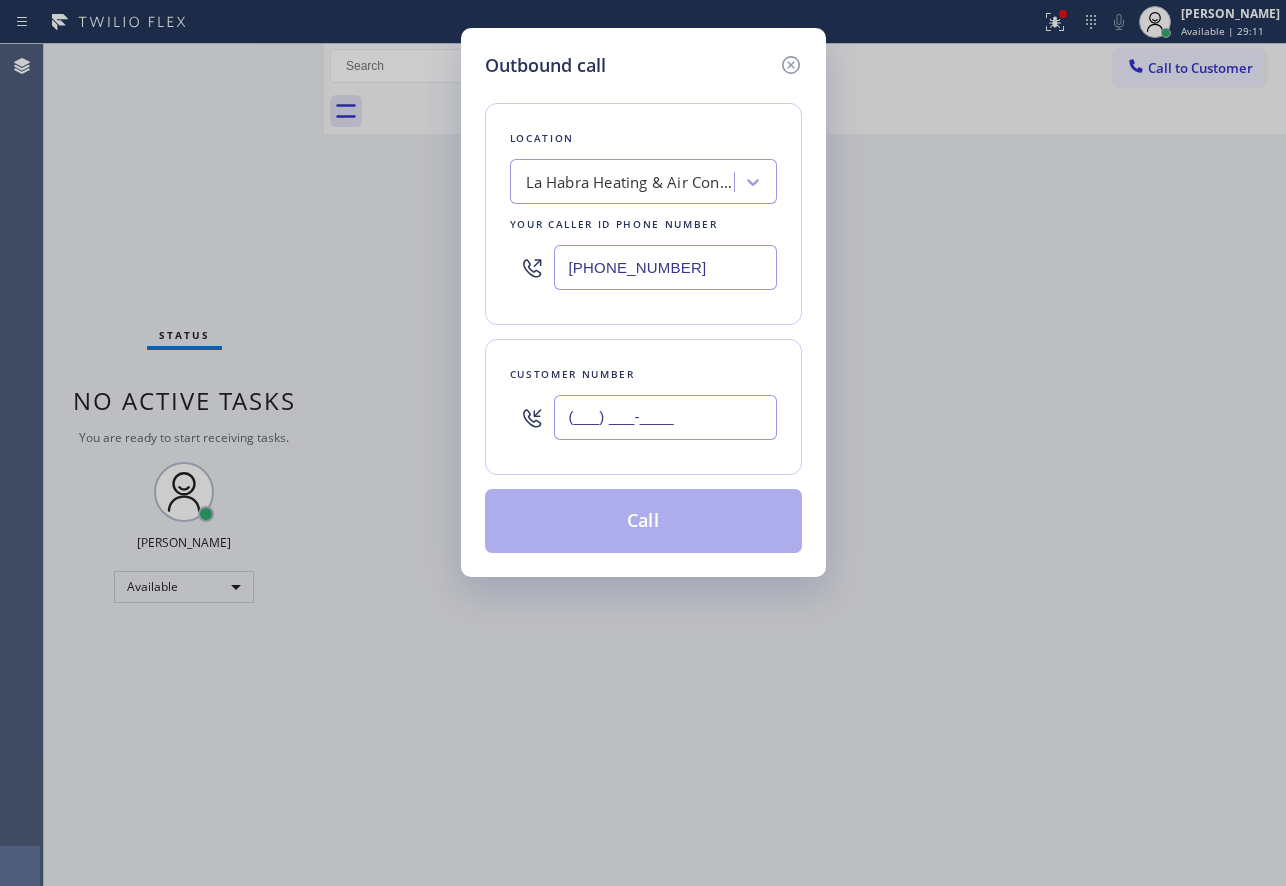 click on "(___) ___-____" at bounding box center (665, 417) 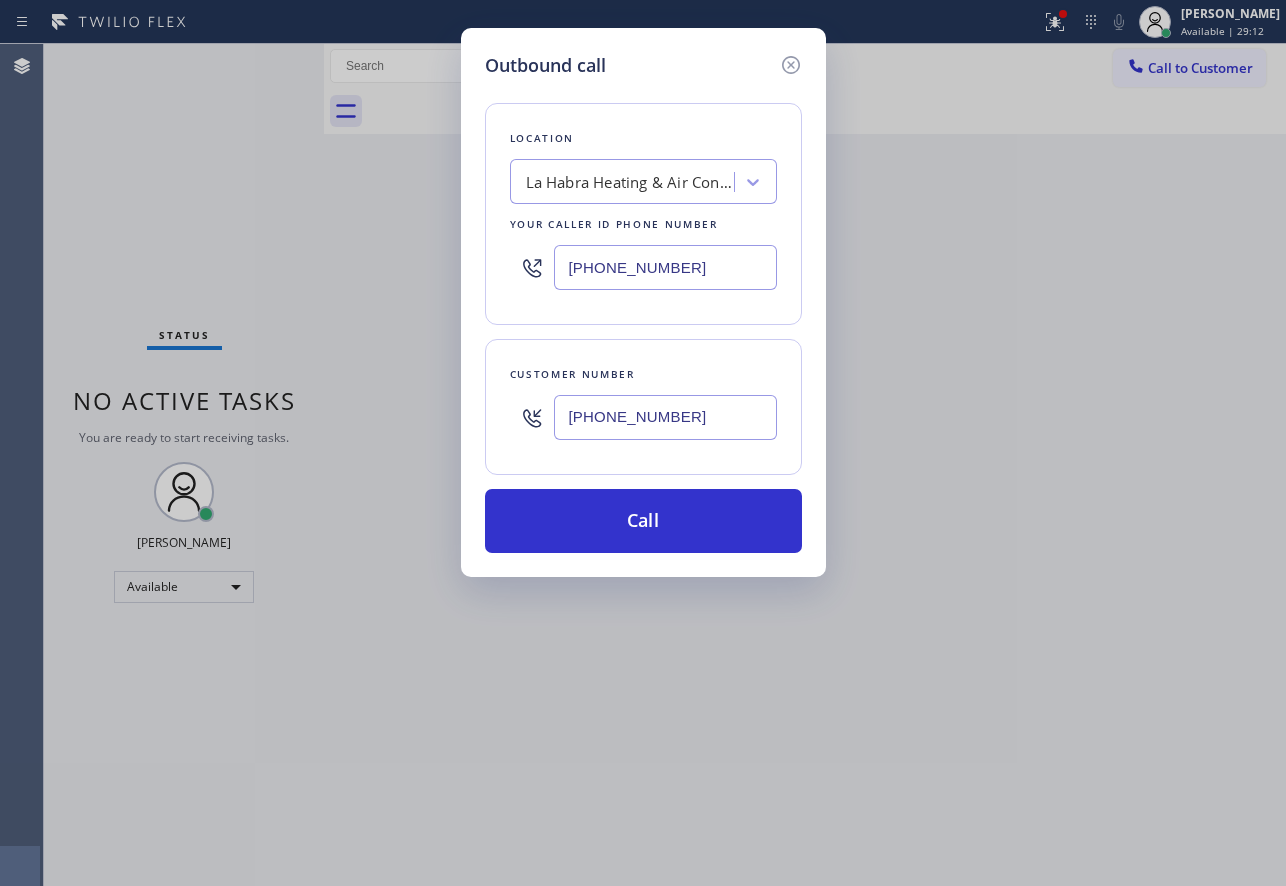 type on "[PHONE_NUMBER]" 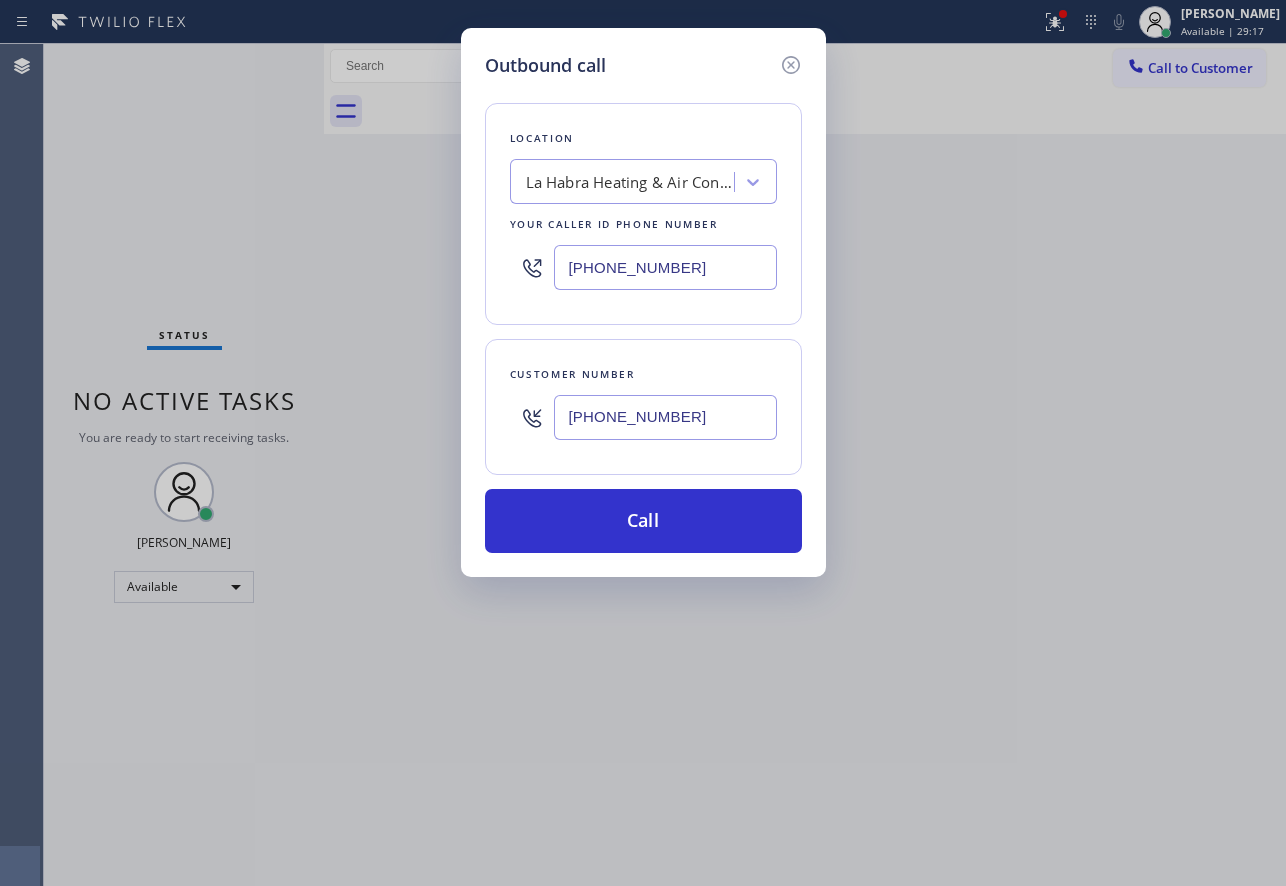 drag, startPoint x: 565, startPoint y: 263, endPoint x: 740, endPoint y: 268, distance: 175.07141 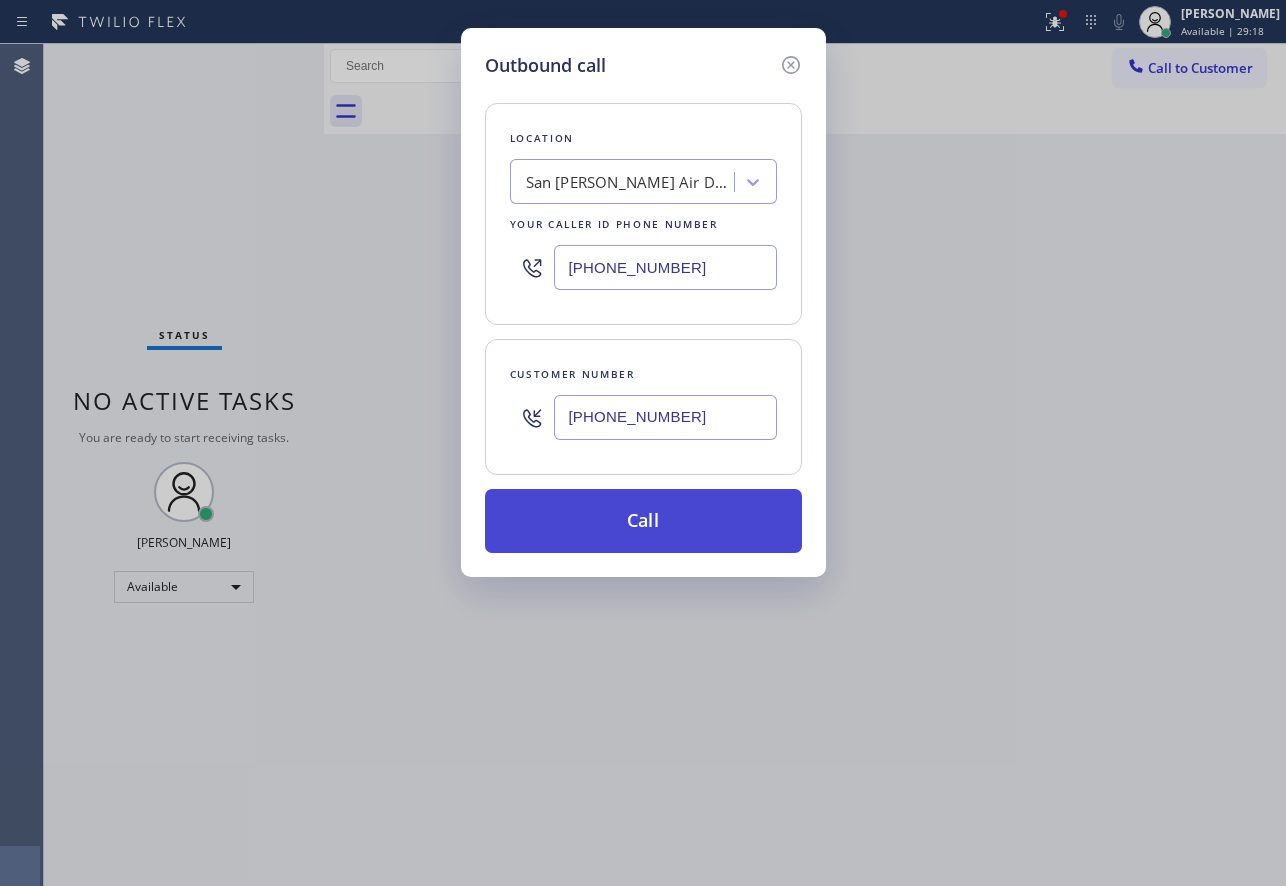 type on "[PHONE_NUMBER]" 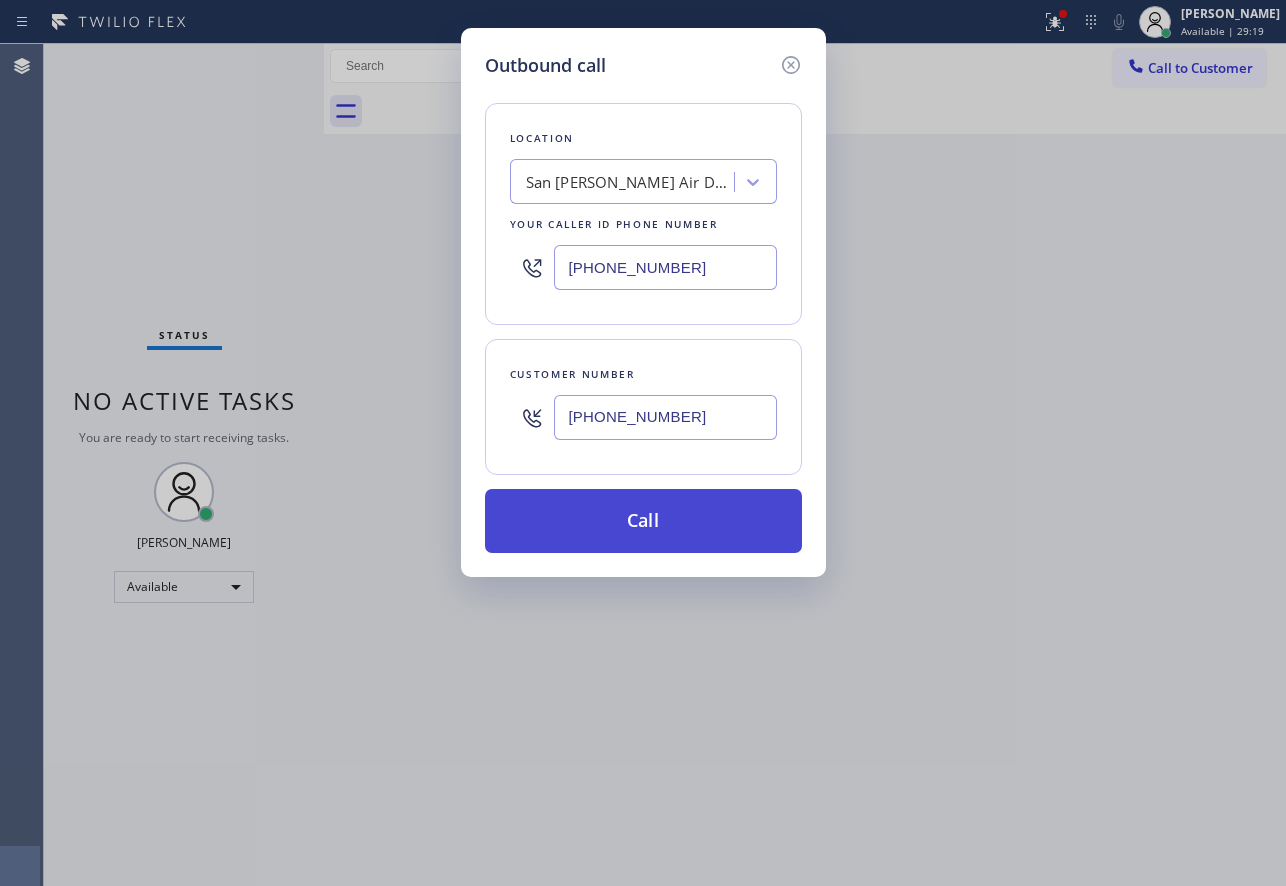 click on "Call" at bounding box center [643, 521] 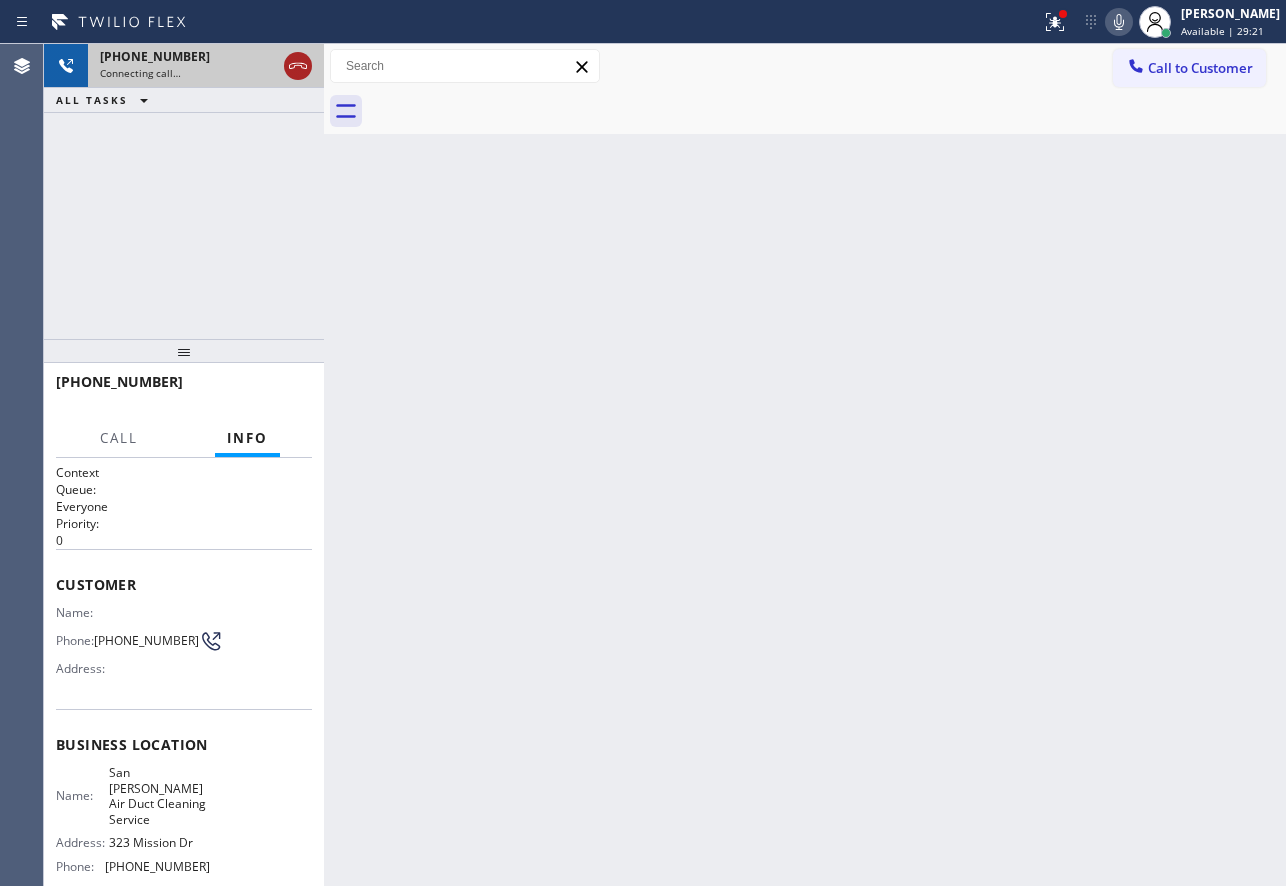 click 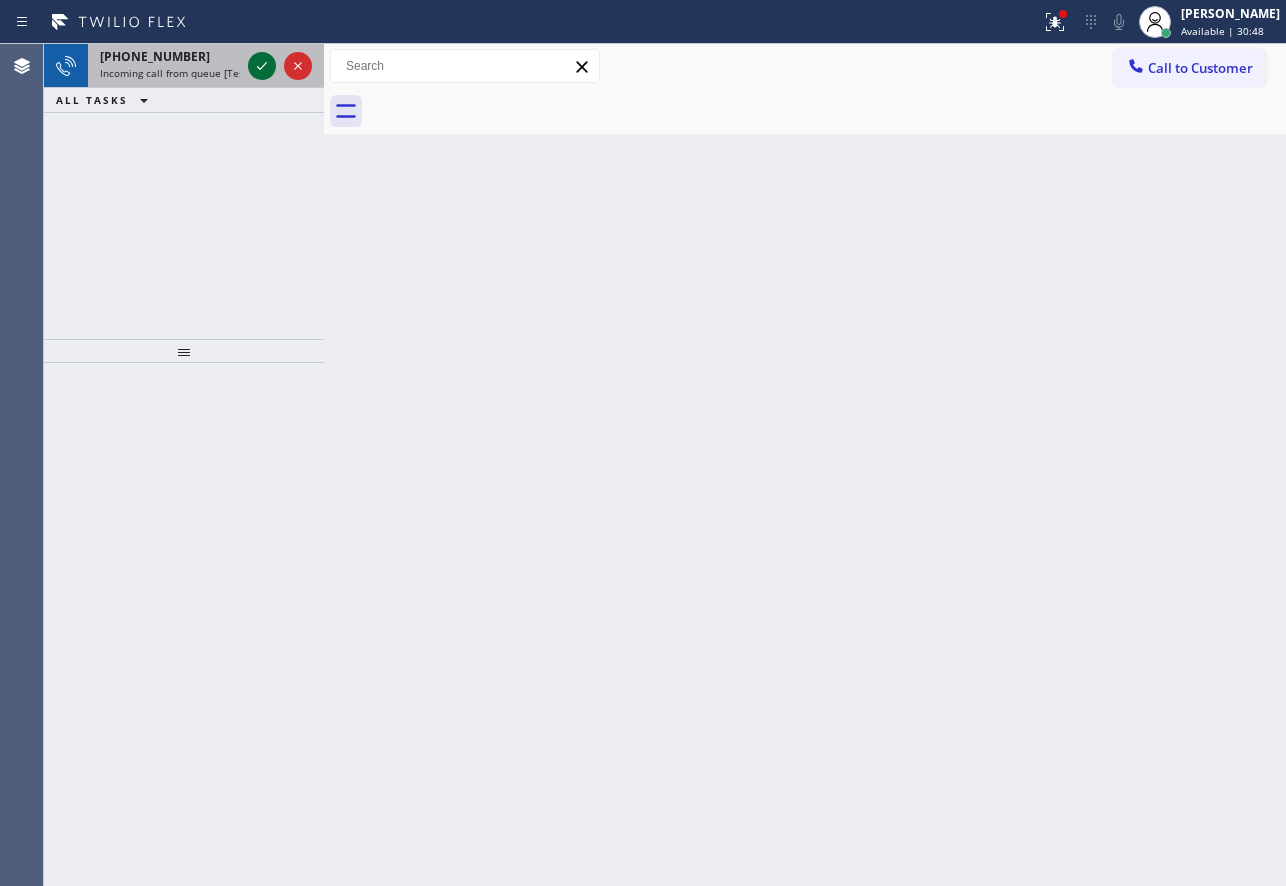 click 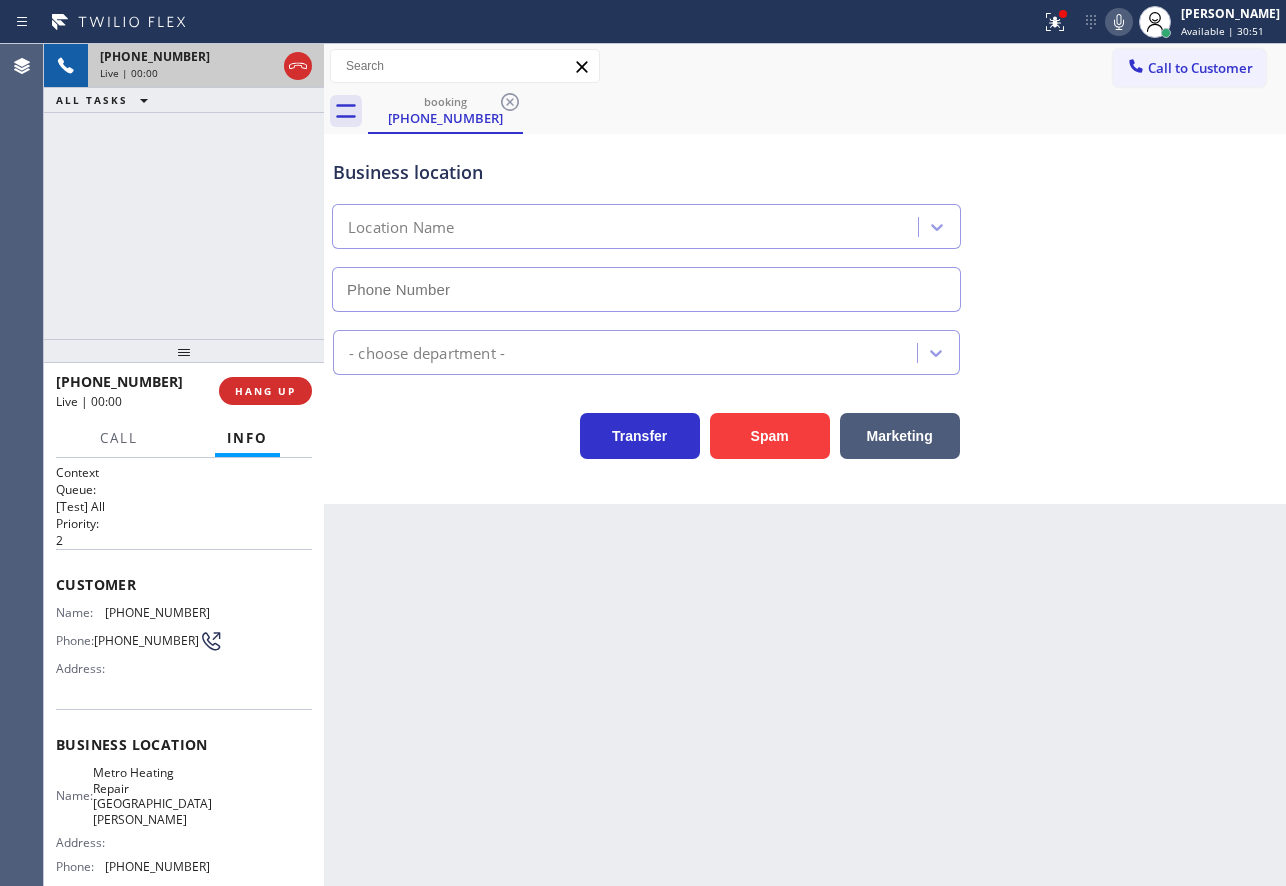 type on "[PHONE_NUMBER]" 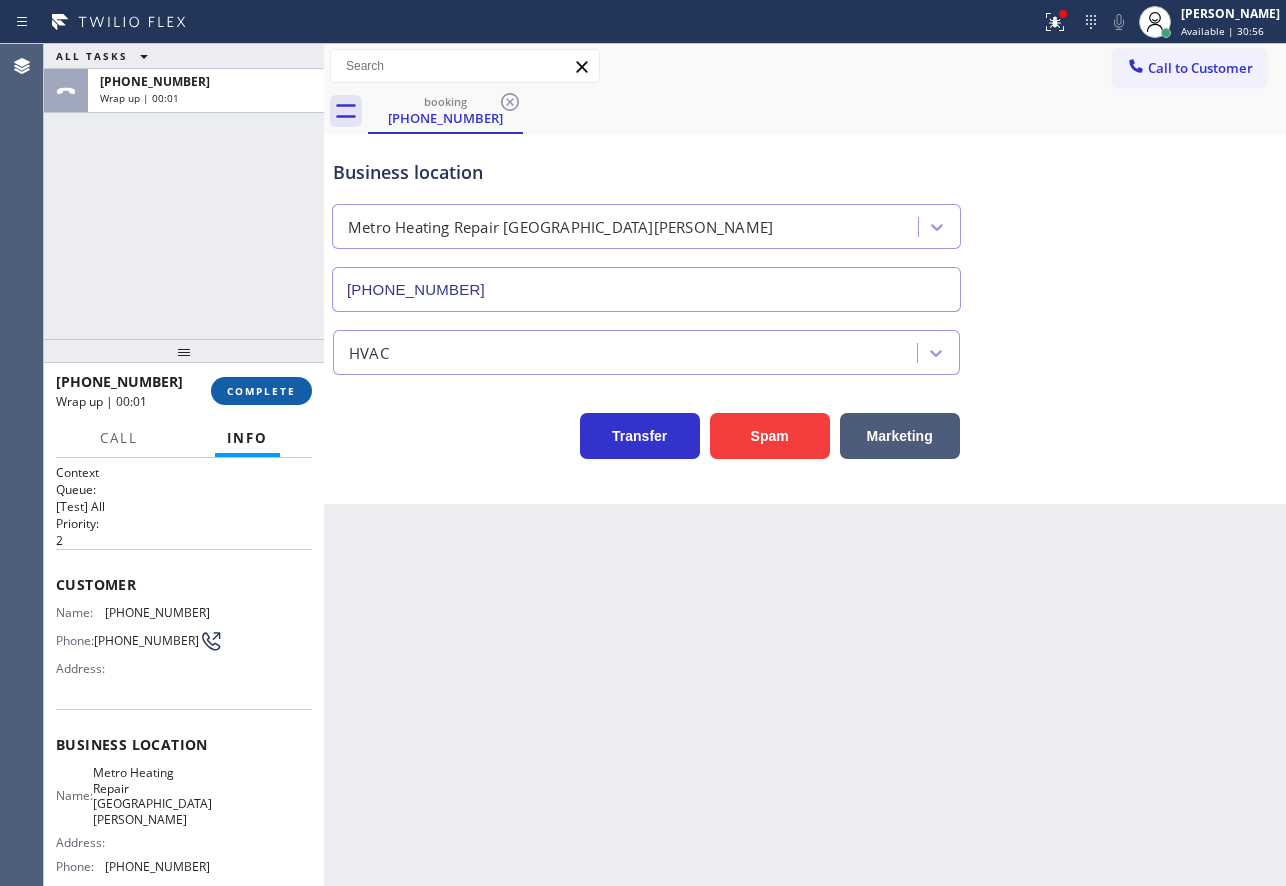 drag, startPoint x: 275, startPoint y: 394, endPoint x: 287, endPoint y: 387, distance: 13.892444 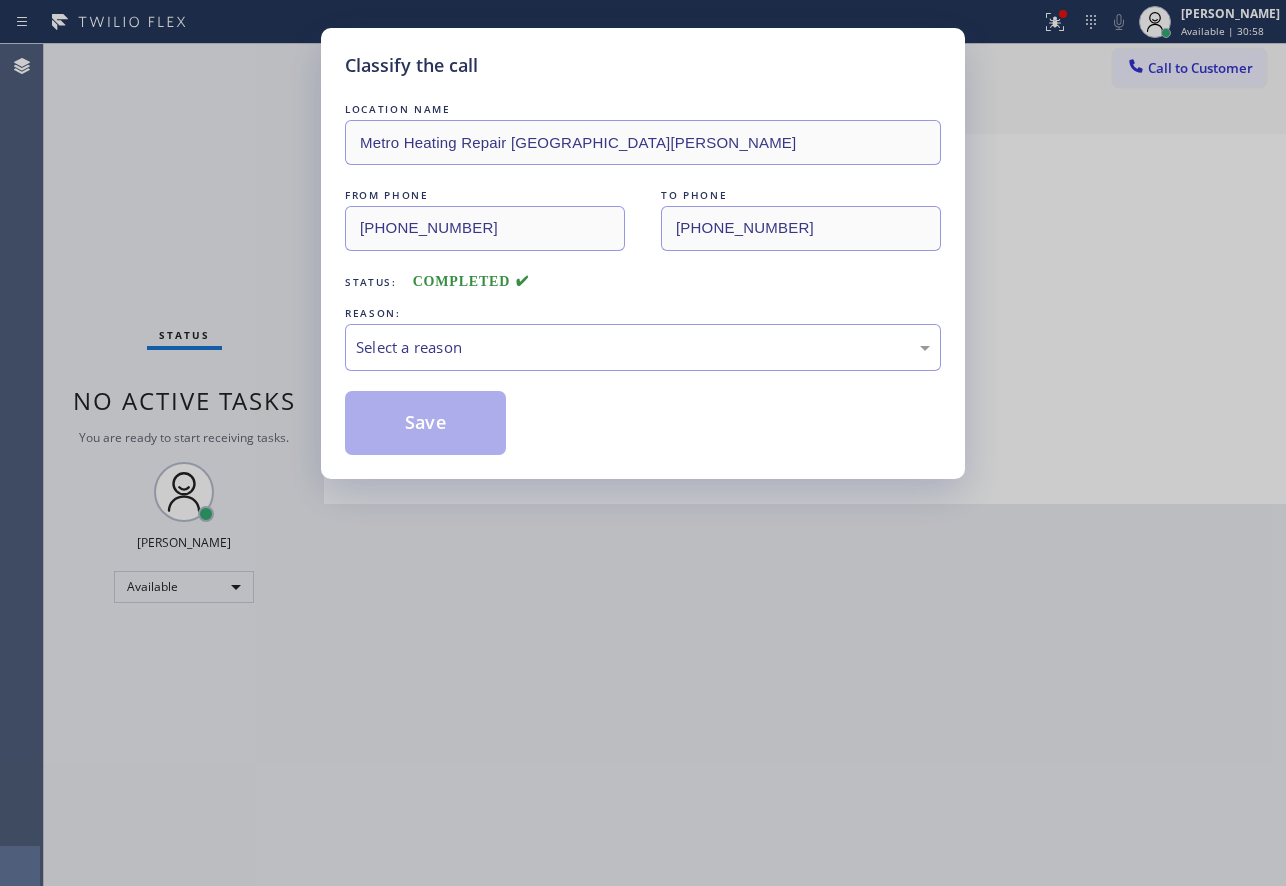 click on "Select a reason" at bounding box center [643, 347] 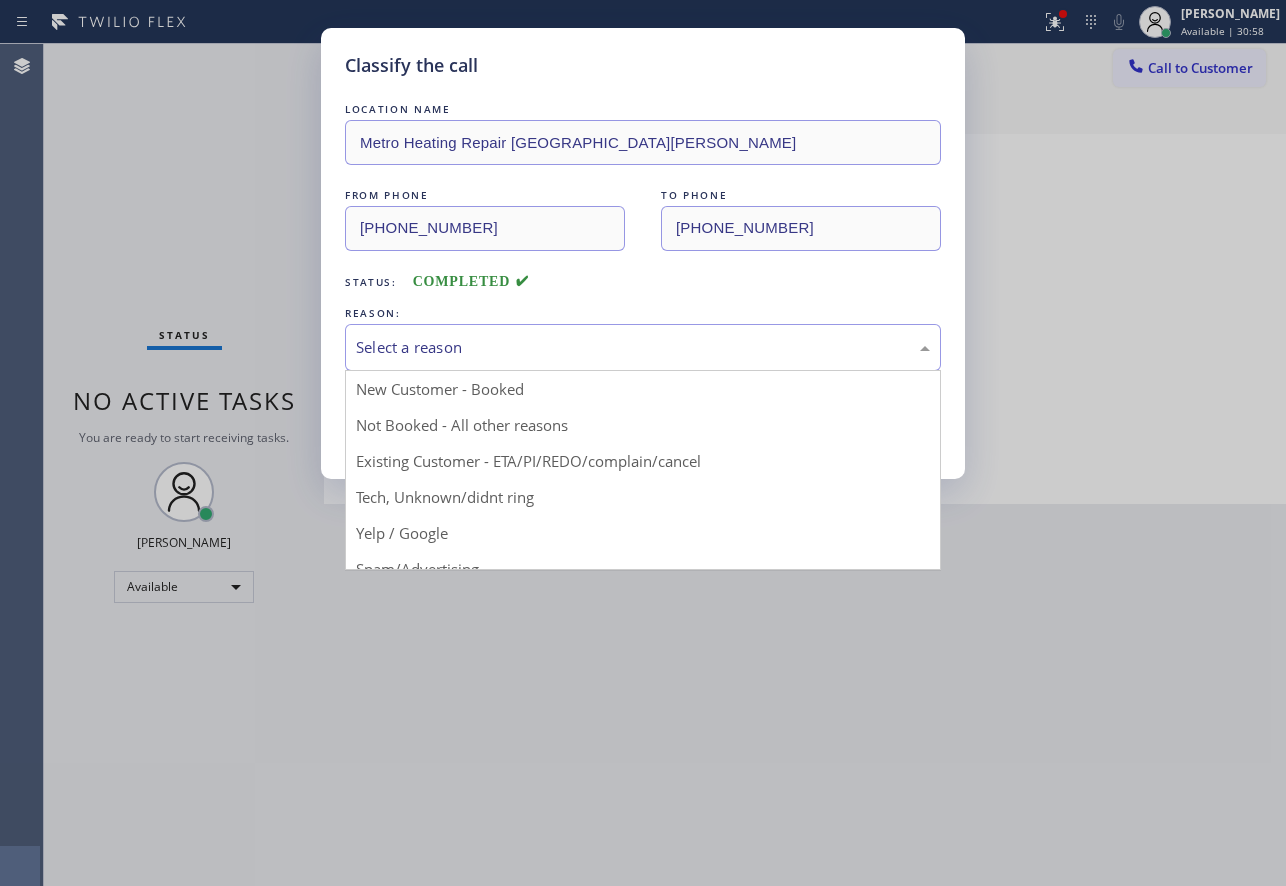 drag, startPoint x: 442, startPoint y: 555, endPoint x: 435, endPoint y: 509, distance: 46.52956 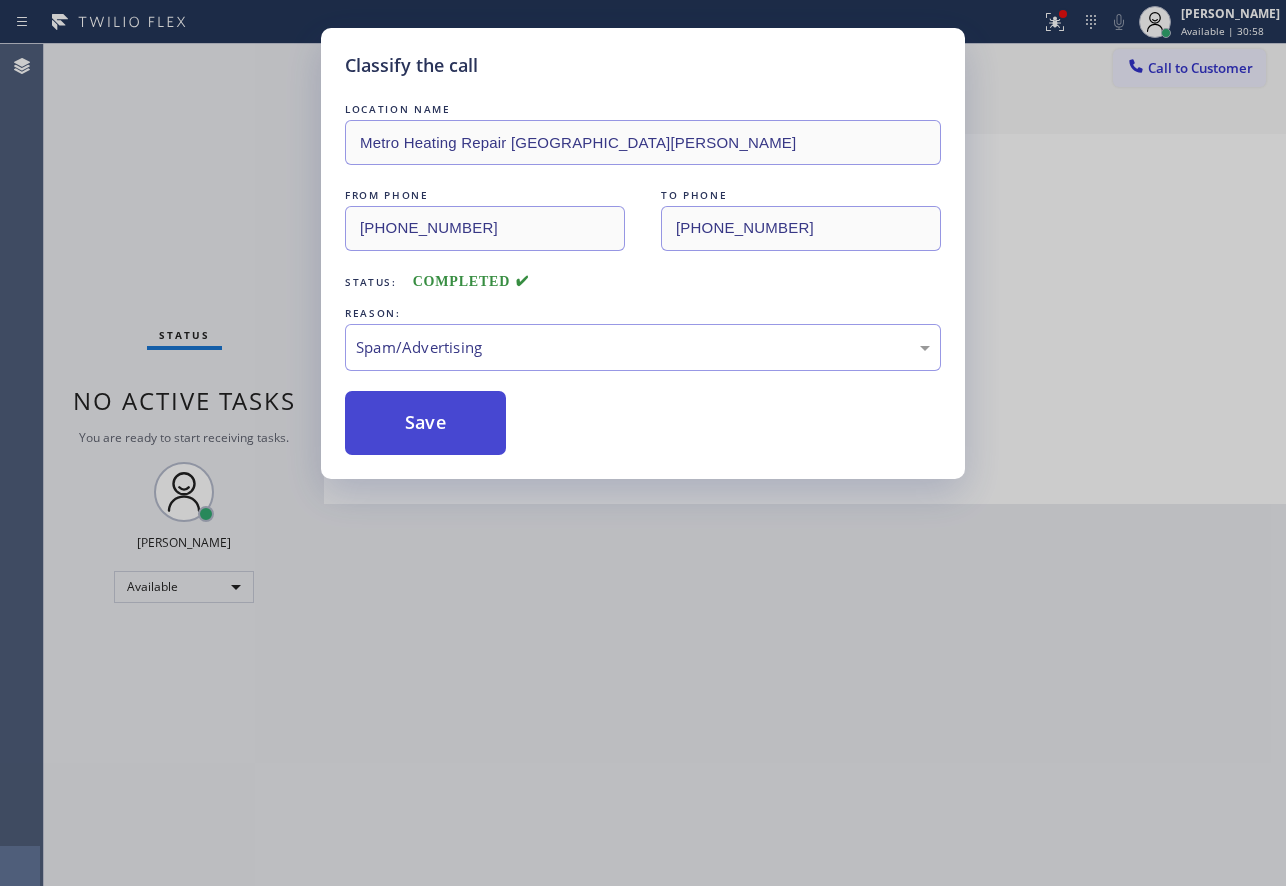 click on "Save" at bounding box center (425, 423) 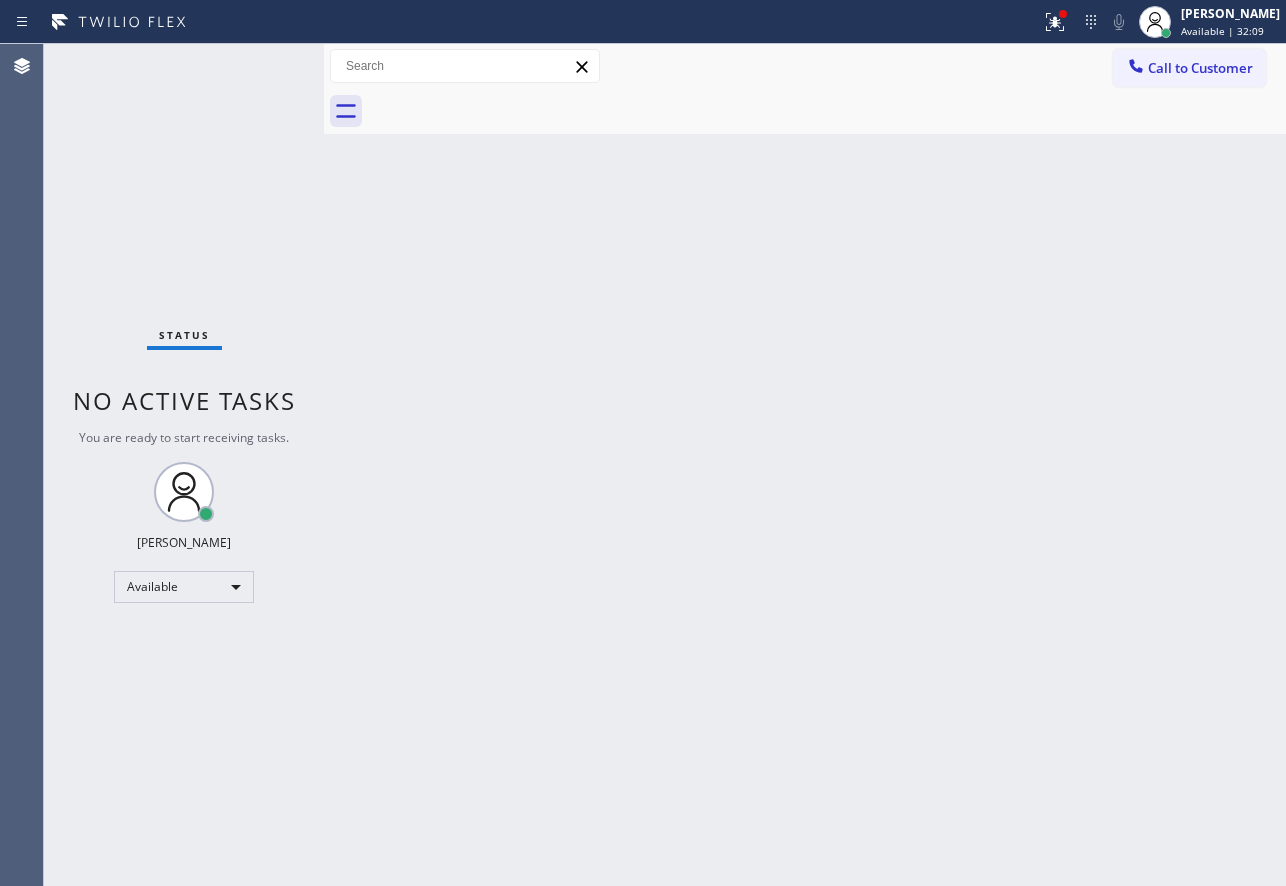 click on "Back to Dashboard Change Sender ID Customers Technicians Select a contact Outbound call Technician Search Technician Your caller id phone number Your caller id phone number Call Technician info Name   Phone none Address none Change Sender ID HVAC [PHONE_NUMBER] 5 Star Appliance [PHONE_NUMBER] Appliance Repair [PHONE_NUMBER] Plumbing [PHONE_NUMBER] Air Duct Cleaning [PHONE_NUMBER]  Electricians [PHONE_NUMBER] Cancel Change Check personal SMS Reset Change No tabs Call to Customer Outbound call Location [GEOGRAPHIC_DATA][PERSON_NAME] Air Duct Cleaning Service Your caller id phone number [PHONE_NUMBER] Customer number Call Outbound call Technician Search Technician Your caller id phone number Your caller id phone number Call" at bounding box center [805, 465] 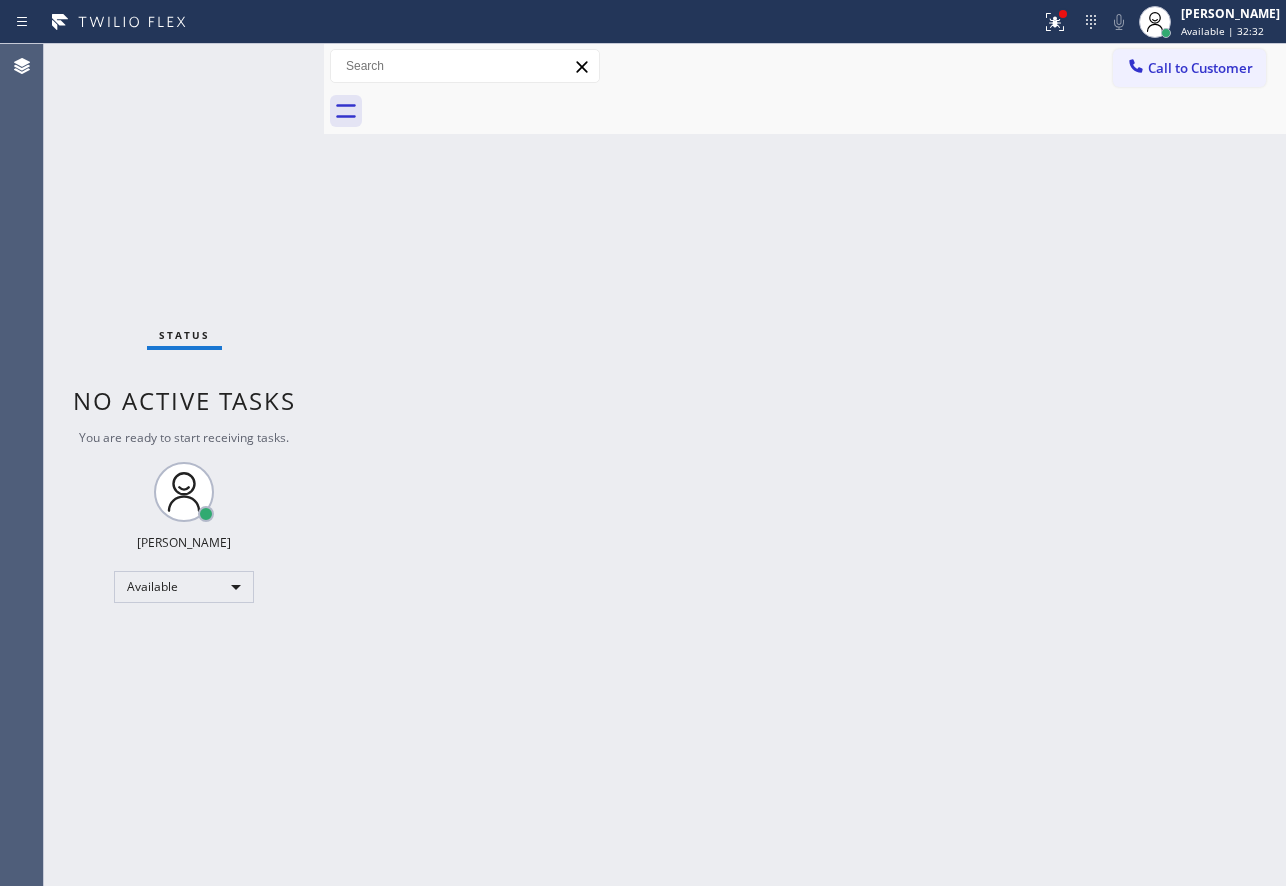 click on "Back to Dashboard Change Sender ID Customers Technicians Select a contact Outbound call Technician Search Technician Your caller id phone number Your caller id phone number Call Technician info Name   Phone none Address none Change Sender ID HVAC [PHONE_NUMBER] 5 Star Appliance [PHONE_NUMBER] Appliance Repair [PHONE_NUMBER] Plumbing [PHONE_NUMBER] Air Duct Cleaning [PHONE_NUMBER]  Electricians [PHONE_NUMBER] Cancel Change Check personal SMS Reset Change No tabs Call to Customer Outbound call Location [GEOGRAPHIC_DATA][PERSON_NAME] Air Duct Cleaning Service Your caller id phone number [PHONE_NUMBER] Customer number Call Outbound call Technician Search Technician Your caller id phone number Your caller id phone number Call" at bounding box center [805, 465] 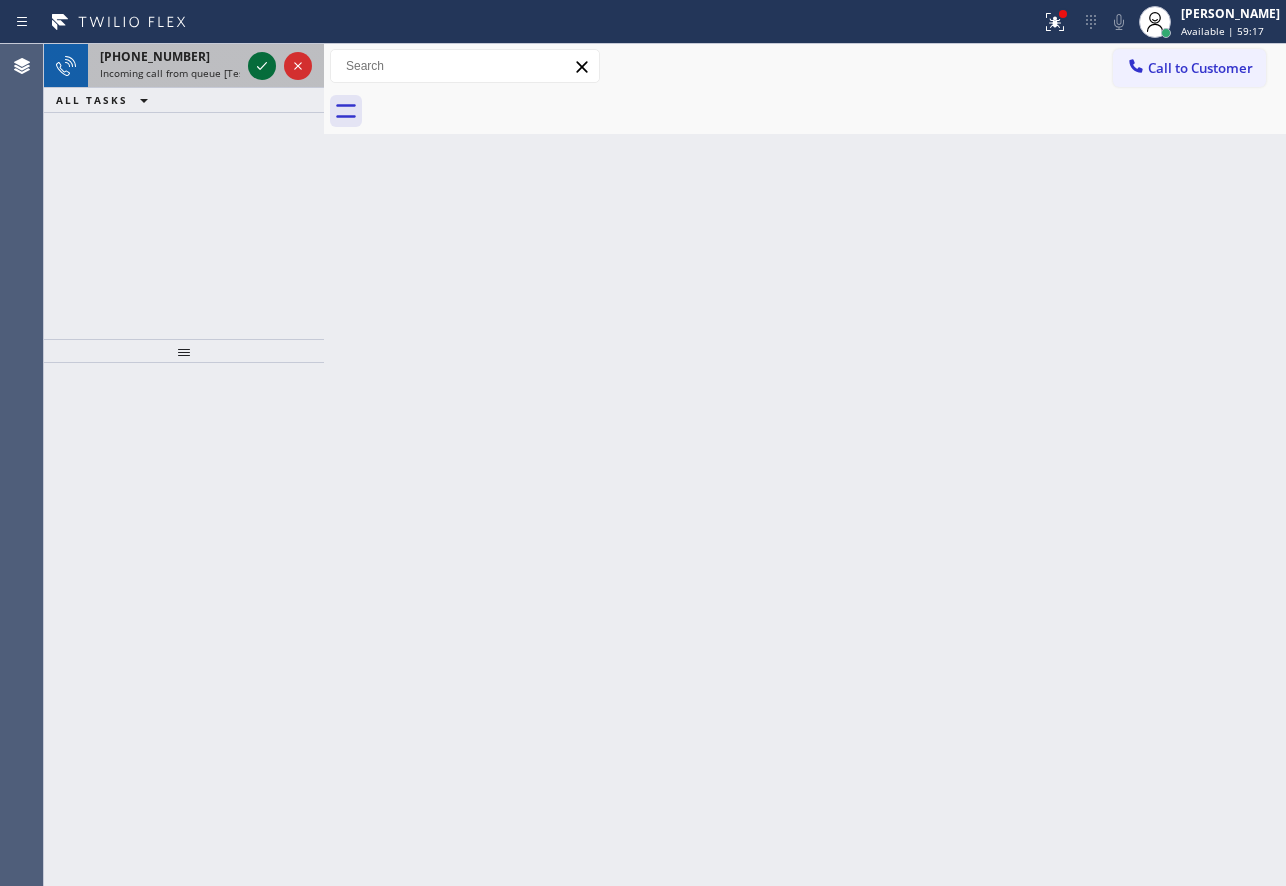 click 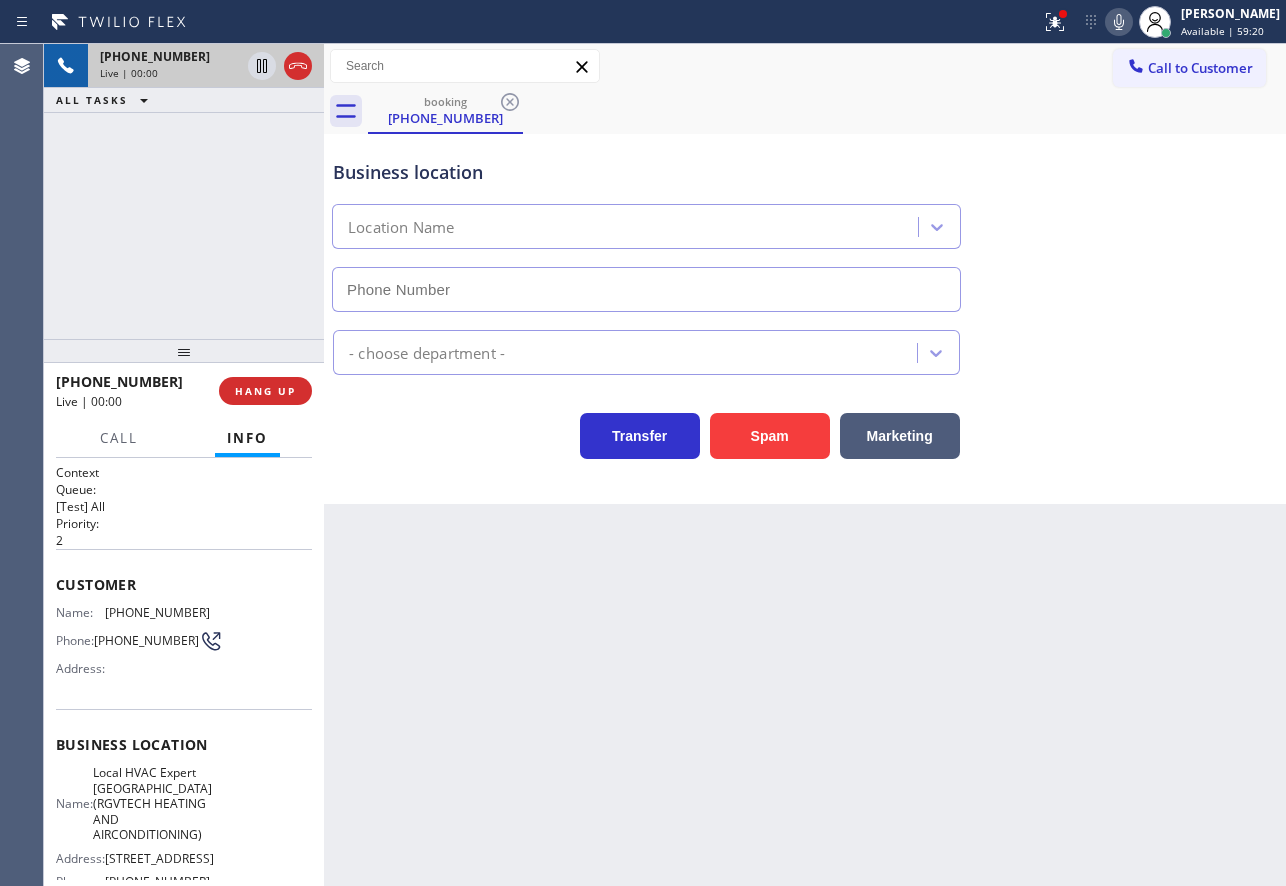 type on "[PHONE_NUMBER]" 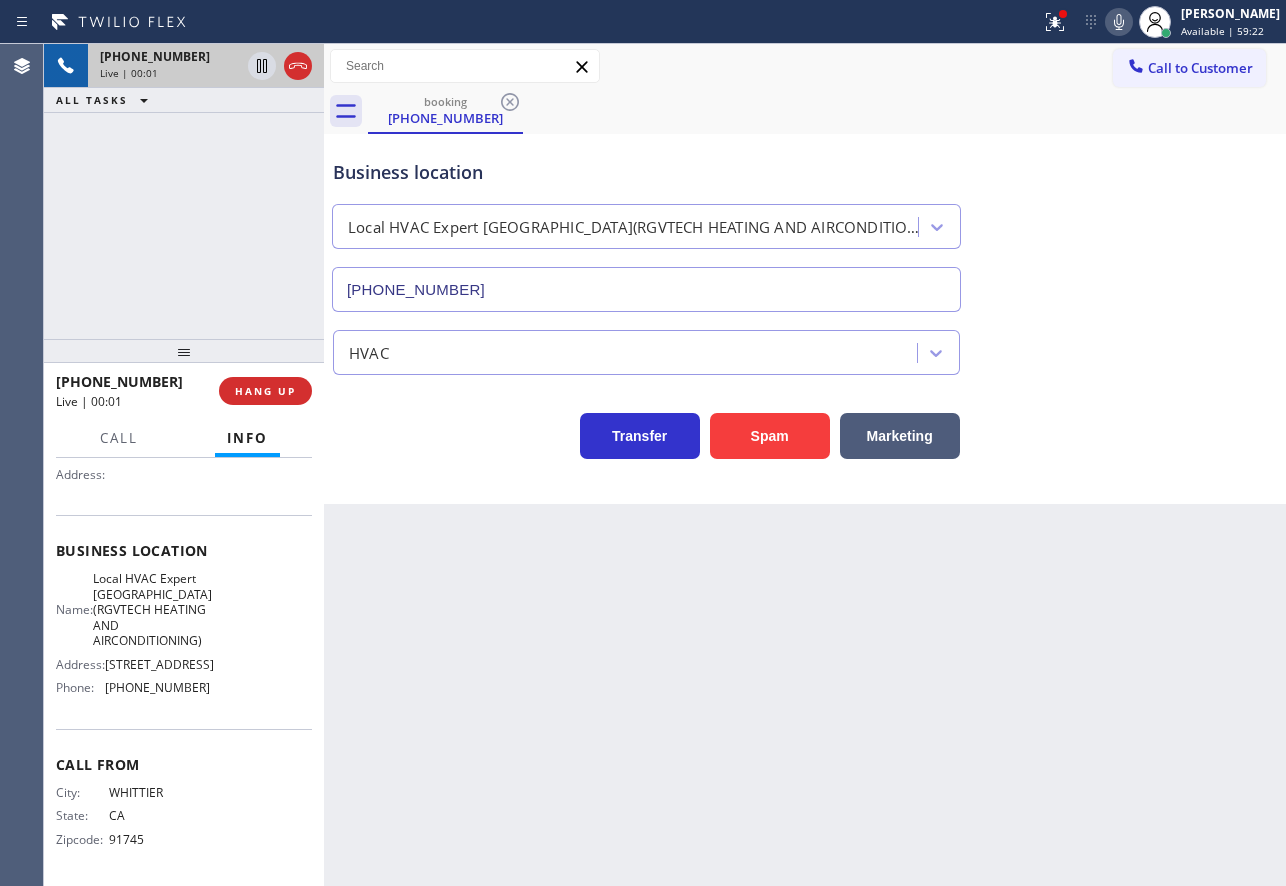 scroll, scrollTop: 216, scrollLeft: 0, axis: vertical 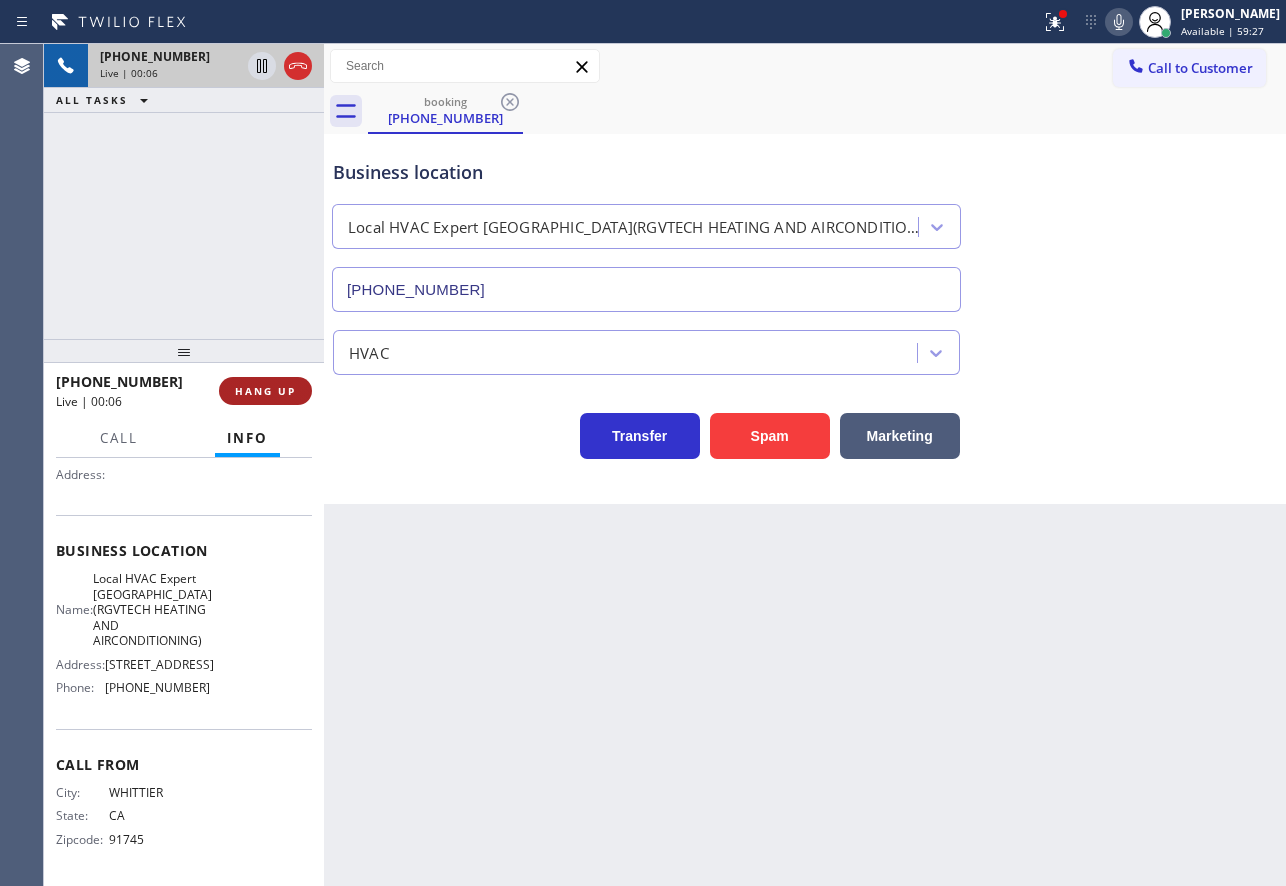 click on "HANG UP" at bounding box center (265, 391) 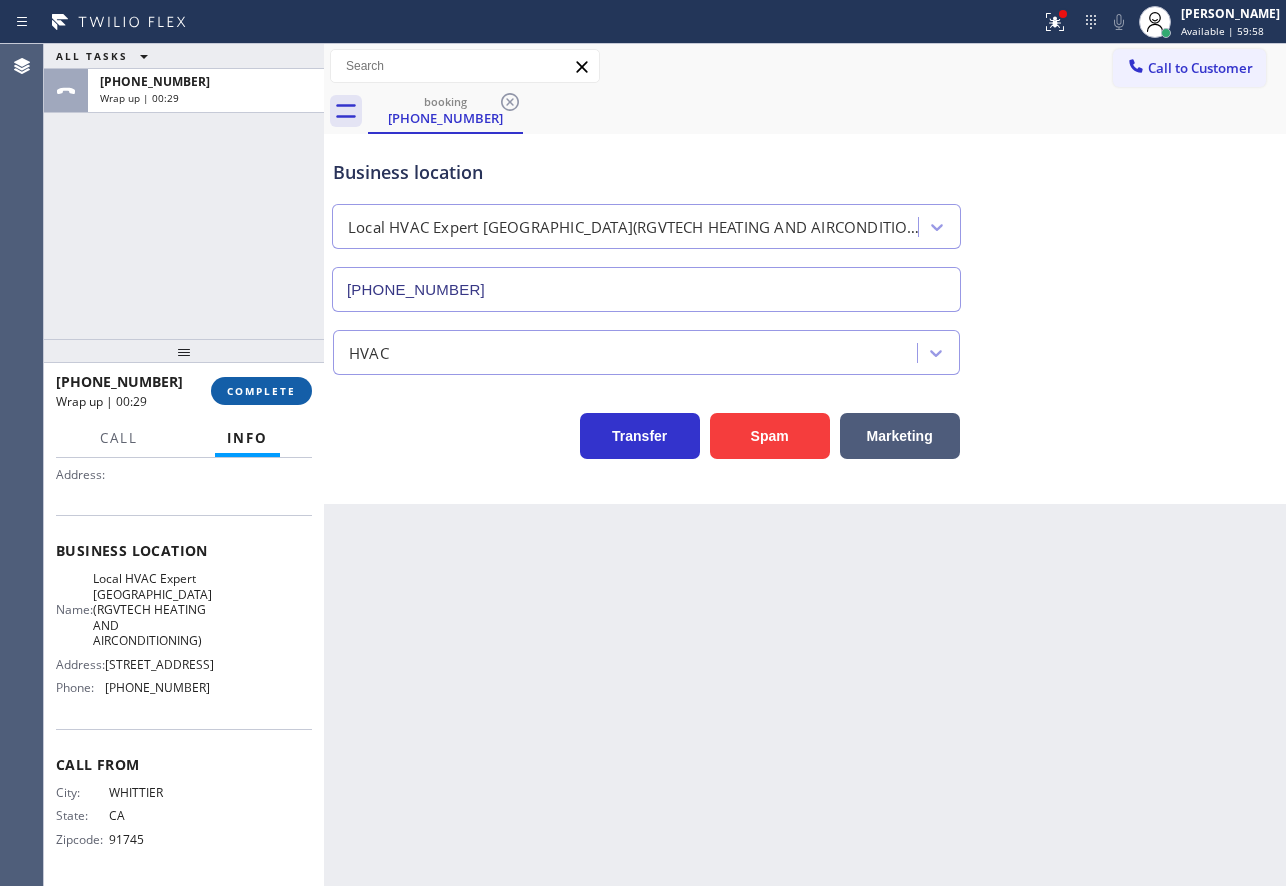 click on "COMPLETE" at bounding box center (261, 391) 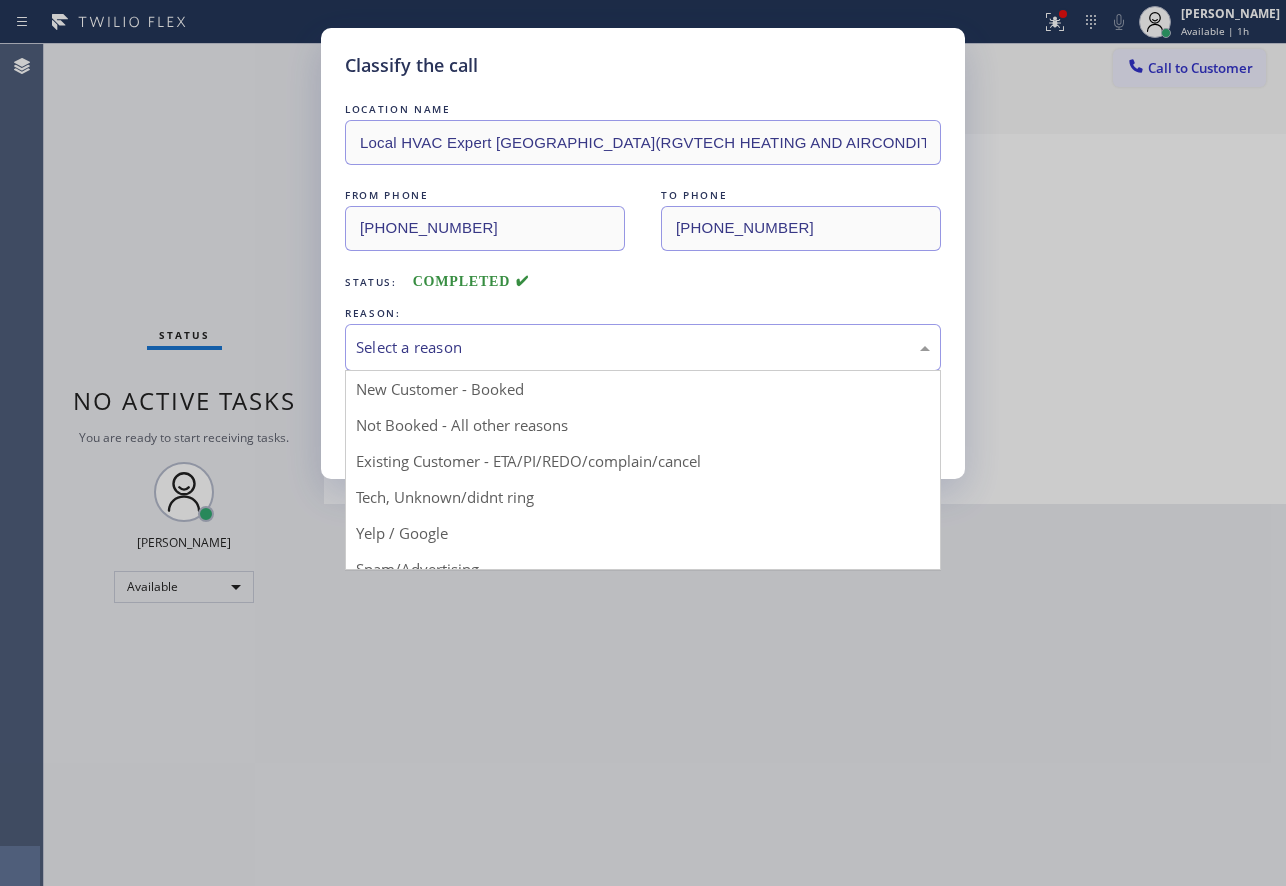 click on "Select a reason" at bounding box center (643, 347) 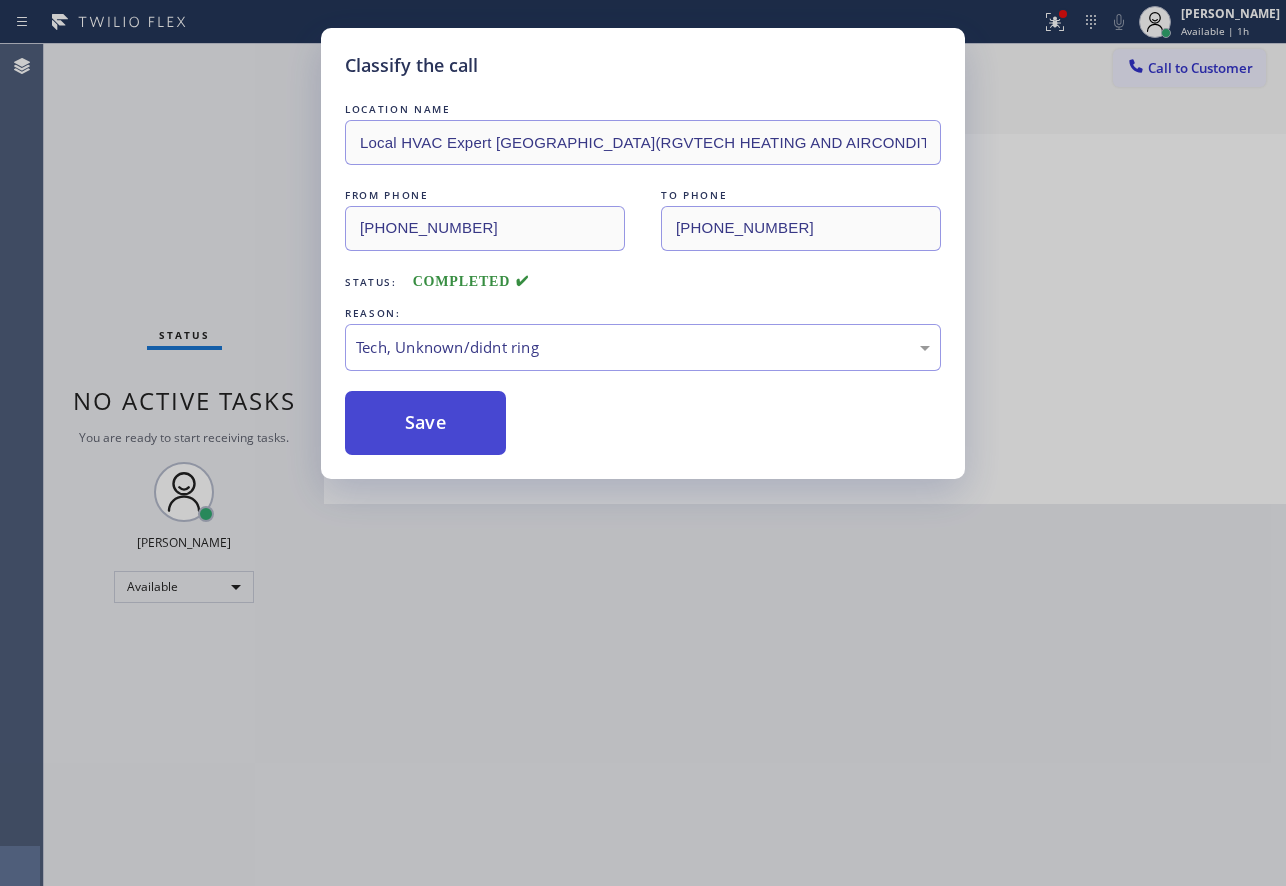 click on "Save" at bounding box center [425, 423] 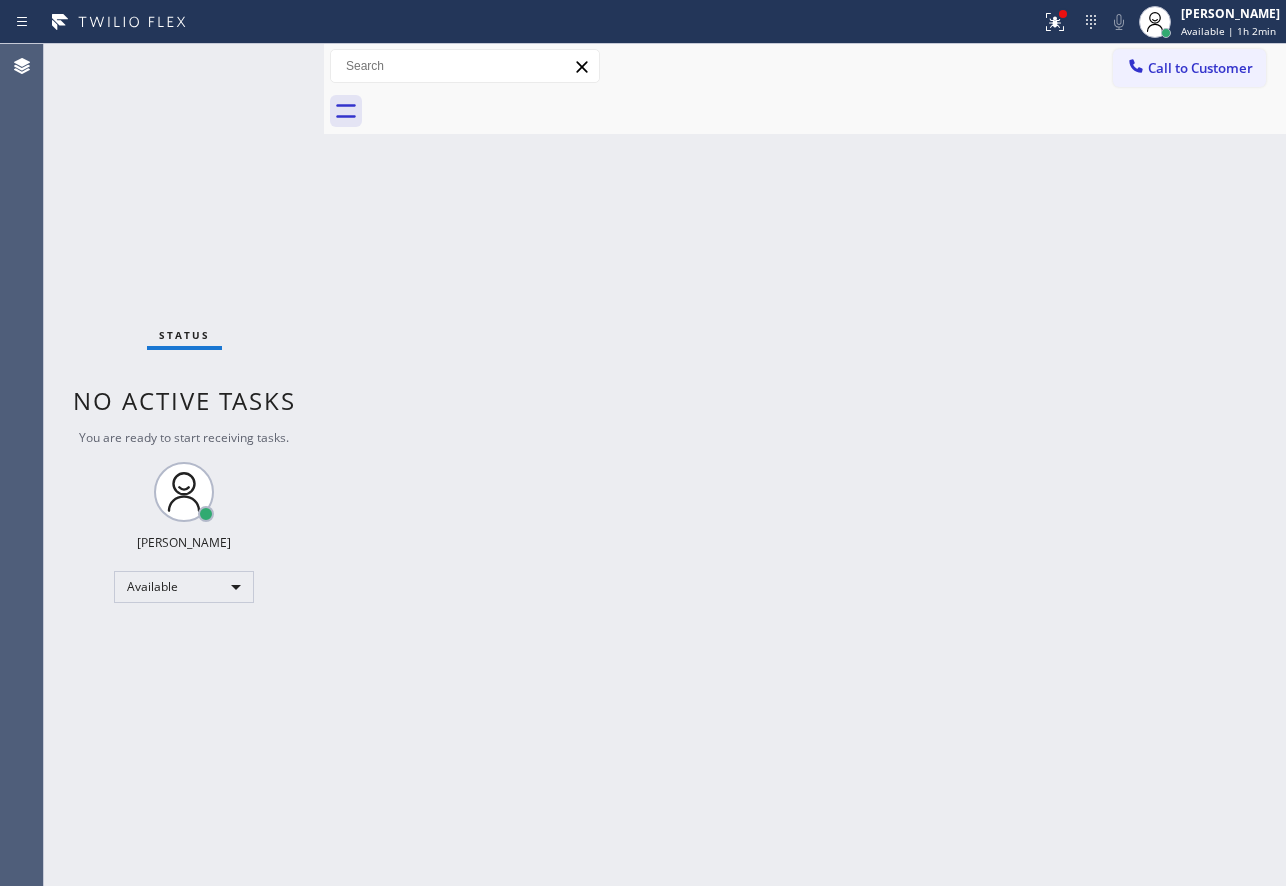 click on "Back to Dashboard Change Sender ID Customers Technicians Select a contact Outbound call Technician Search Technician Your caller id phone number Your caller id phone number Call Technician info Name   Phone none Address none Change Sender ID HVAC [PHONE_NUMBER] 5 Star Appliance [PHONE_NUMBER] Appliance Repair [PHONE_NUMBER] Plumbing [PHONE_NUMBER] Air Duct Cleaning [PHONE_NUMBER]  Electricians [PHONE_NUMBER] Cancel Change Check personal SMS Reset Change No tabs Call to Customer Outbound call Location [GEOGRAPHIC_DATA][PERSON_NAME] Air Duct Cleaning Service Your caller id phone number [PHONE_NUMBER] Customer number Call Outbound call Technician Search Technician Your caller id phone number Your caller id phone number Call" at bounding box center [805, 465] 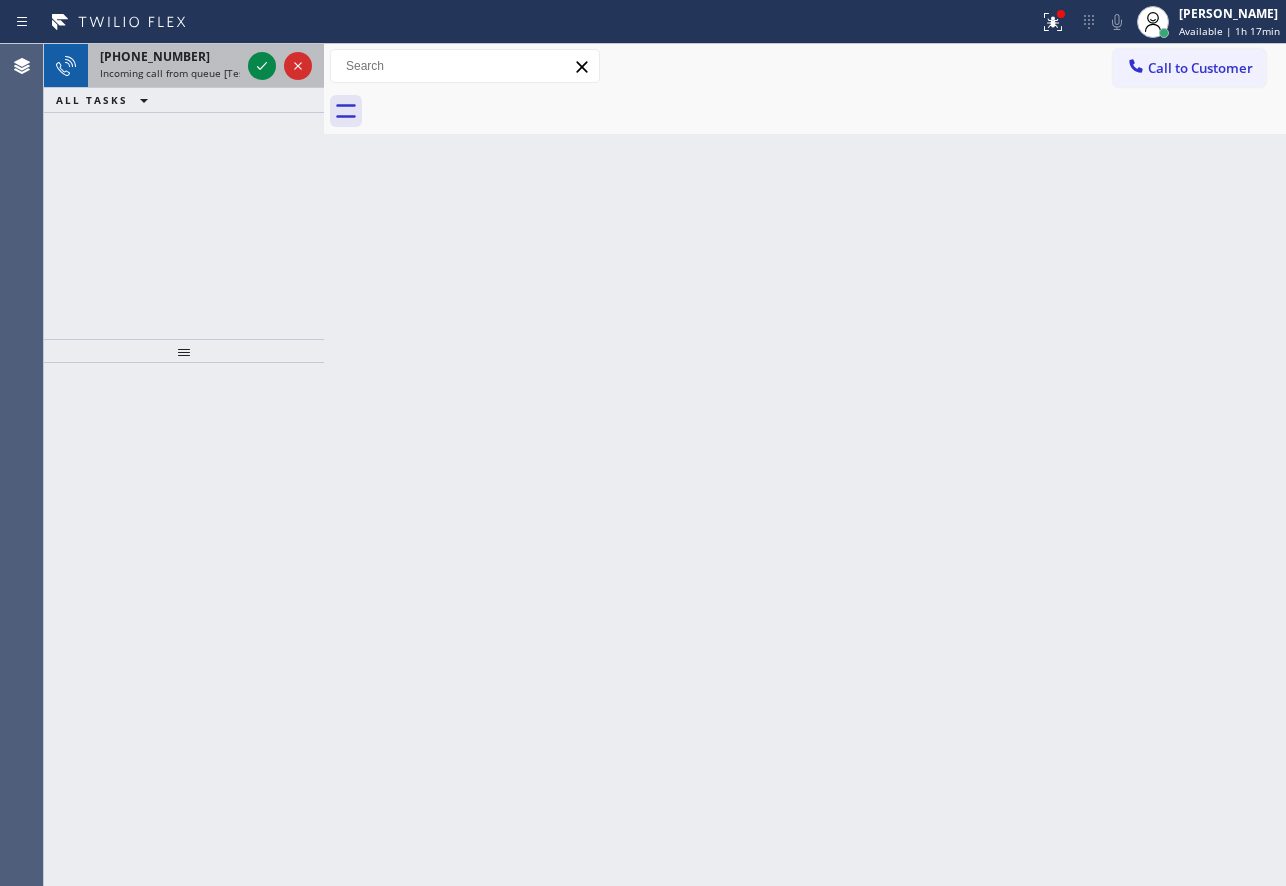 click on "[PHONE_NUMBER] Incoming call from queue [Test] All" at bounding box center [166, 66] 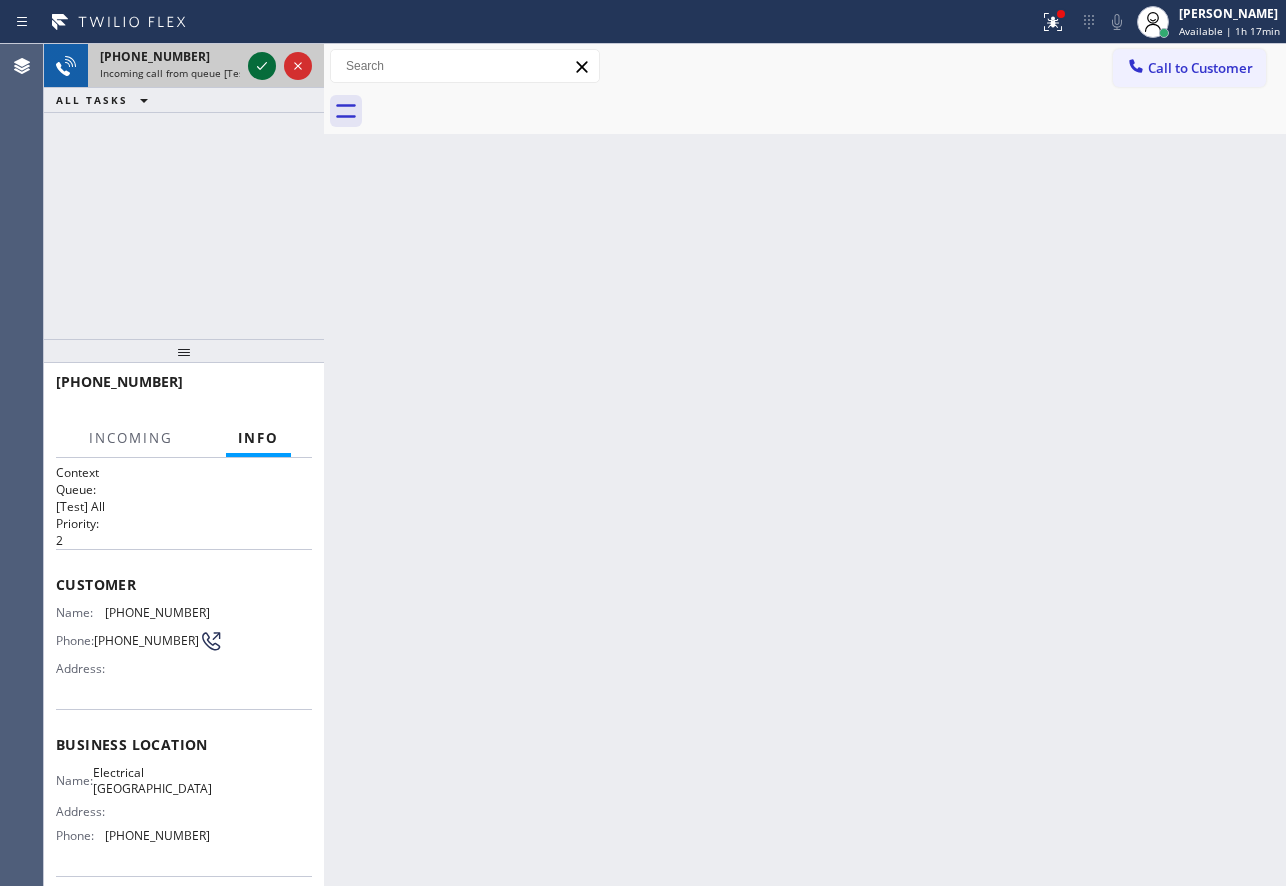 click at bounding box center (262, 66) 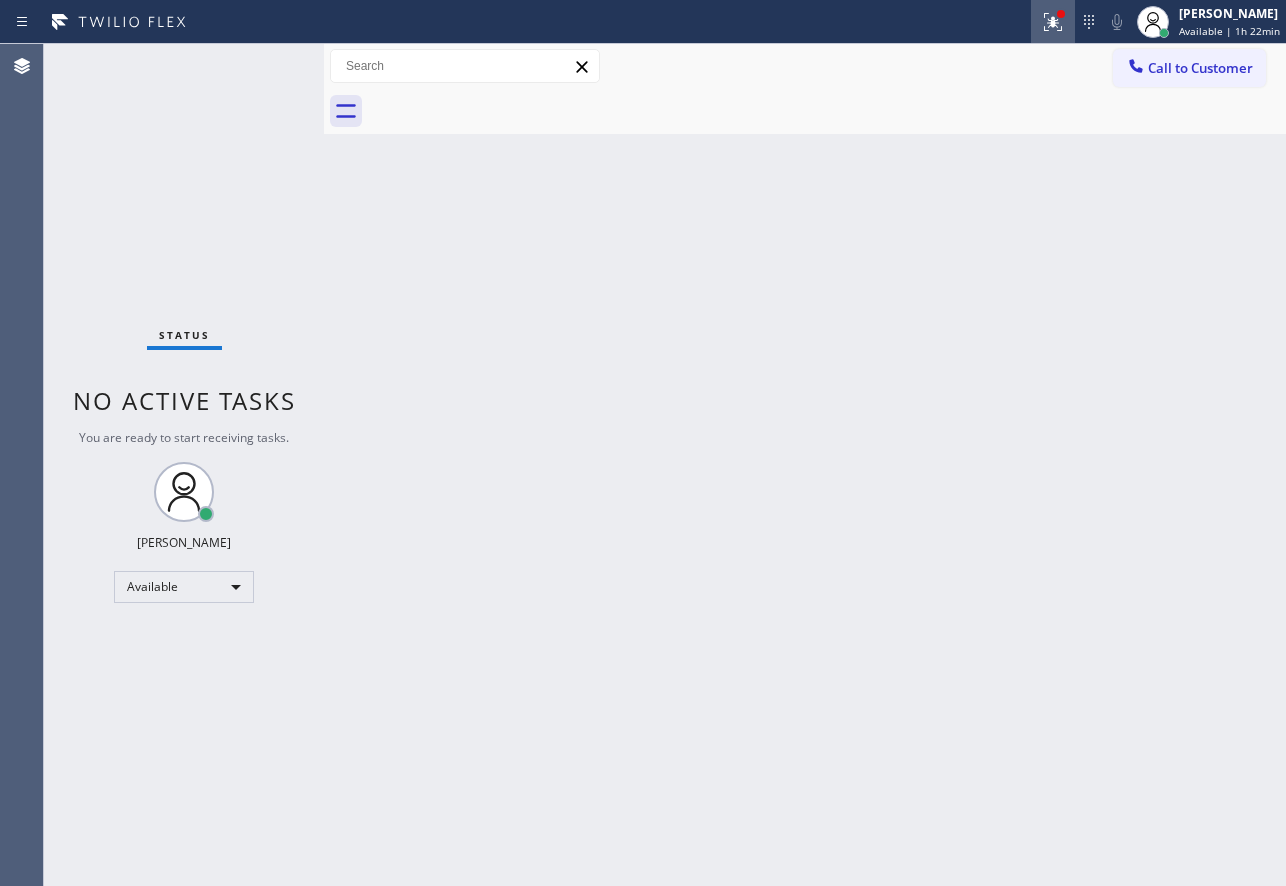 click 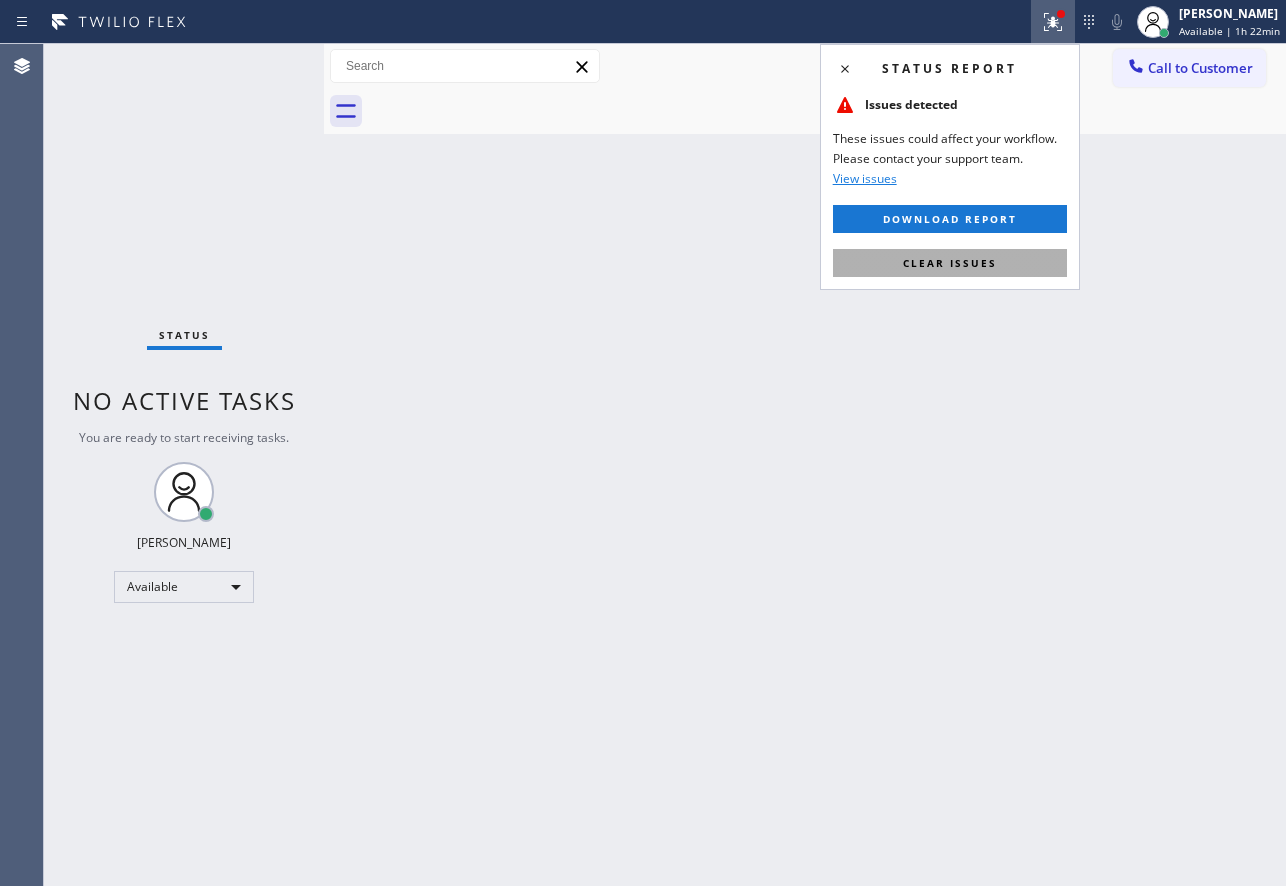 click on "Clear issues" at bounding box center [950, 263] 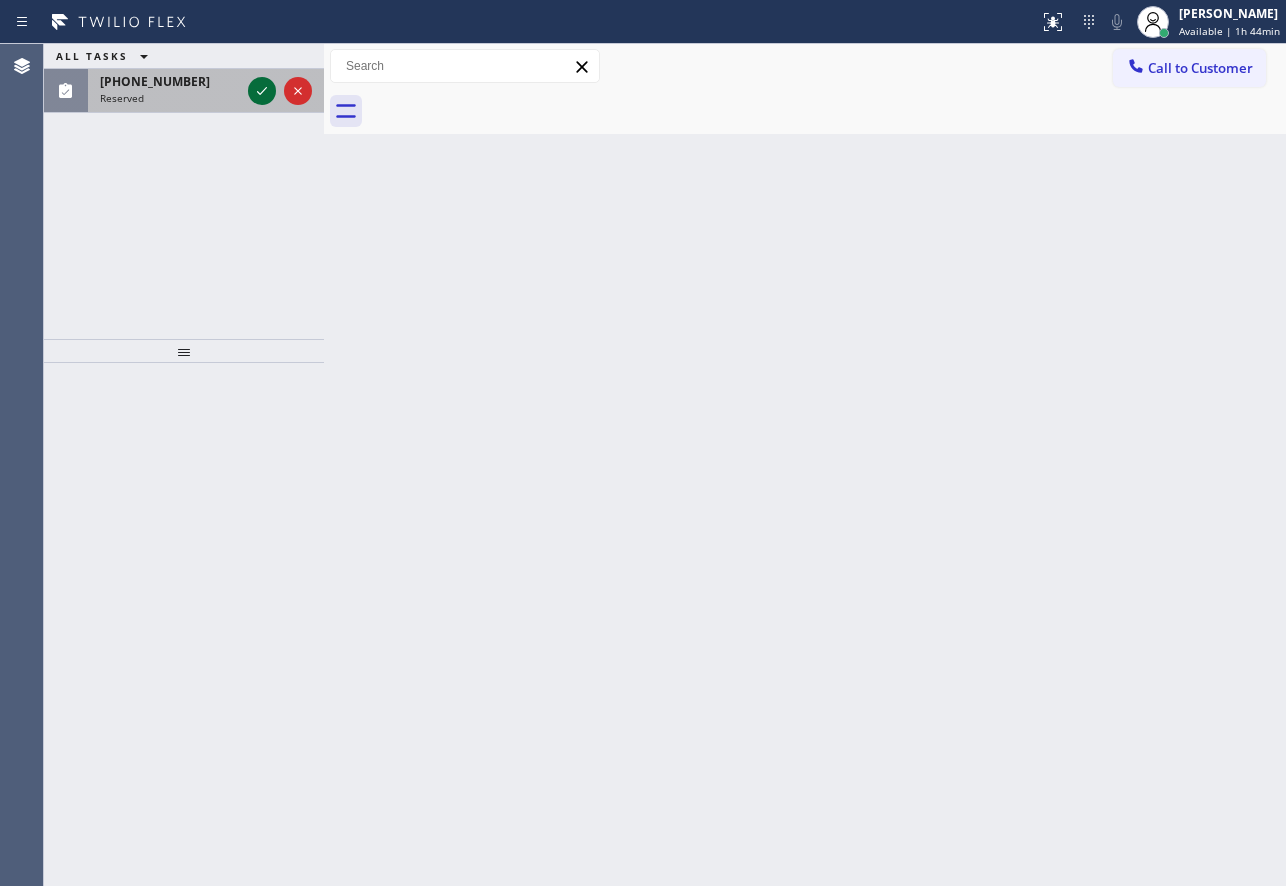 click 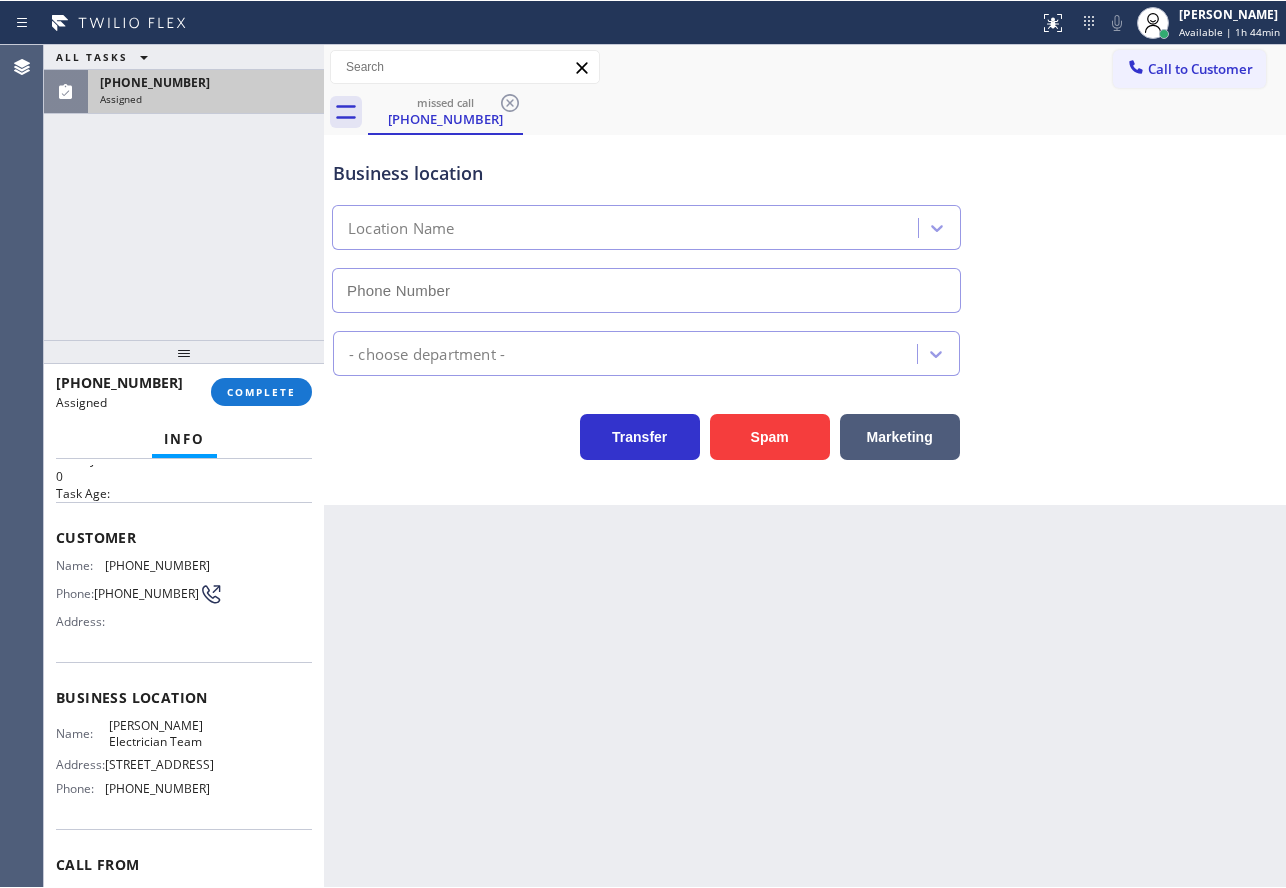 scroll, scrollTop: 100, scrollLeft: 0, axis: vertical 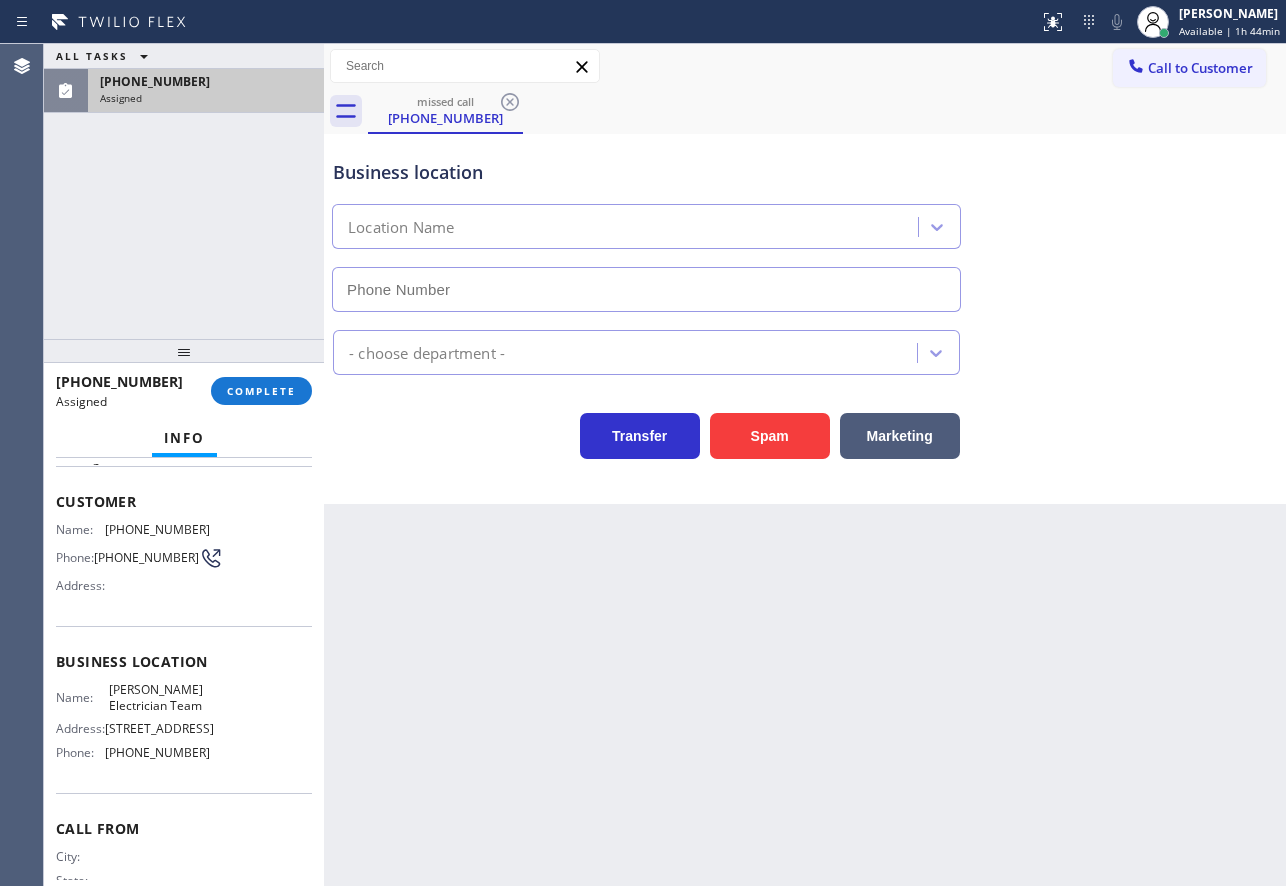 type on "[PHONE_NUMBER]" 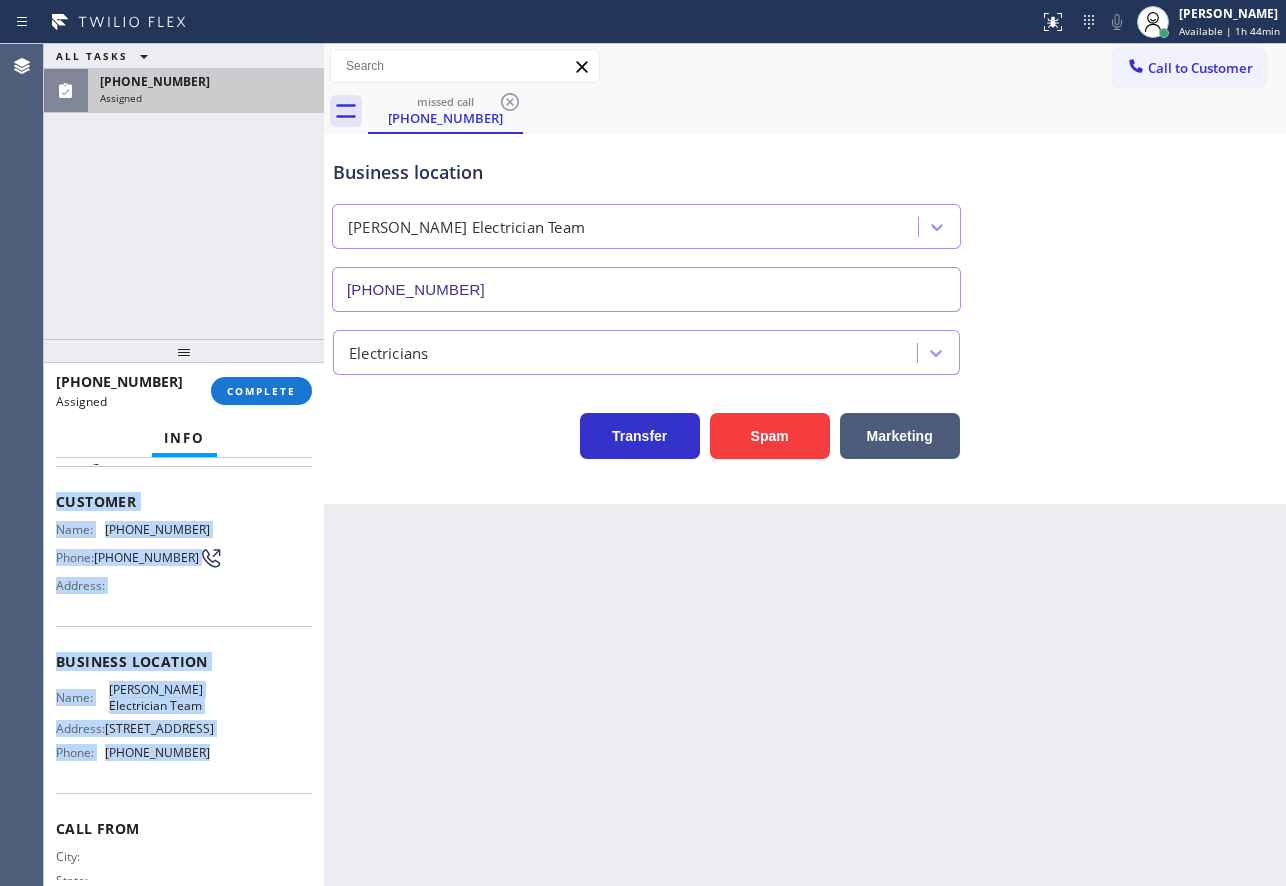 drag, startPoint x: 211, startPoint y: 788, endPoint x: 58, endPoint y: 512, distance: 315.57092 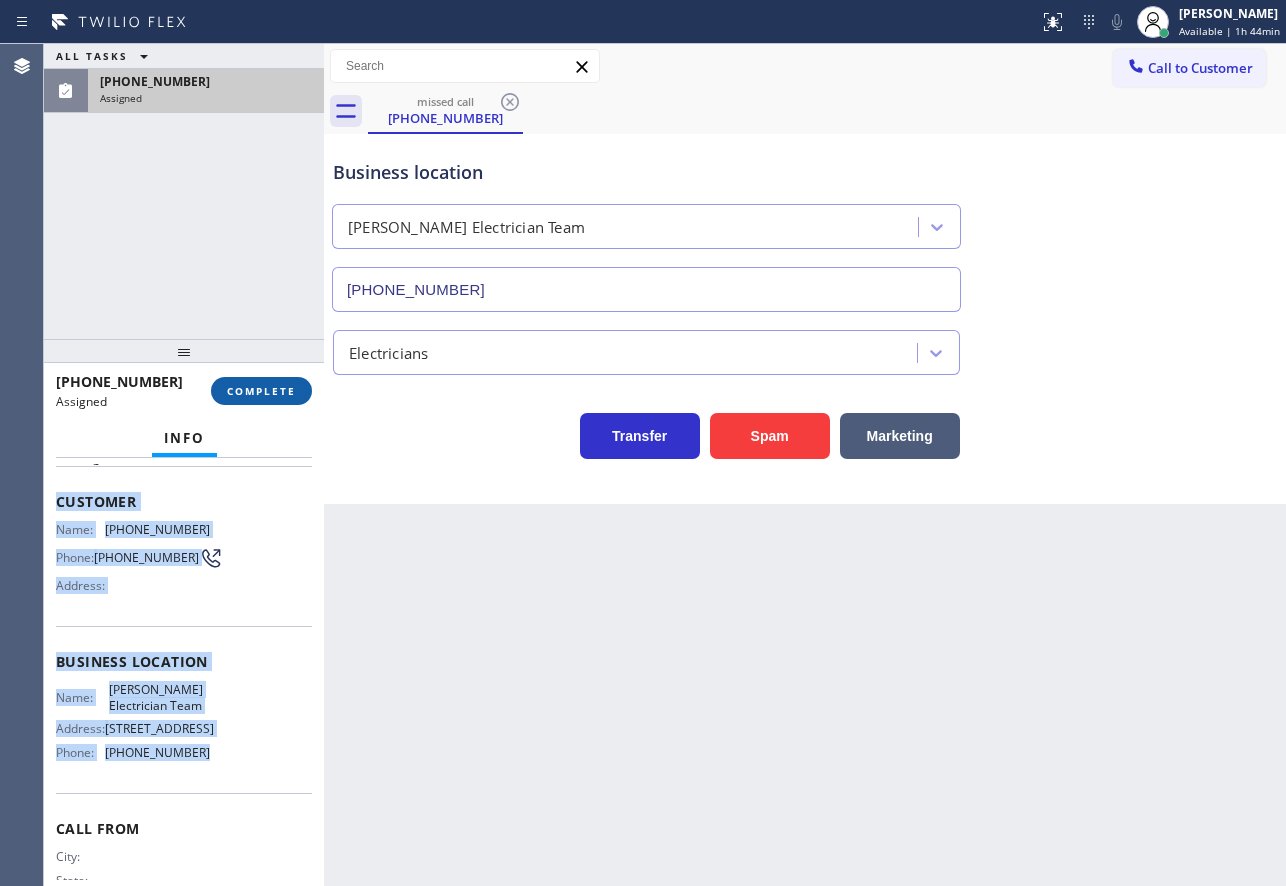 click on "COMPLETE" at bounding box center [261, 391] 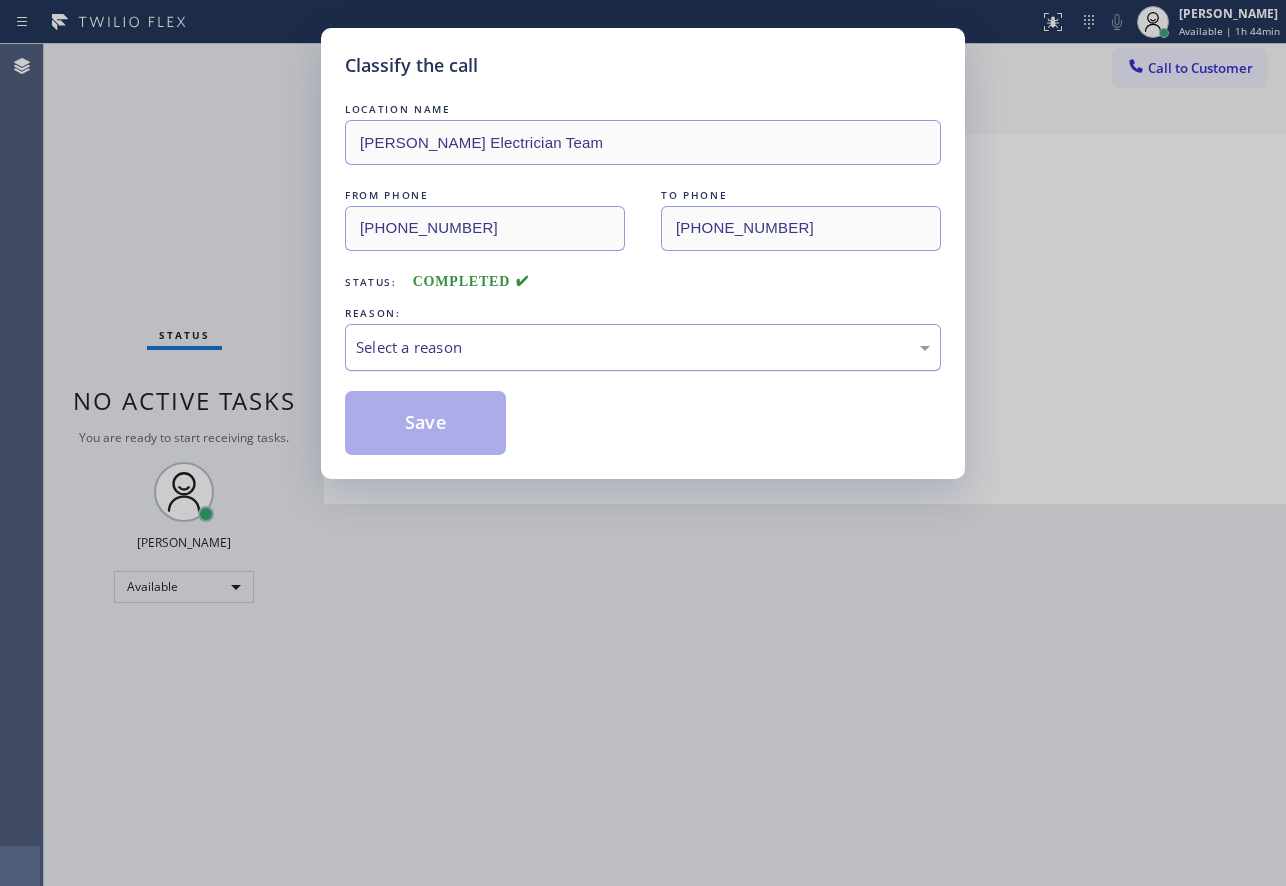 click on "Select a reason" at bounding box center (643, 347) 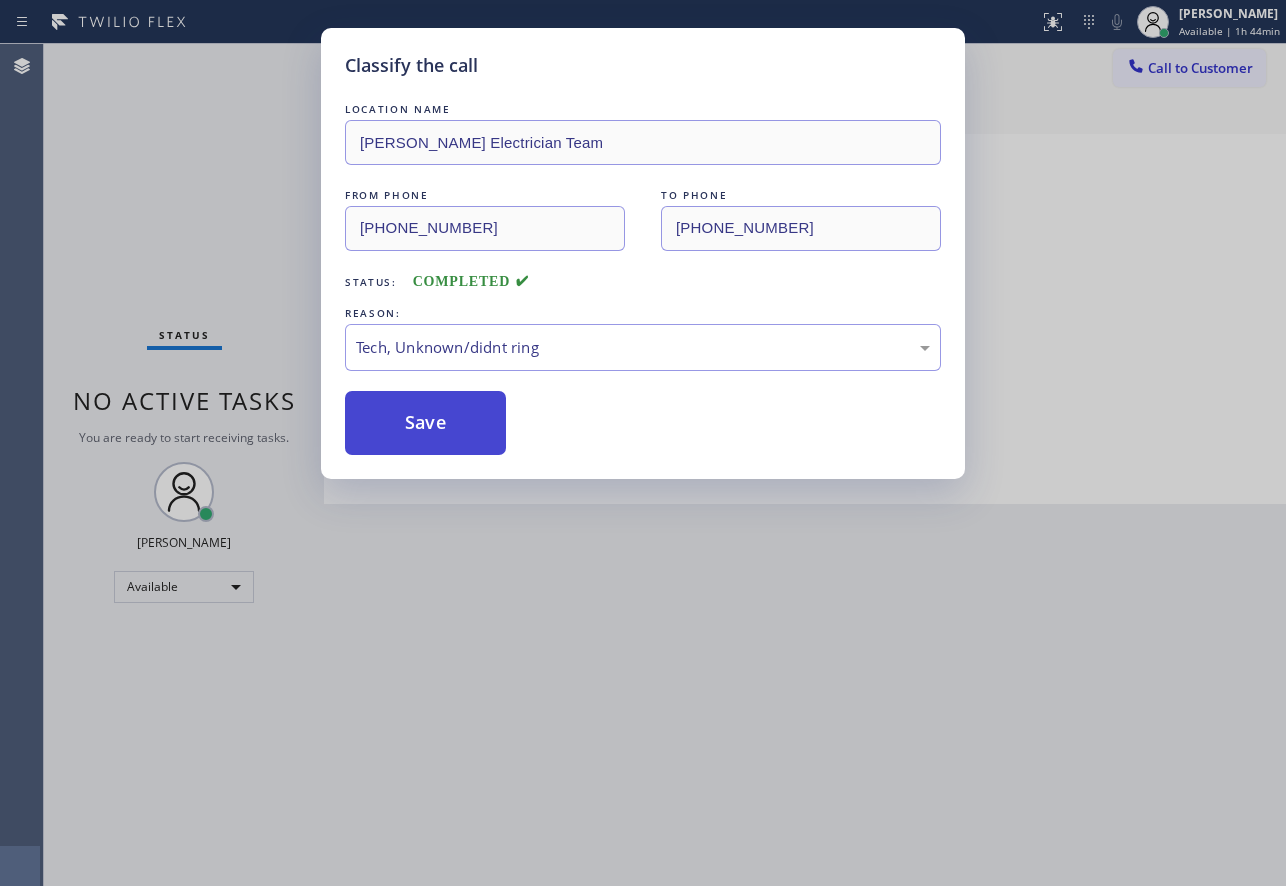 click on "Save" at bounding box center (425, 423) 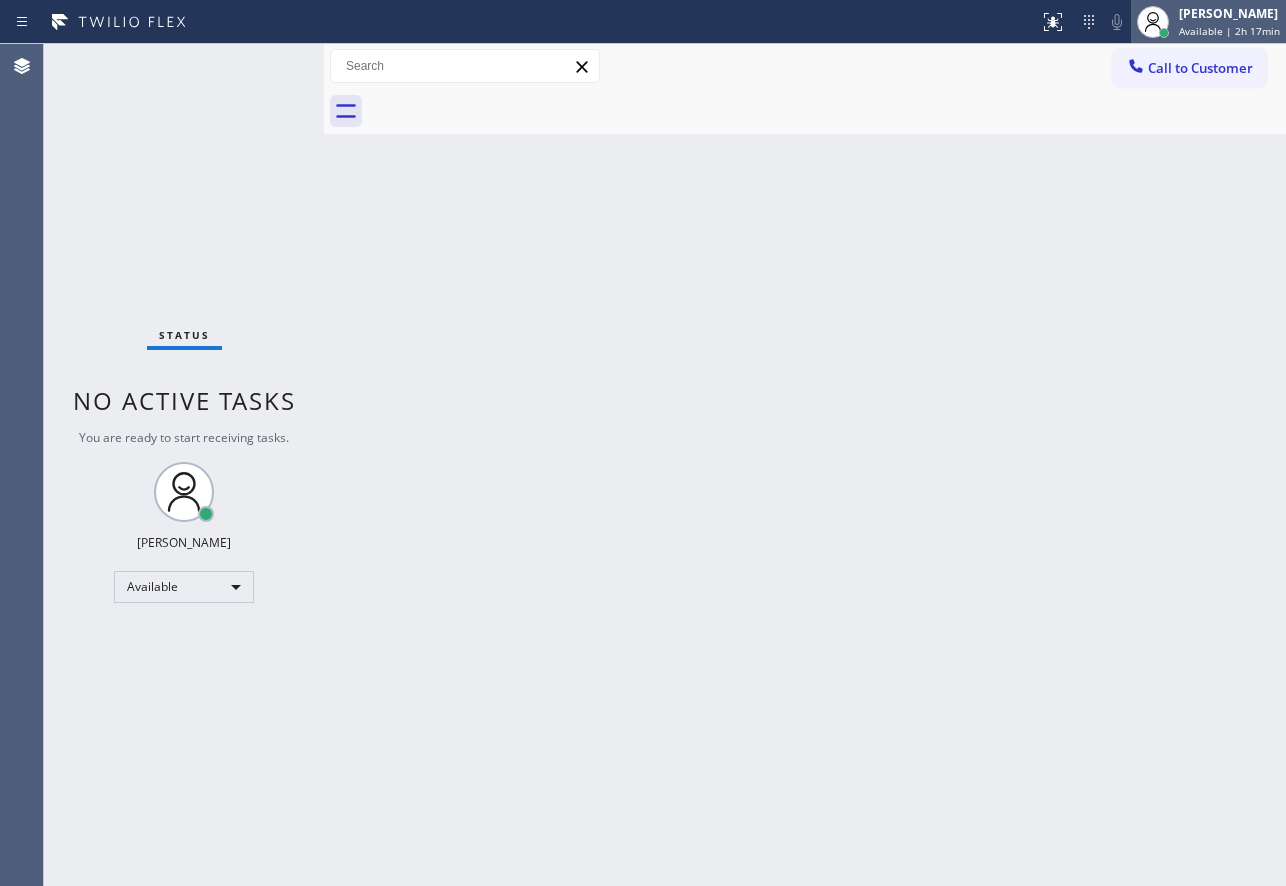 click on "Available | 2h 17min" at bounding box center (1229, 31) 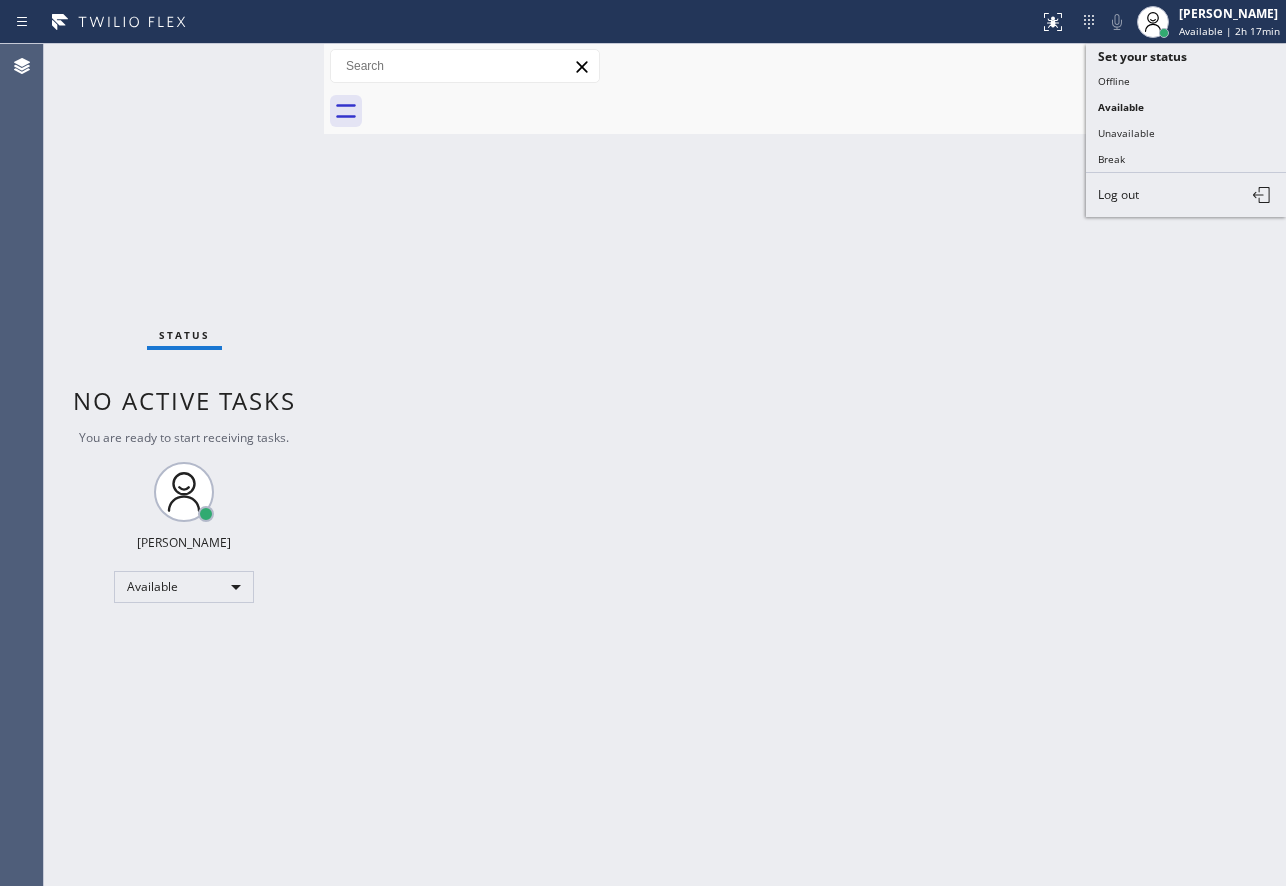 click on "Back to Dashboard Change Sender ID Customers Technicians Select a contact Outbound call Technician Search Technician Your caller id phone number Your caller id phone number Call Technician info Name   Phone none Address none Change Sender ID HVAC [PHONE_NUMBER] 5 Star Appliance [PHONE_NUMBER] Appliance Repair [PHONE_NUMBER] Plumbing [PHONE_NUMBER] Air Duct Cleaning [PHONE_NUMBER]  Electricians [PHONE_NUMBER] Cancel Change Check personal SMS Reset Change No tabs Call to Customer Outbound call Location [GEOGRAPHIC_DATA][PERSON_NAME] Air Duct Cleaning Service Your caller id phone number [PHONE_NUMBER] Customer number Call Outbound call Technician Search Technician Your caller id phone number Your caller id phone number Call" at bounding box center [805, 465] 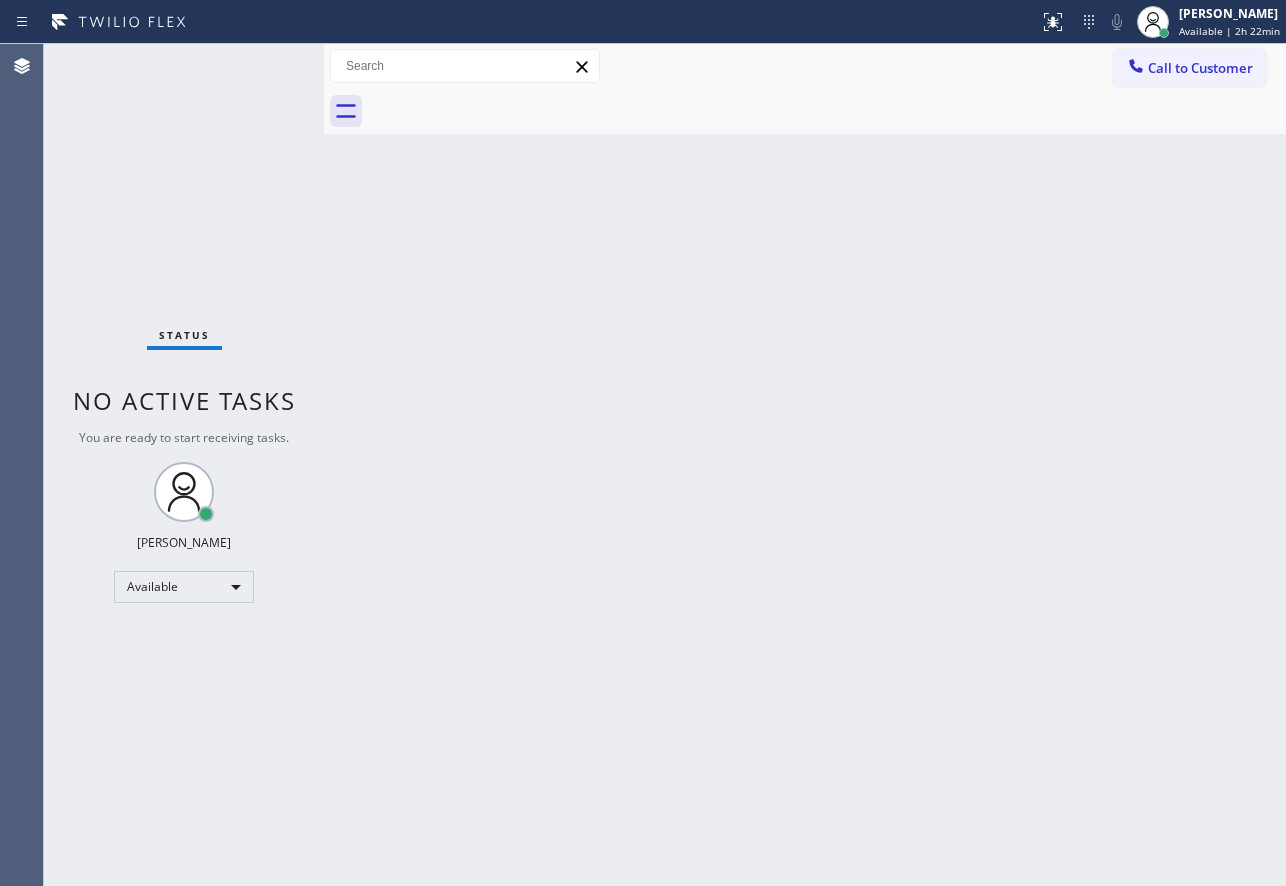 click on "Back to Dashboard Change Sender ID Customers Technicians Select a contact Outbound call Technician Search Technician Your caller id phone number Your caller id phone number Call Technician info Name   Phone none Address none Change Sender ID HVAC [PHONE_NUMBER] 5 Star Appliance [PHONE_NUMBER] Appliance Repair [PHONE_NUMBER] Plumbing [PHONE_NUMBER] Air Duct Cleaning [PHONE_NUMBER]  Electricians [PHONE_NUMBER] Cancel Change Check personal SMS Reset Change No tabs Call to Customer Outbound call Location [GEOGRAPHIC_DATA][PERSON_NAME] Air Duct Cleaning Service Your caller id phone number [PHONE_NUMBER] Customer number Call Outbound call Technician Search Technician Your caller id phone number Your caller id phone number Call" at bounding box center (805, 465) 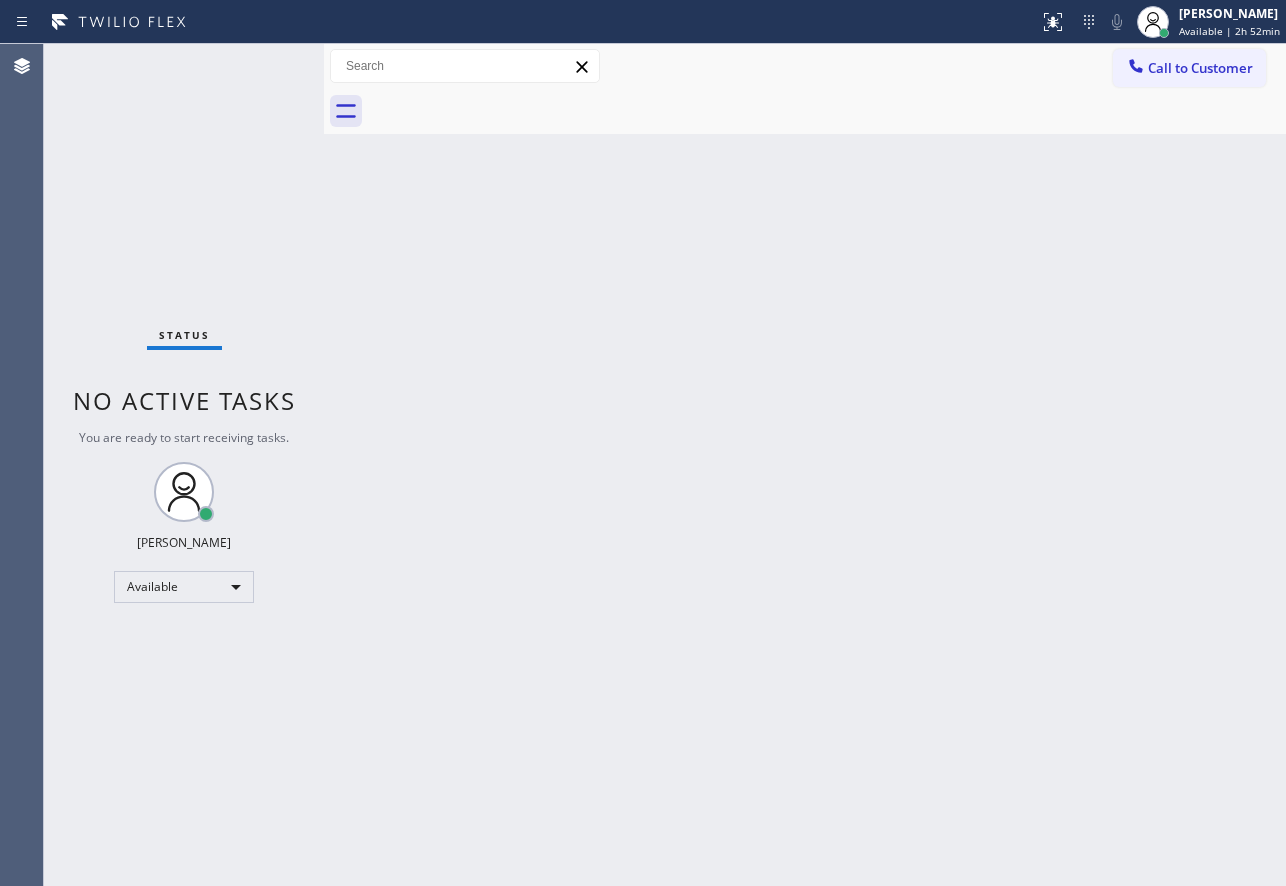 drag, startPoint x: 733, startPoint y: 263, endPoint x: 707, endPoint y: 175, distance: 91.76056 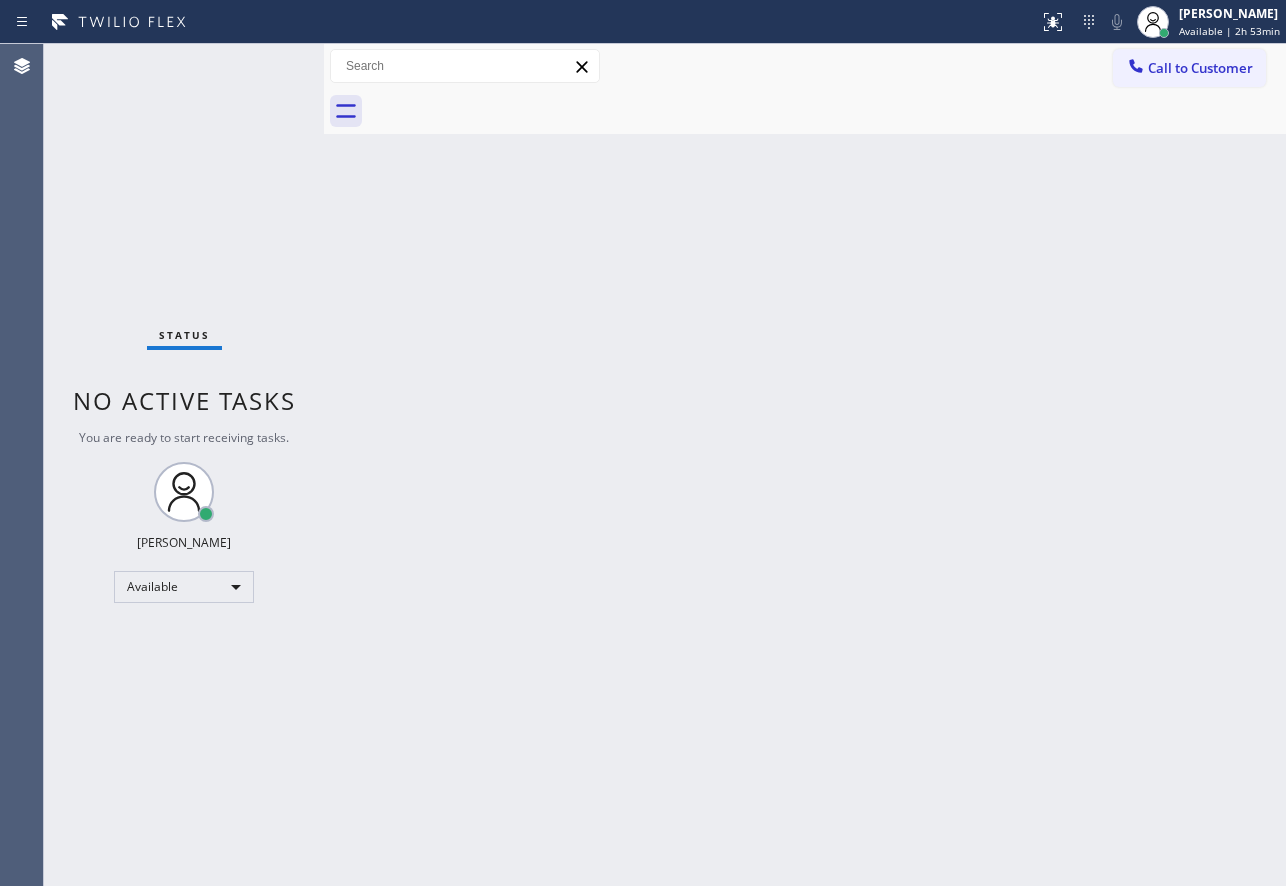 click on "Back to Dashboard Change Sender ID Customers Technicians Select a contact Outbound call Technician Search Technician Your caller id phone number Your caller id phone number Call Technician info Name   Phone none Address none Change Sender ID HVAC [PHONE_NUMBER] 5 Star Appliance [PHONE_NUMBER] Appliance Repair [PHONE_NUMBER] Plumbing [PHONE_NUMBER] Air Duct Cleaning [PHONE_NUMBER]  Electricians [PHONE_NUMBER] Cancel Change Check personal SMS Reset Change No tabs Call to Customer Outbound call Location [GEOGRAPHIC_DATA][PERSON_NAME] Air Duct Cleaning Service Your caller id phone number [PHONE_NUMBER] Customer number Call Outbound call Technician Search Technician Your caller id phone number Your caller id phone number Call" at bounding box center [805, 465] 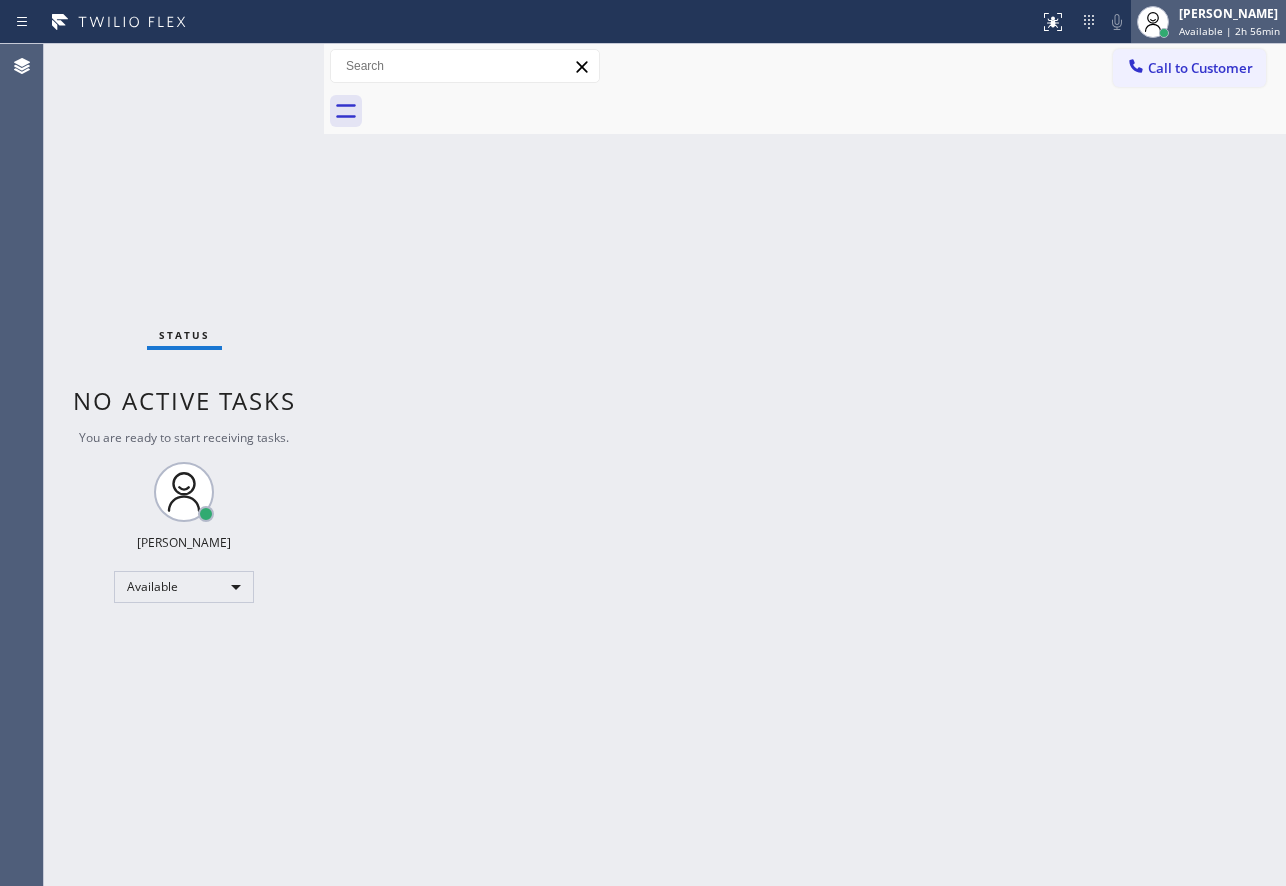 click on "Available | 2h 56min" at bounding box center (1229, 31) 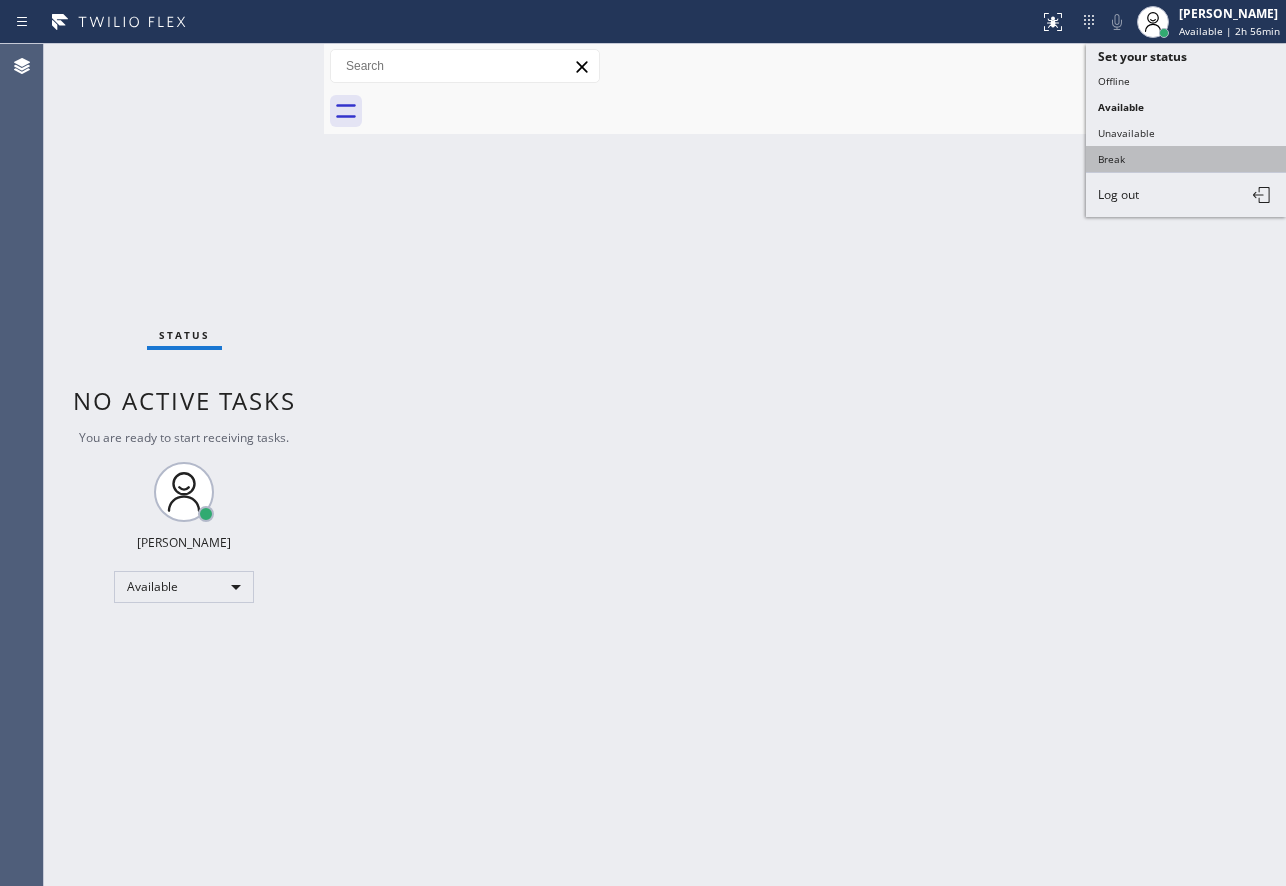 click on "Break" at bounding box center [1186, 159] 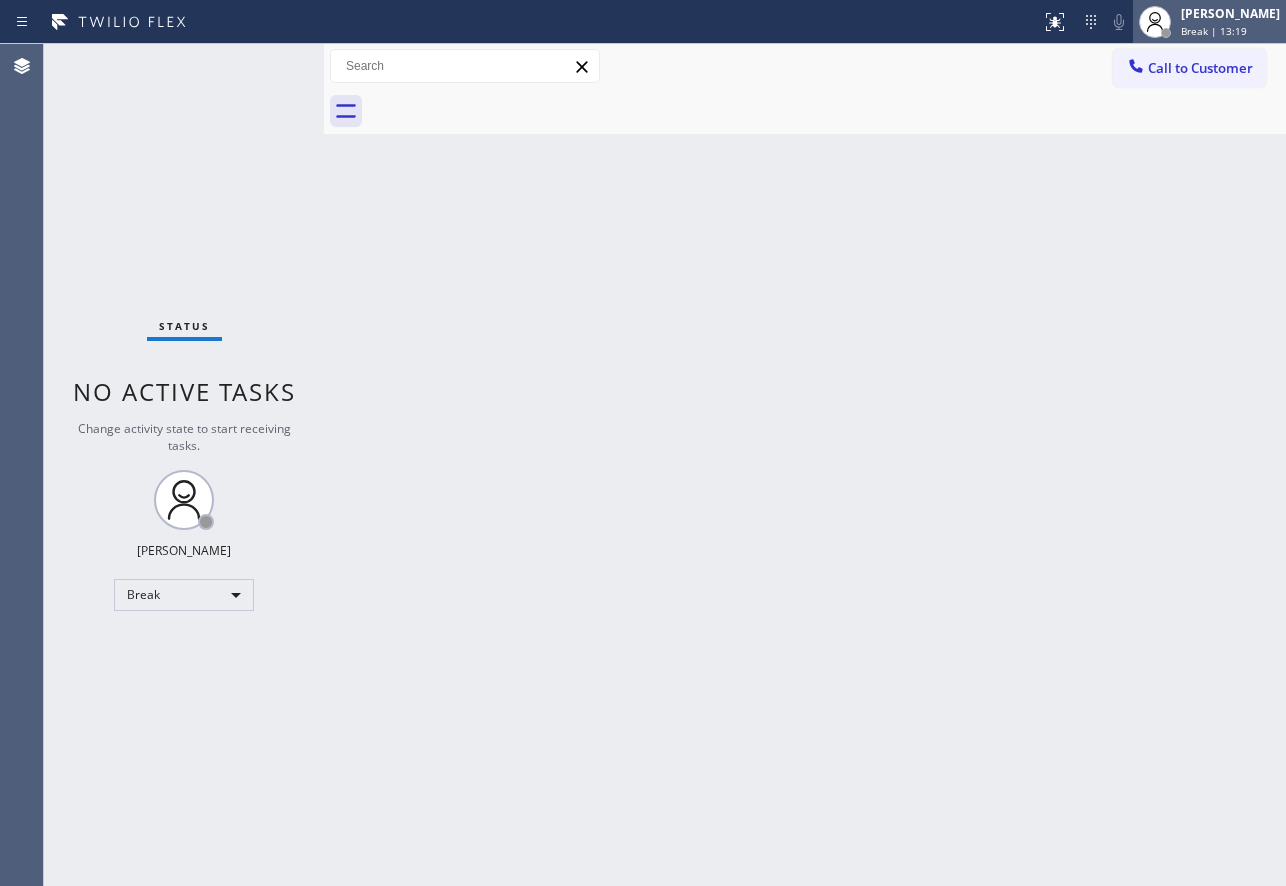 click on "Break | 13:19" at bounding box center (1214, 31) 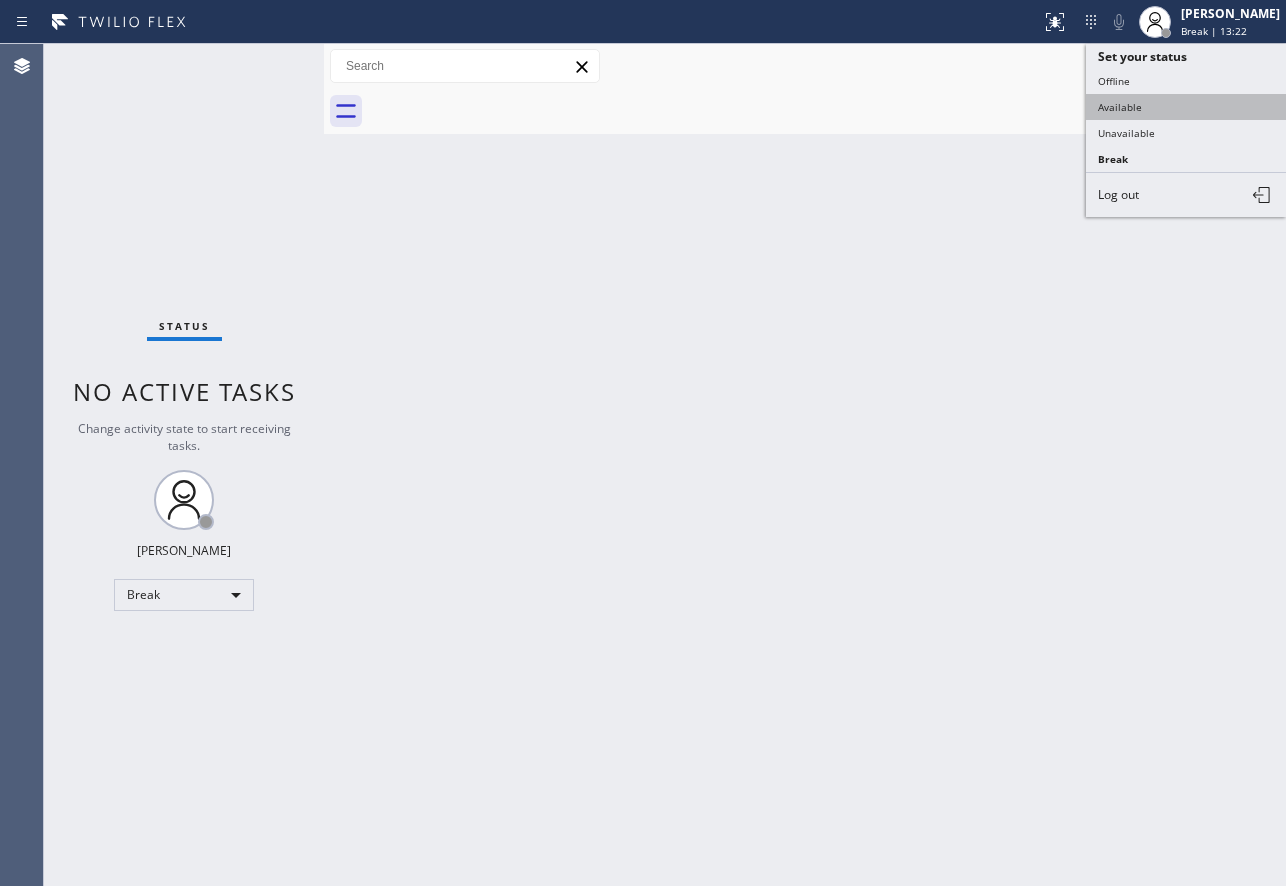 click on "Available" at bounding box center (1186, 107) 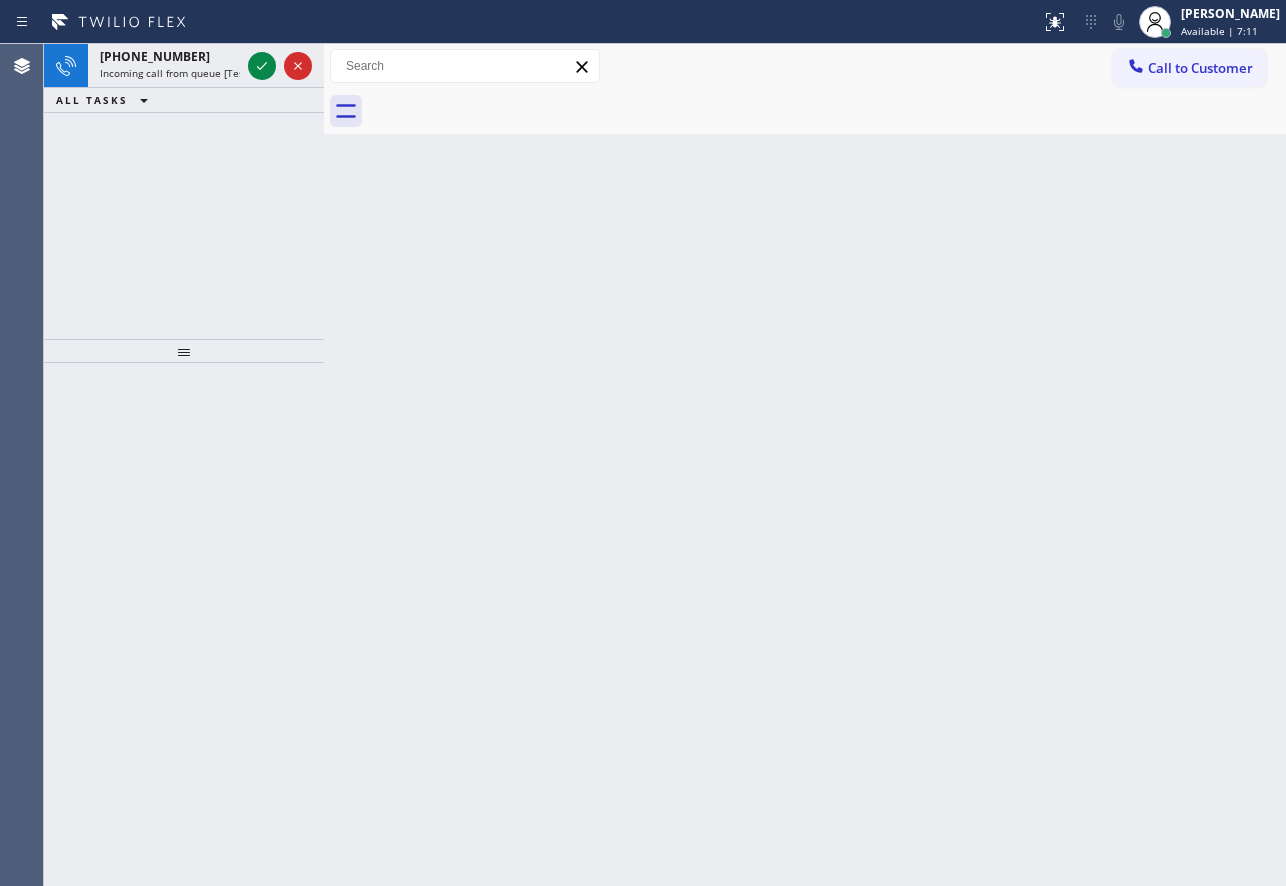 click on "Status report No issues detected If you experience an issue, please download the report and send it to your support team. Download report [PERSON_NAME] Available | 7:11 Set your status Offline Available Unavailable Break Log out" at bounding box center [643, 22] 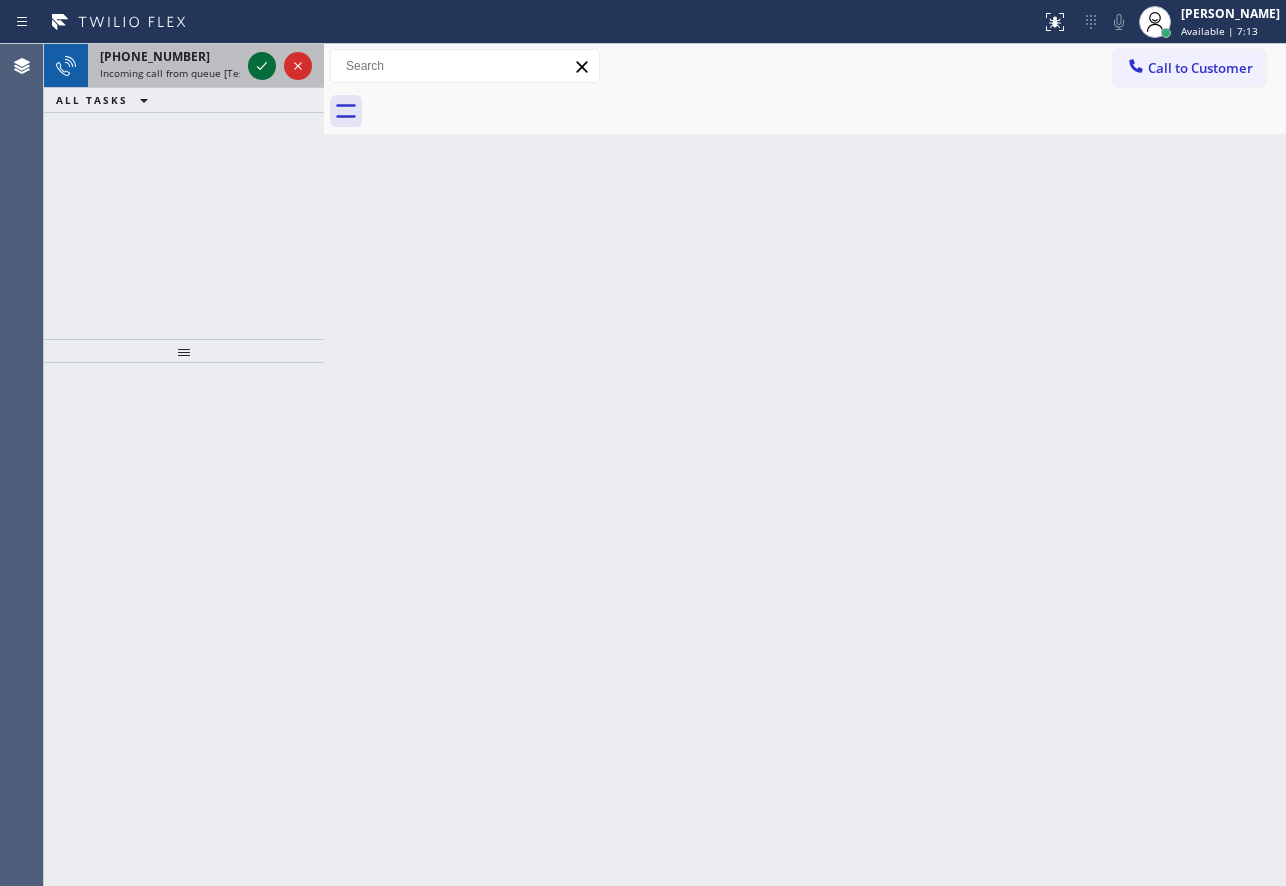 click 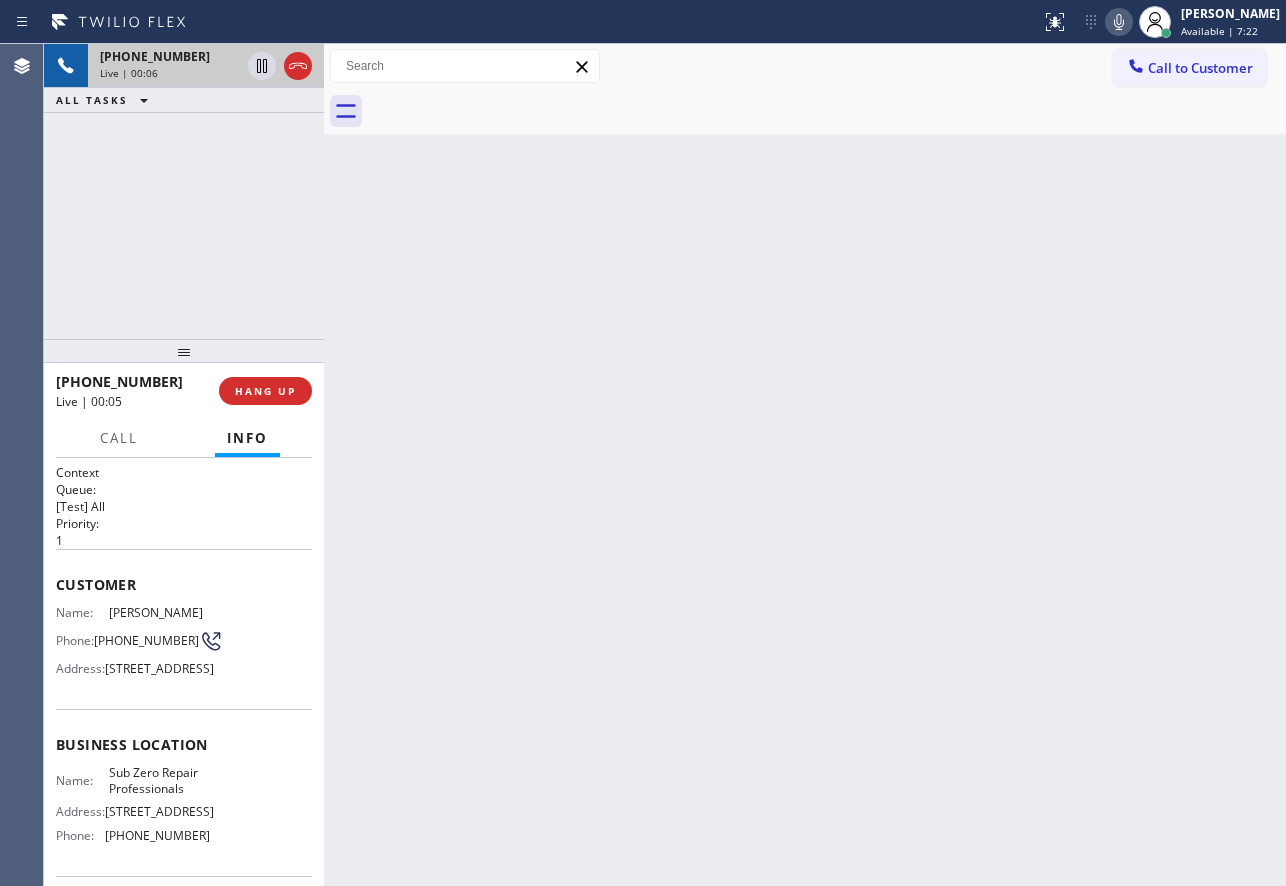 click 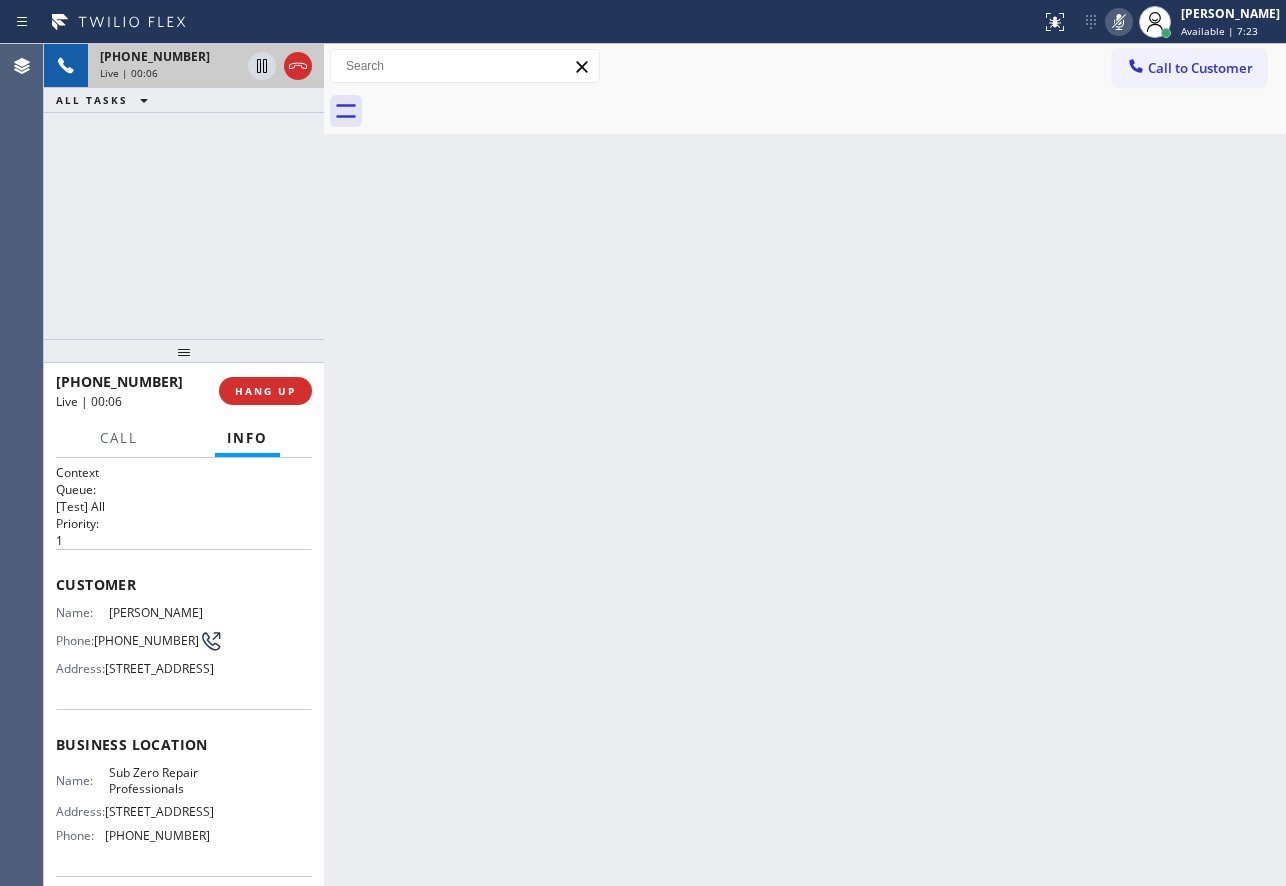 click 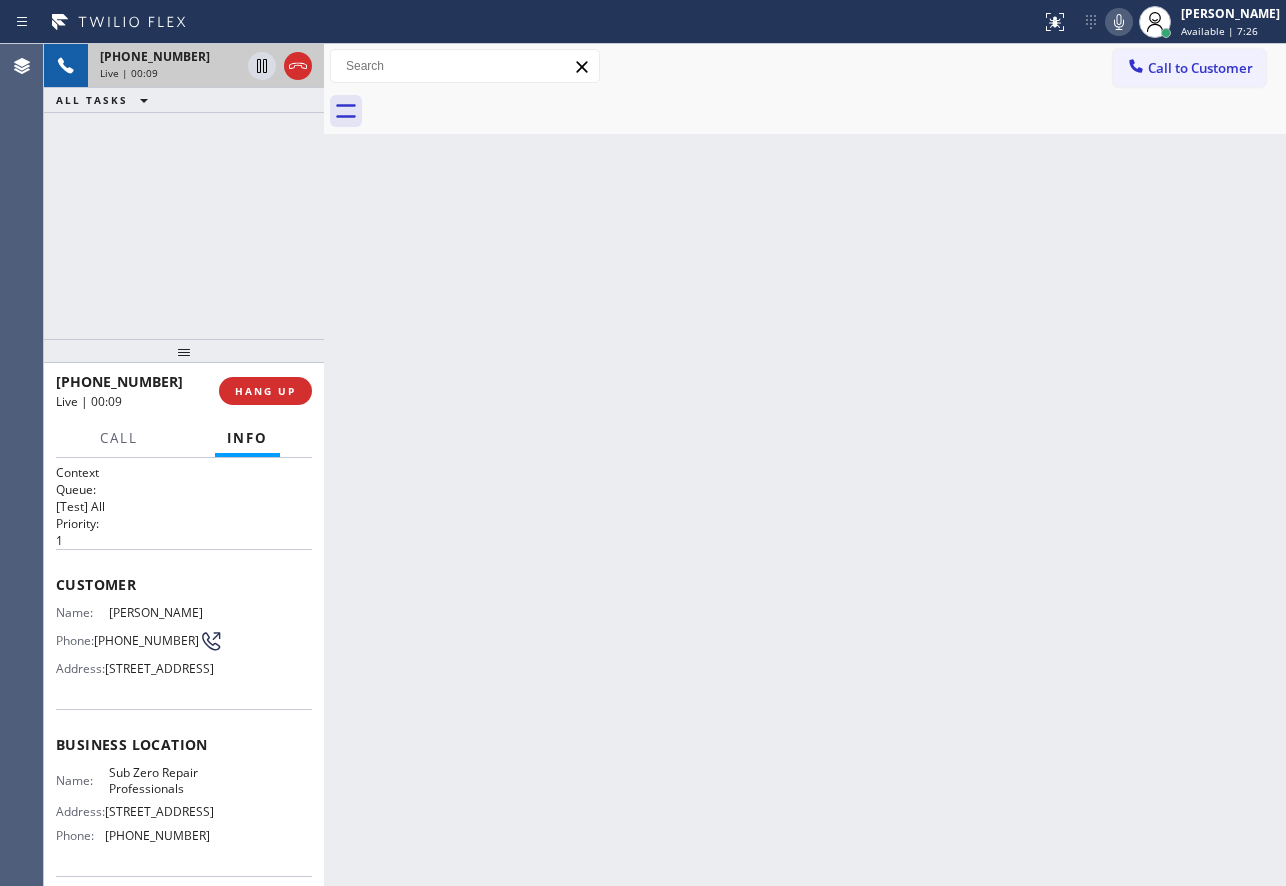 click on "[PHONE_NUMBER] Live | 00:09 ALL TASKS ALL TASKS ACTIVE TASKS TASKS IN WRAP UP" at bounding box center [184, 191] 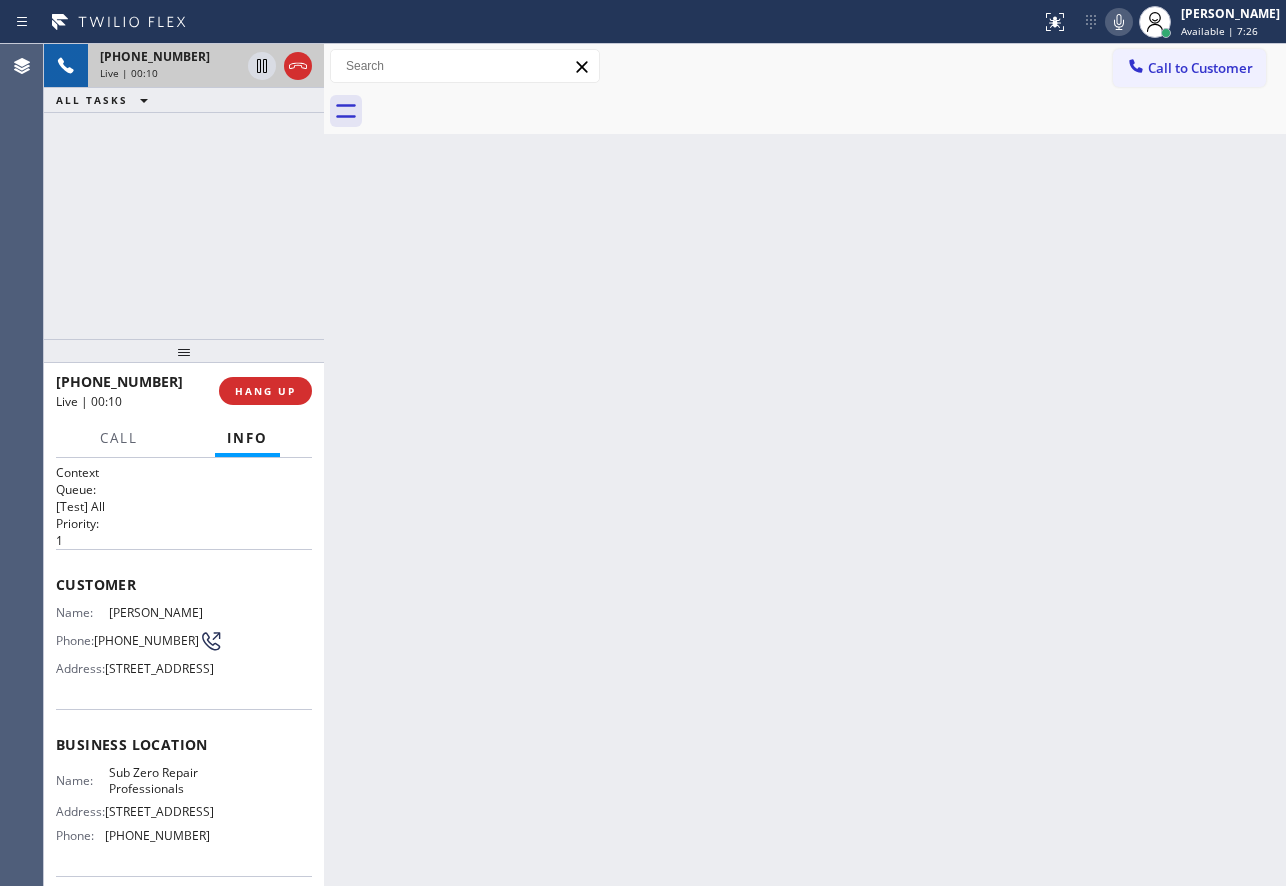 click on "Live | 00:10" at bounding box center (170, 73) 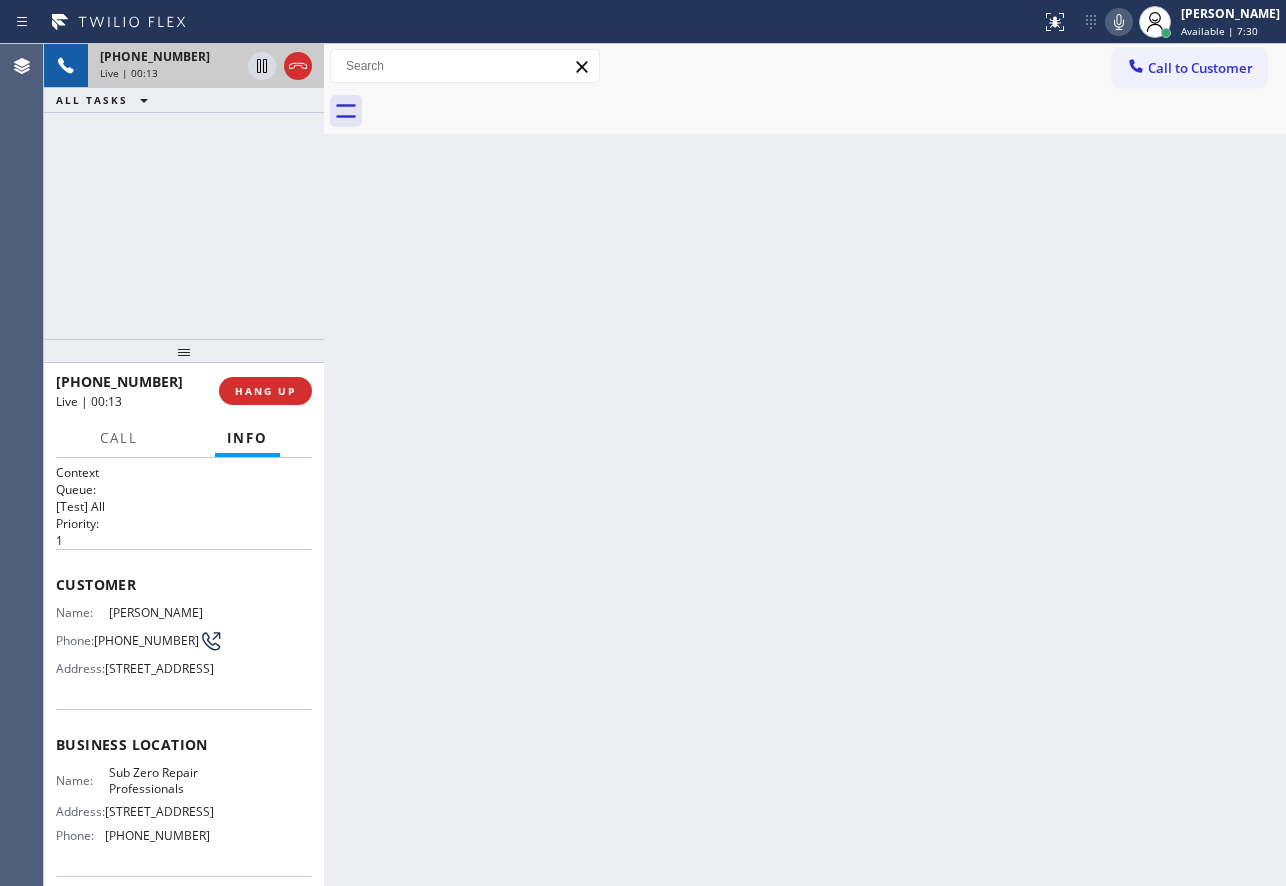 click on "Live | 00:13" at bounding box center (170, 73) 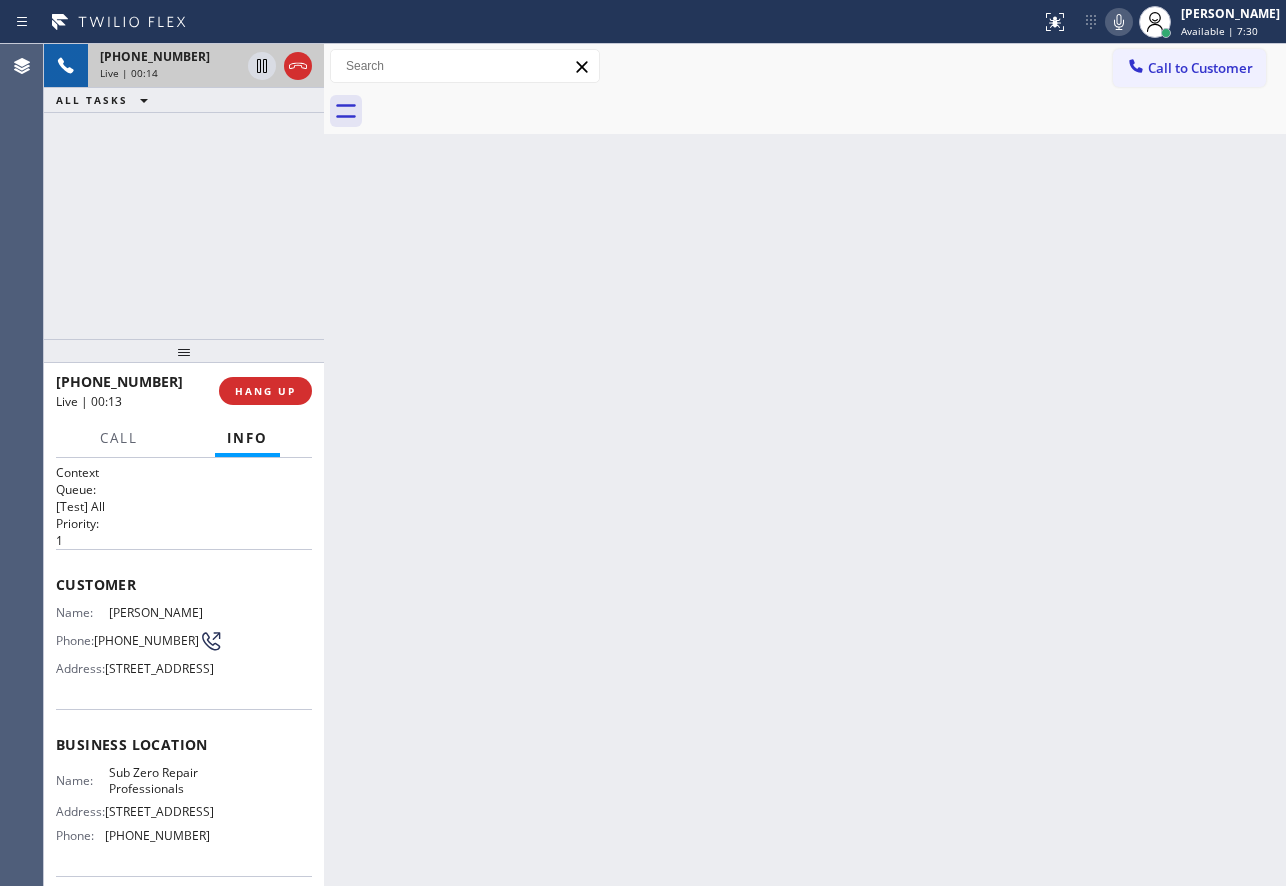 click on "Live | 00:14" at bounding box center (170, 73) 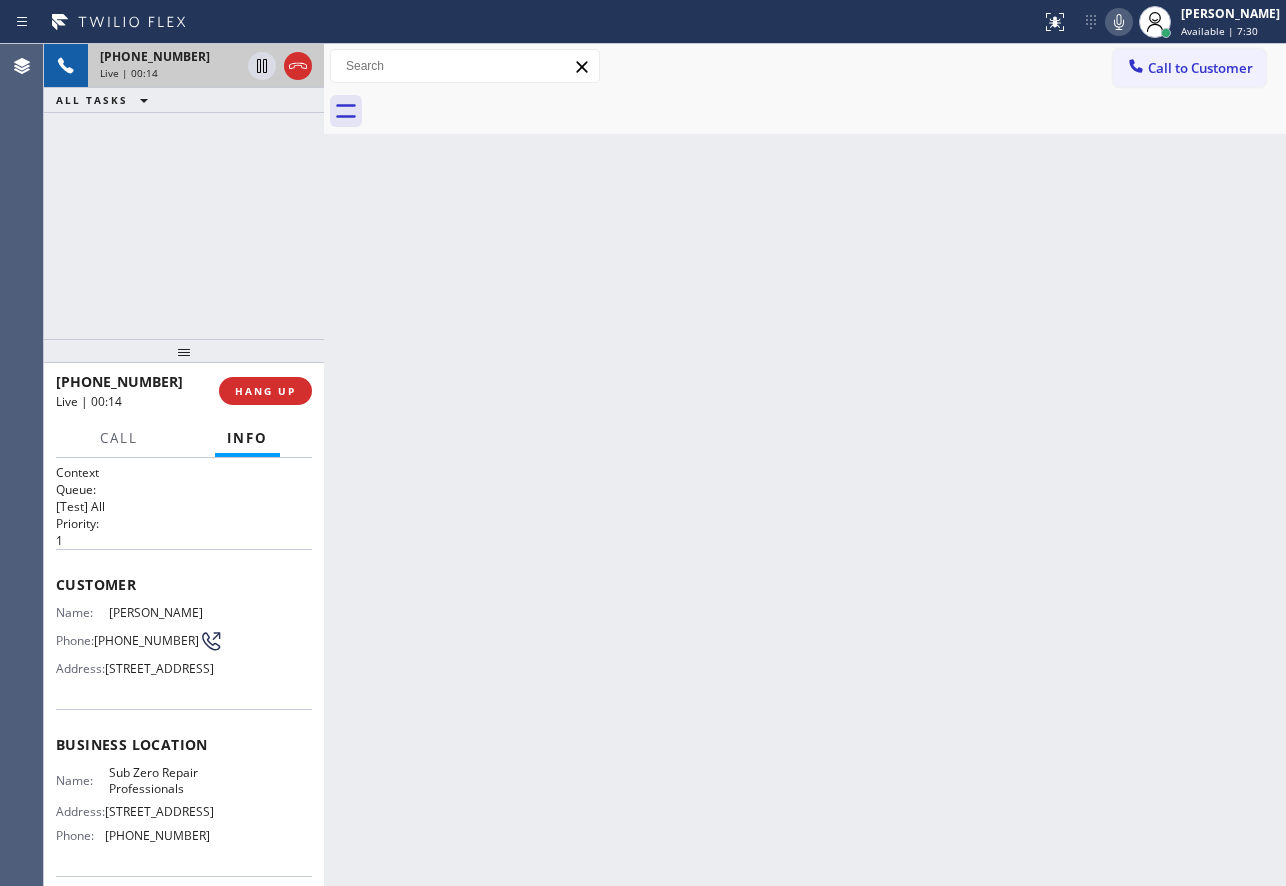 click on "Live | 00:14" at bounding box center (170, 73) 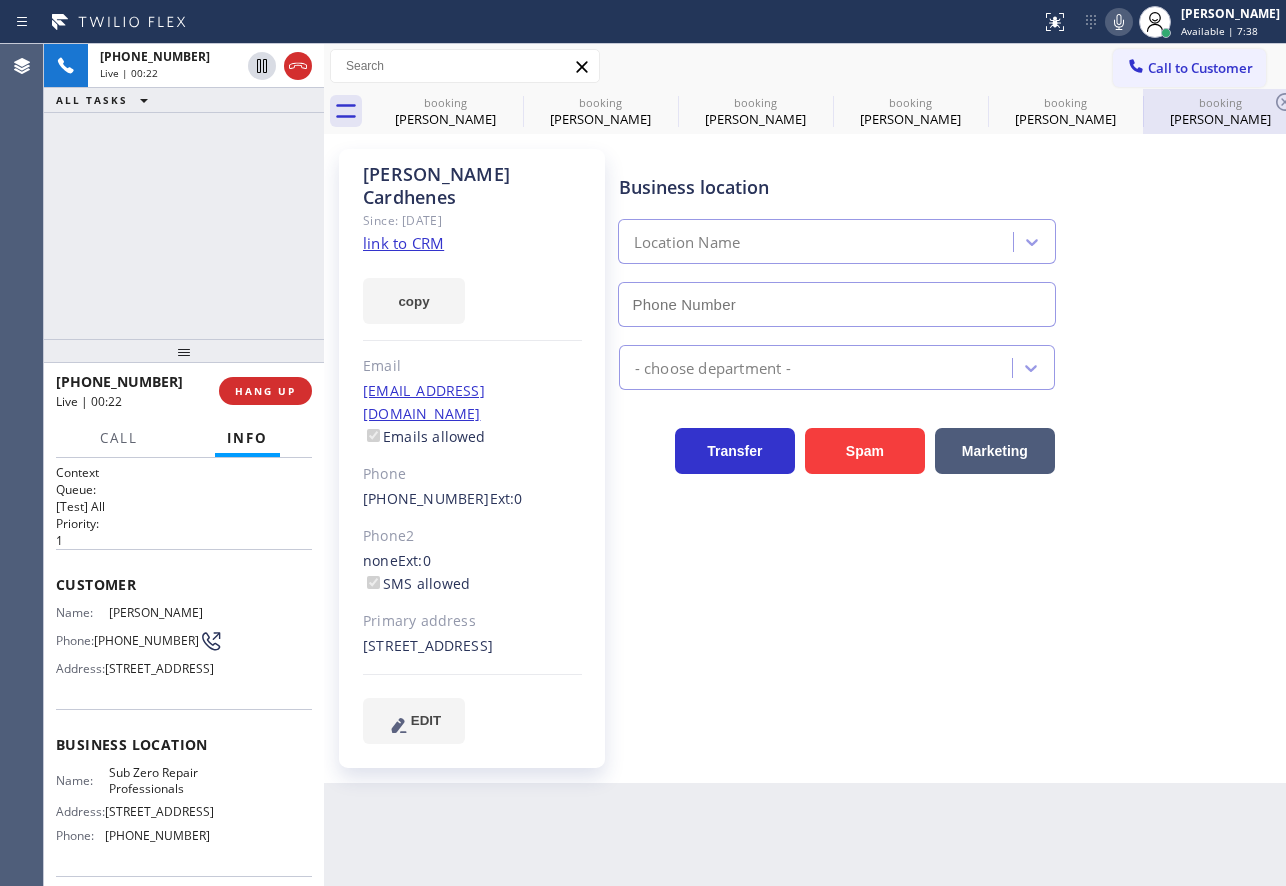 click on "booking" at bounding box center [1220, 102] 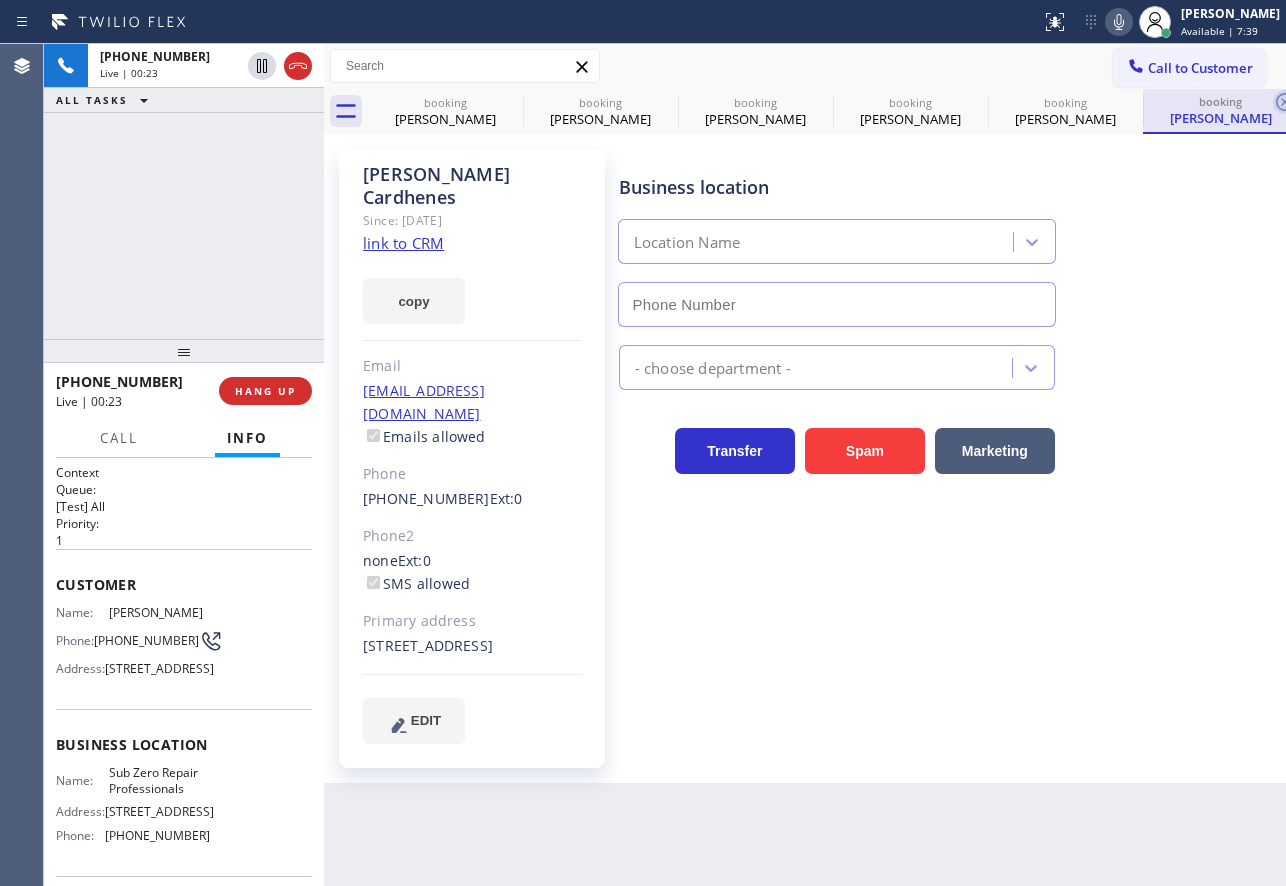 click 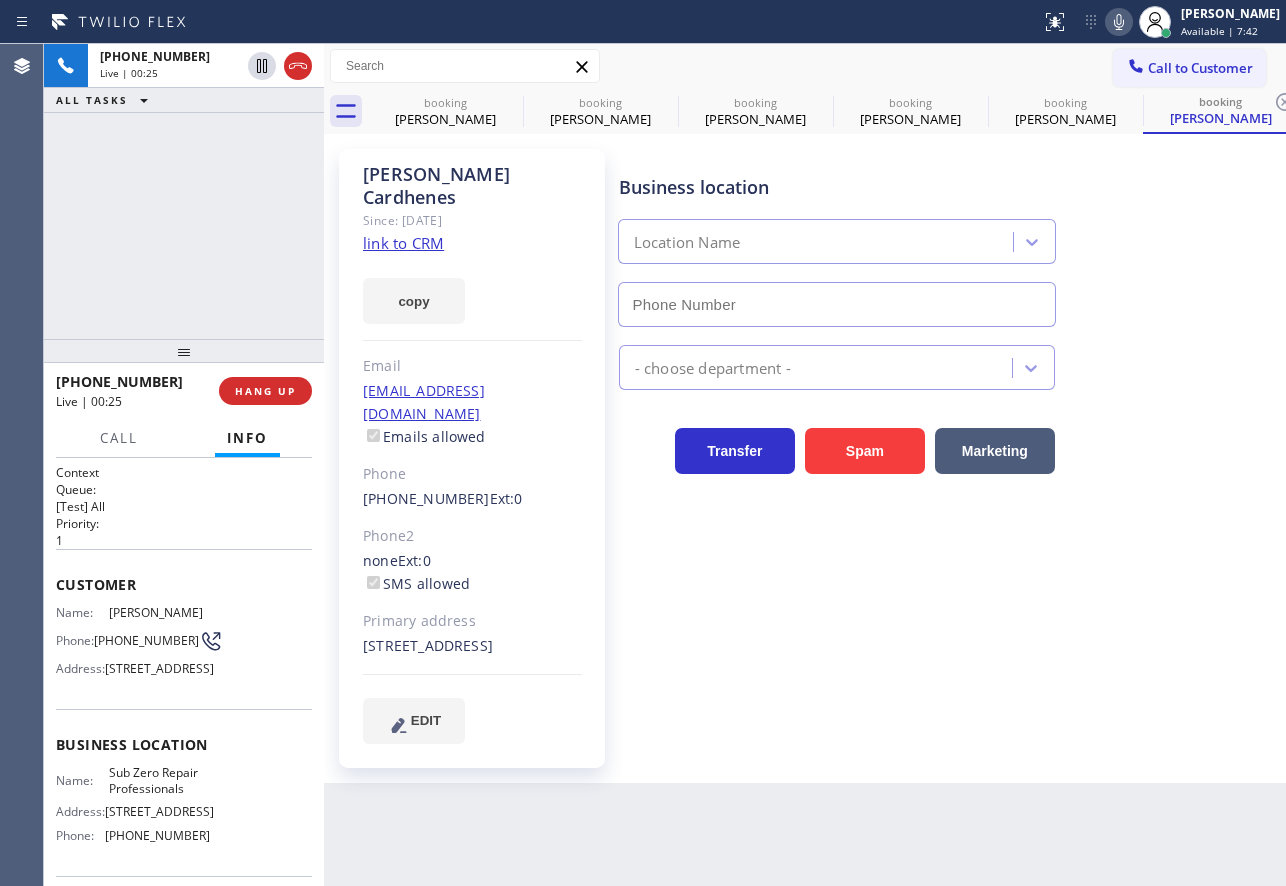 click 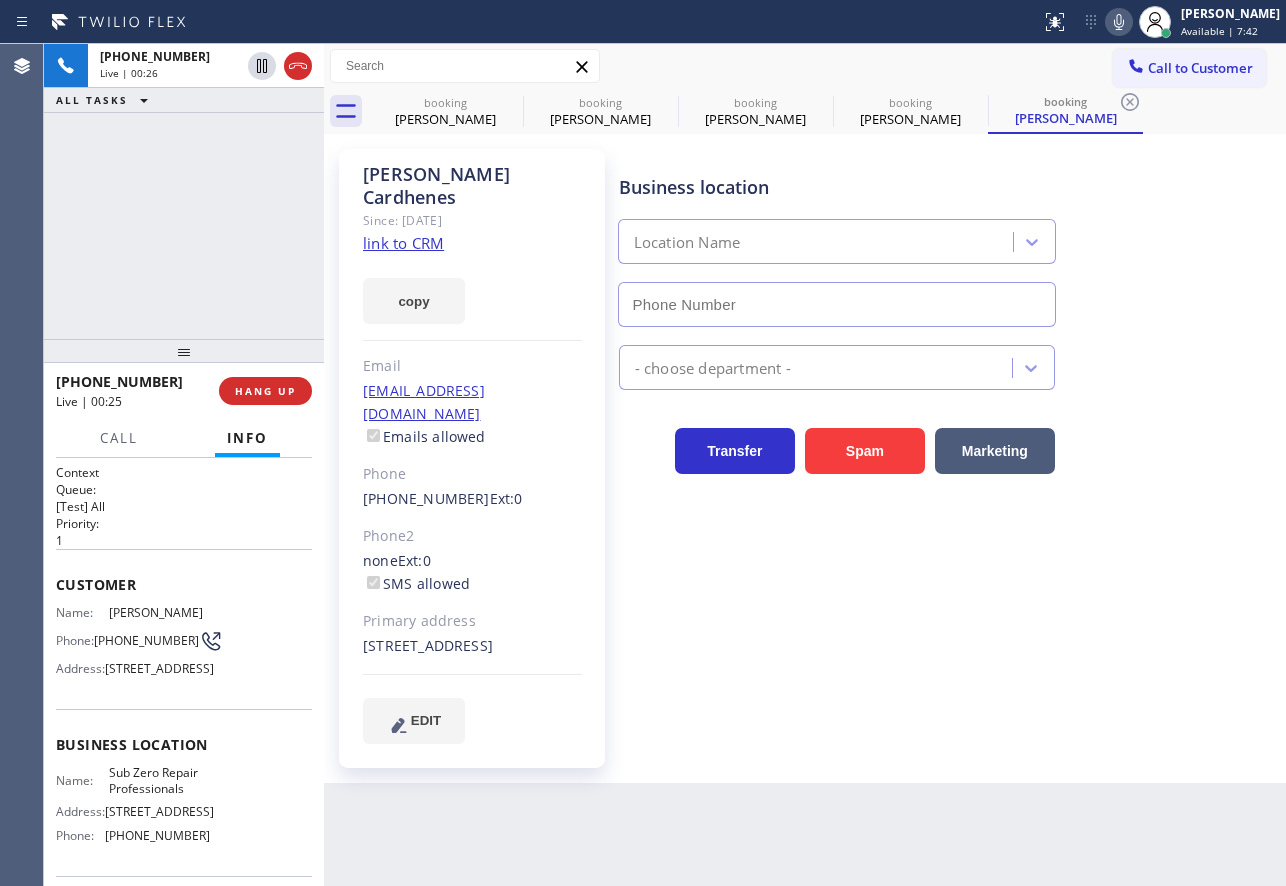 type on "[PHONE_NUMBER]" 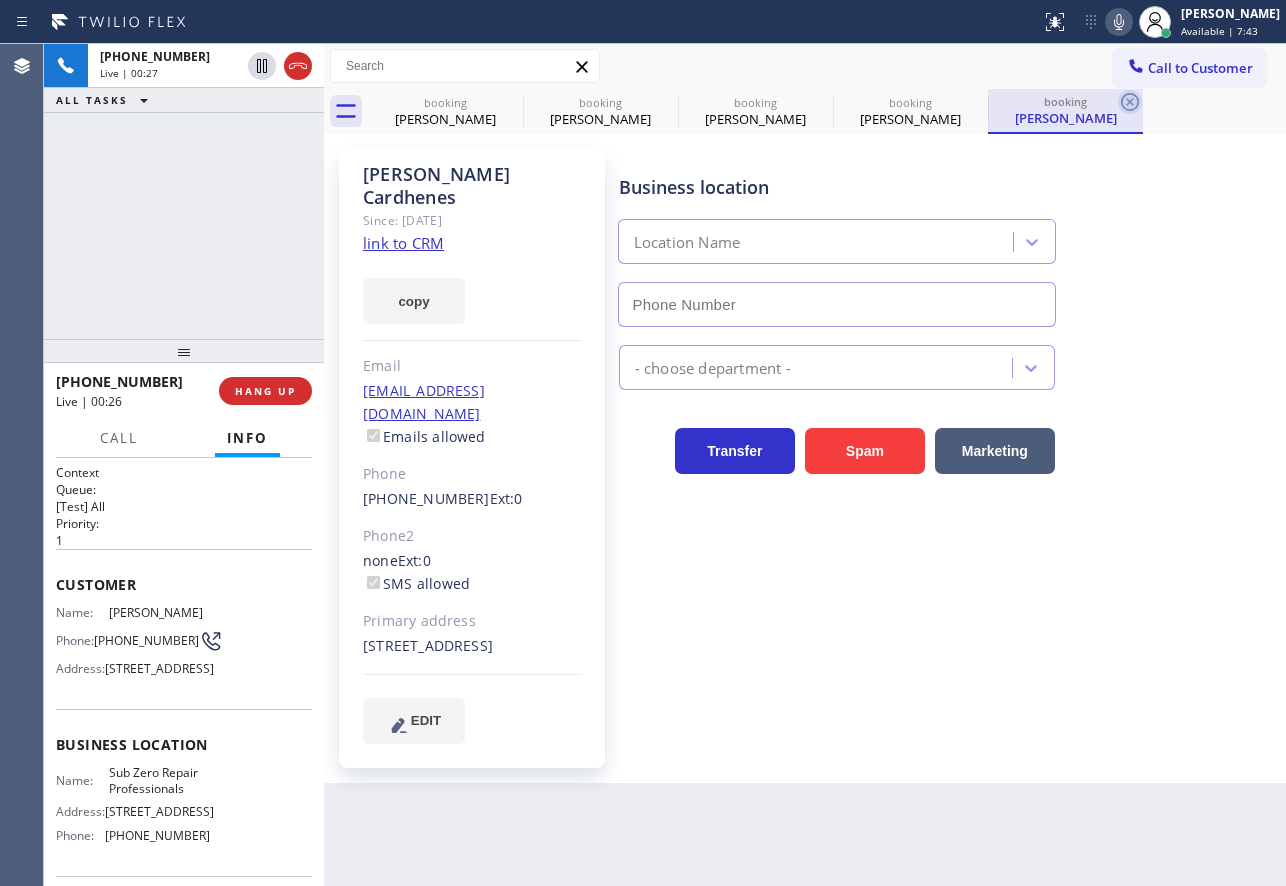 type on "[PHONE_NUMBER]" 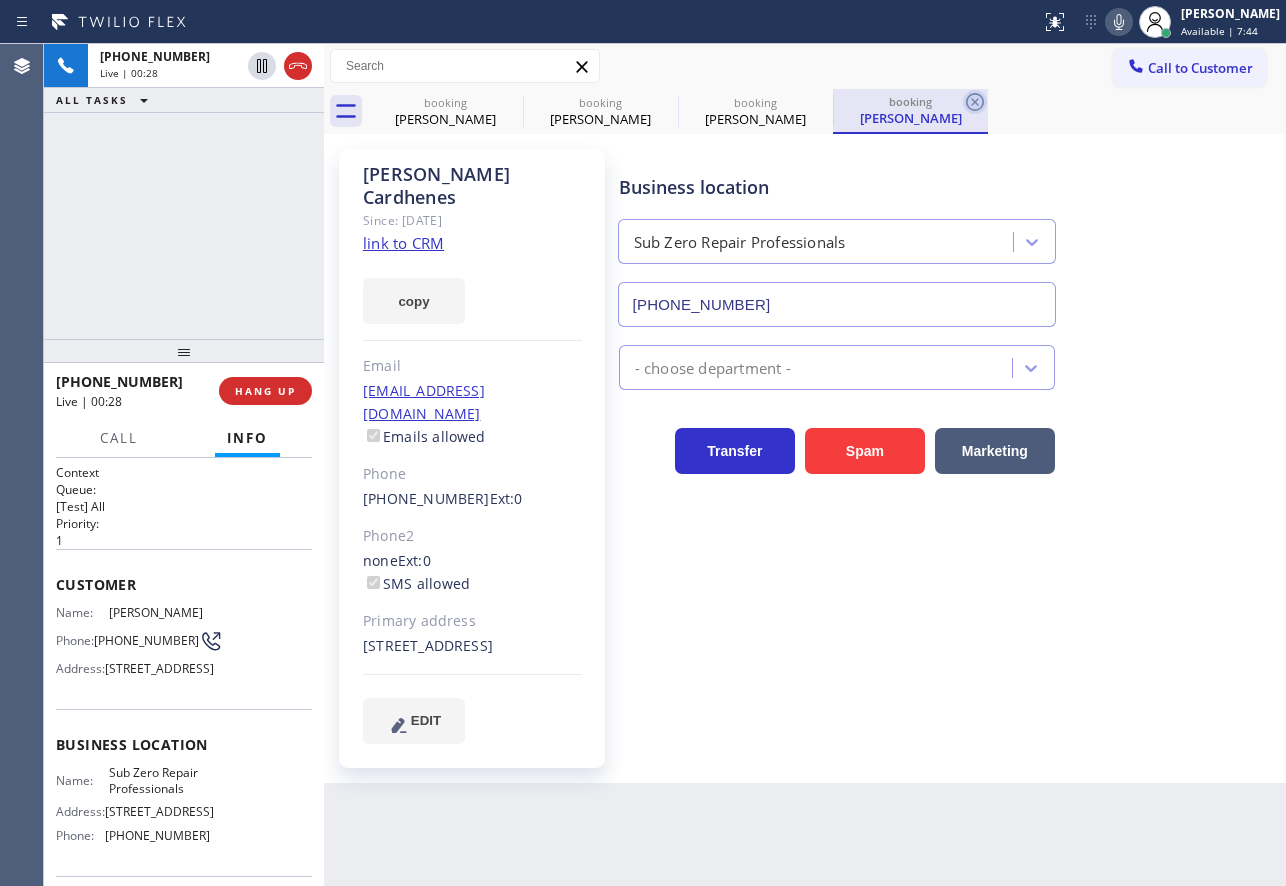 click 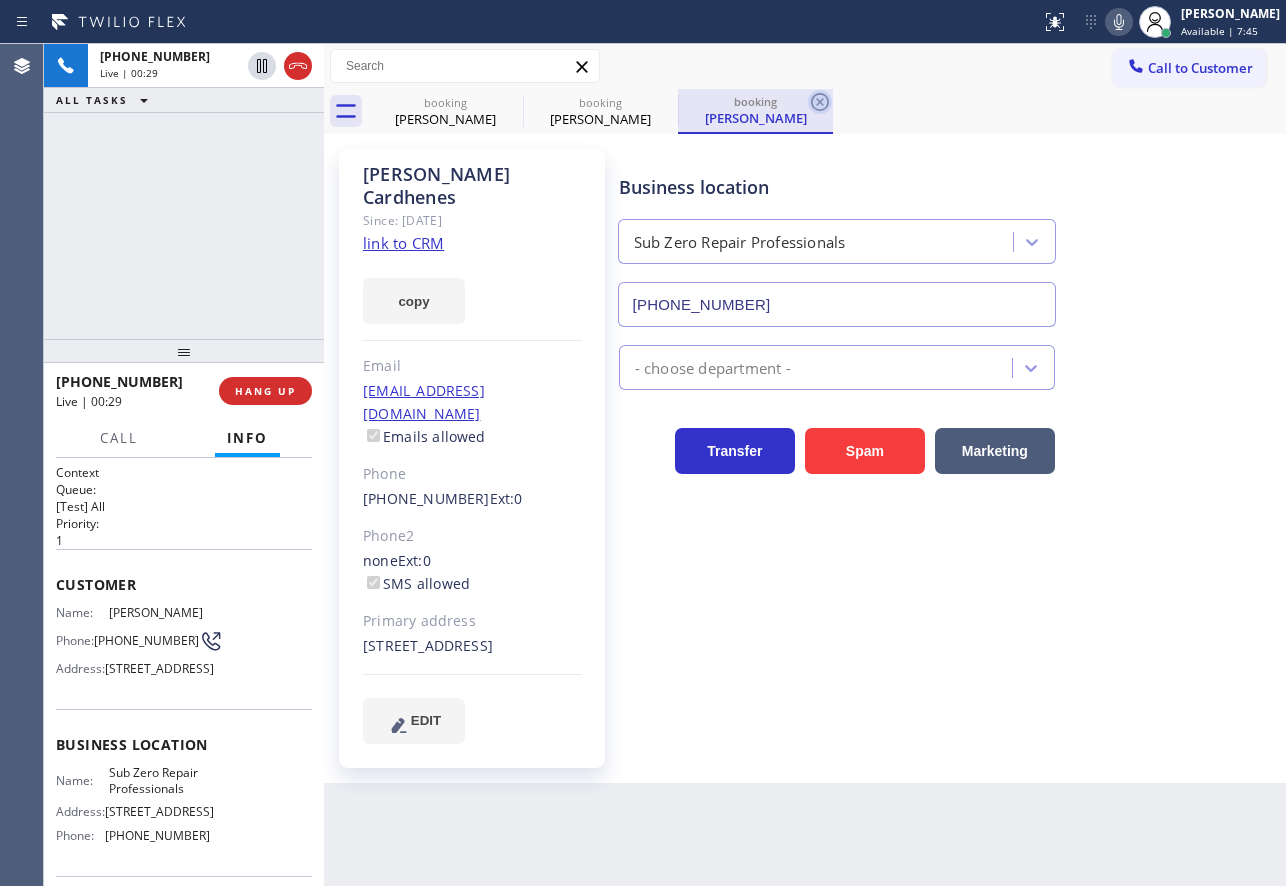 click 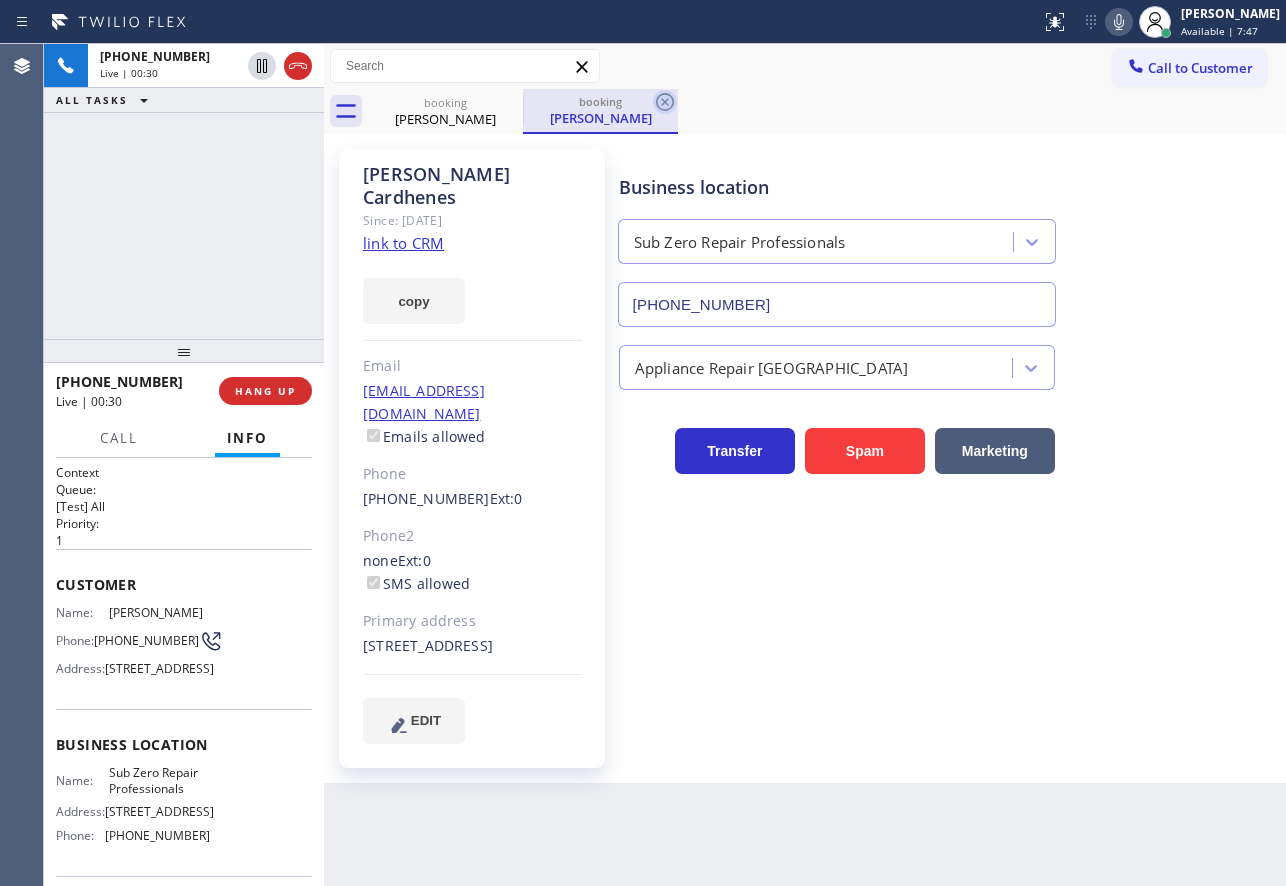 click 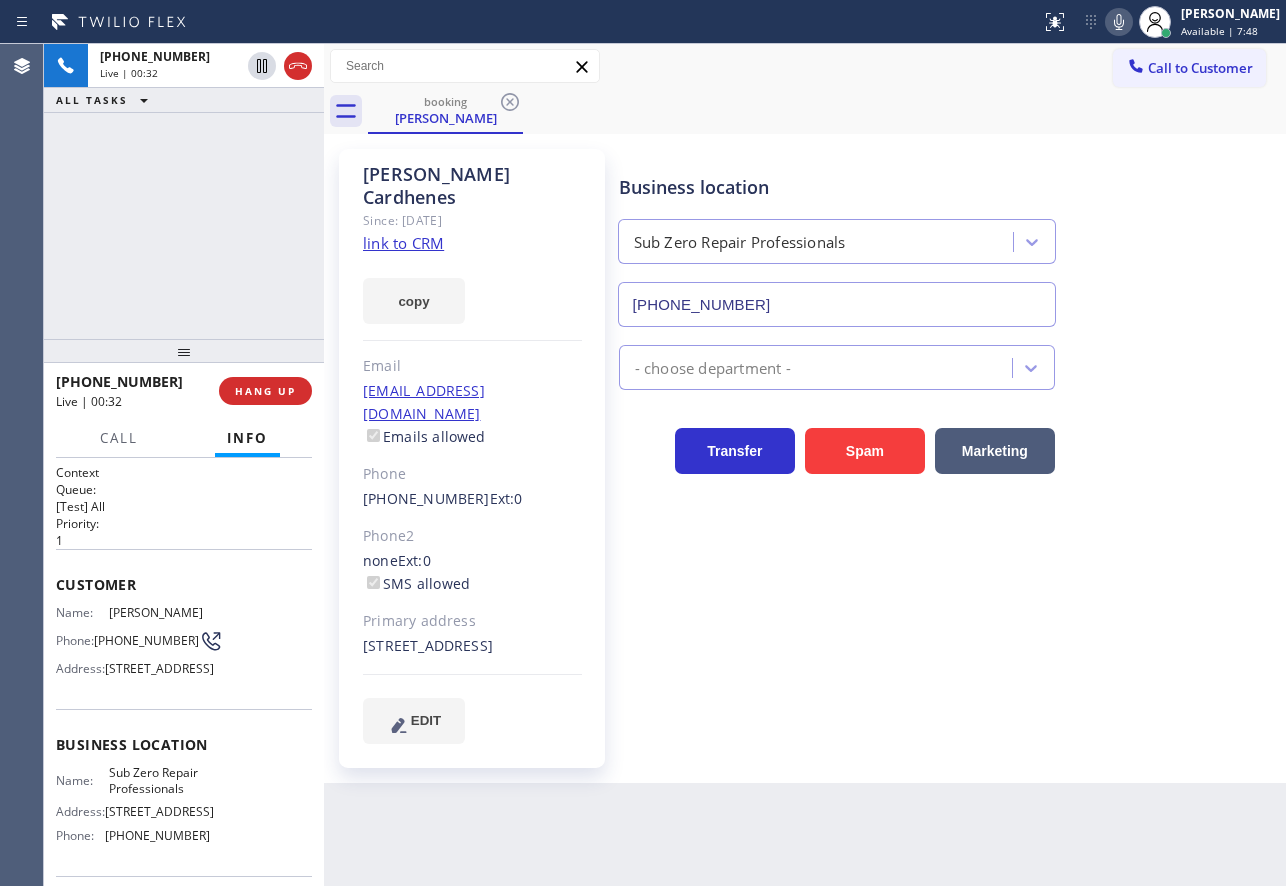 click on "link to CRM" 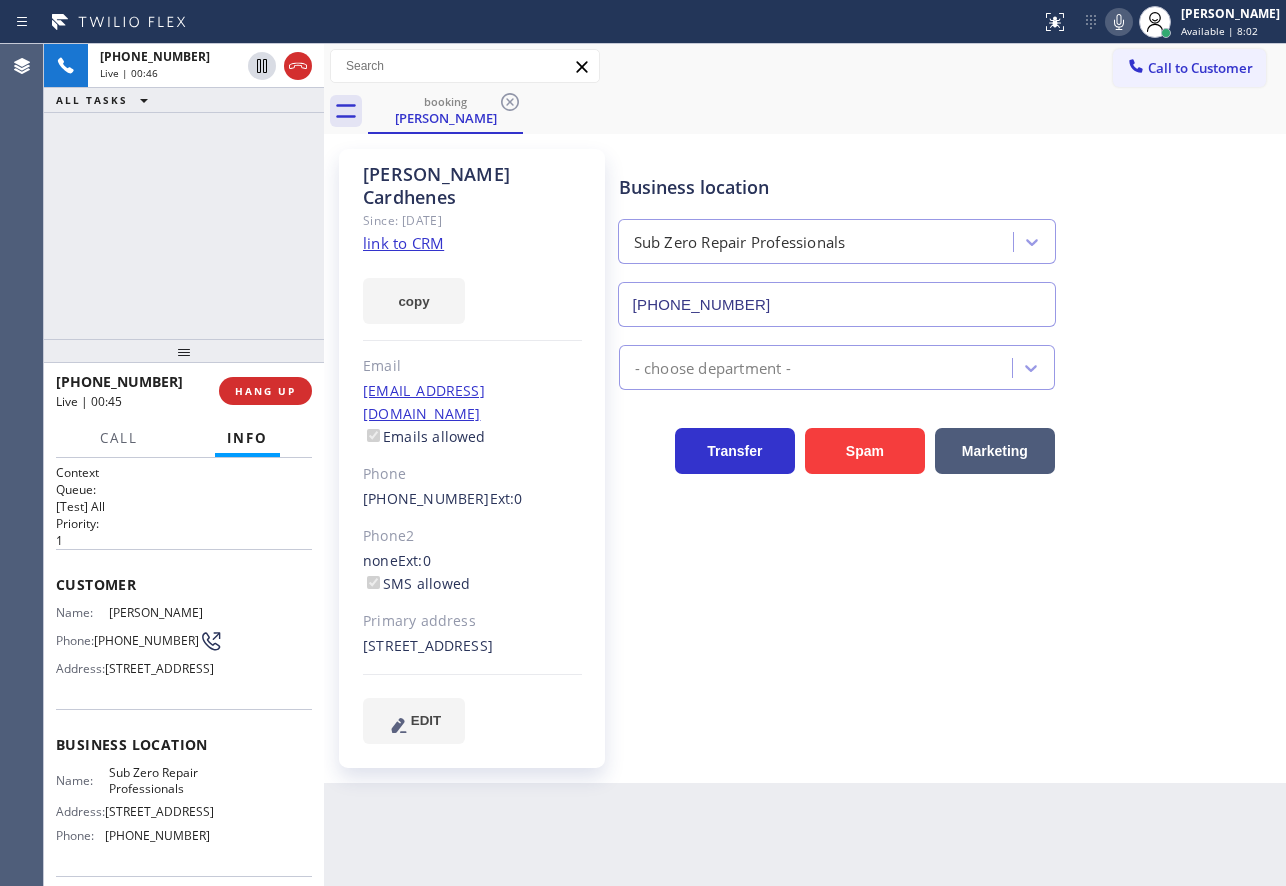 click on "link to CRM" 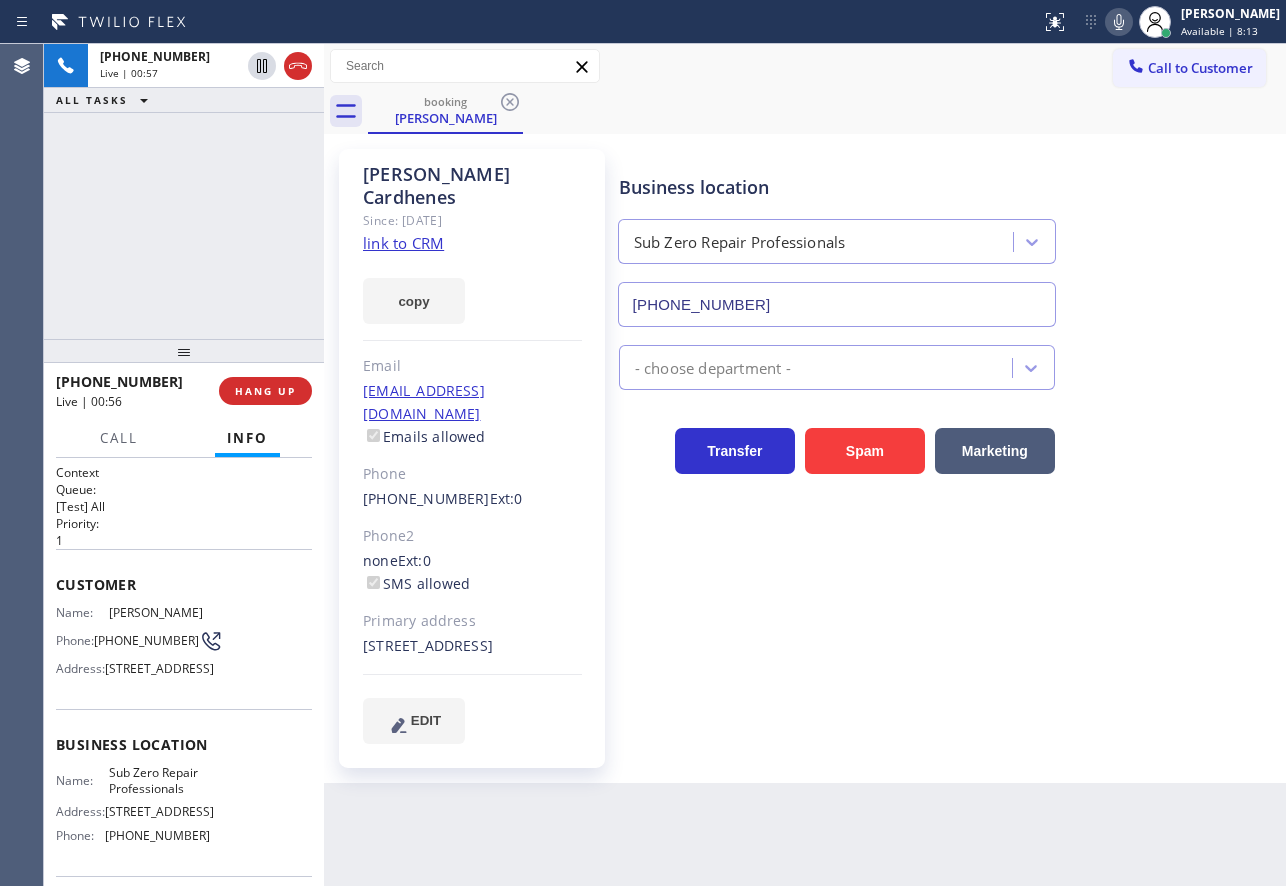 click 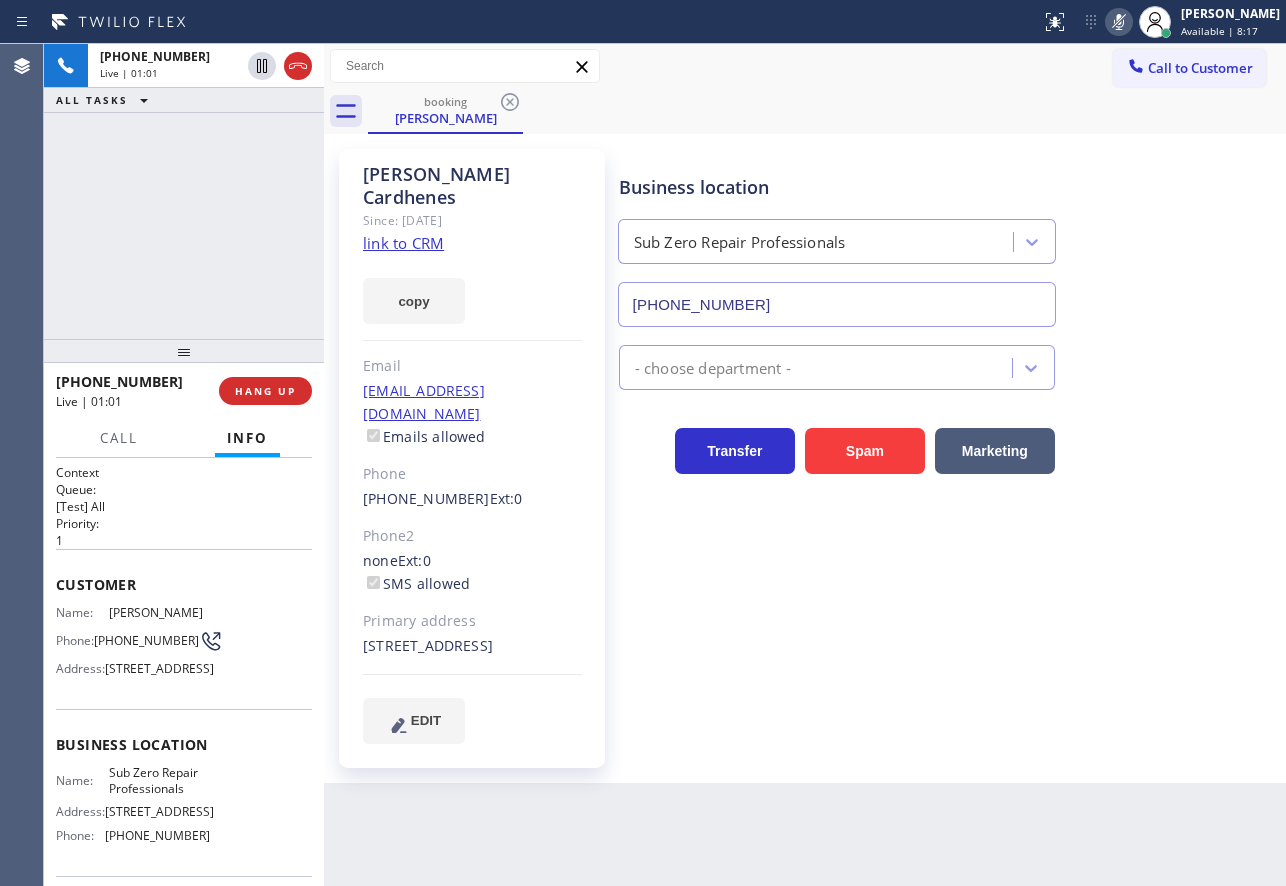 click 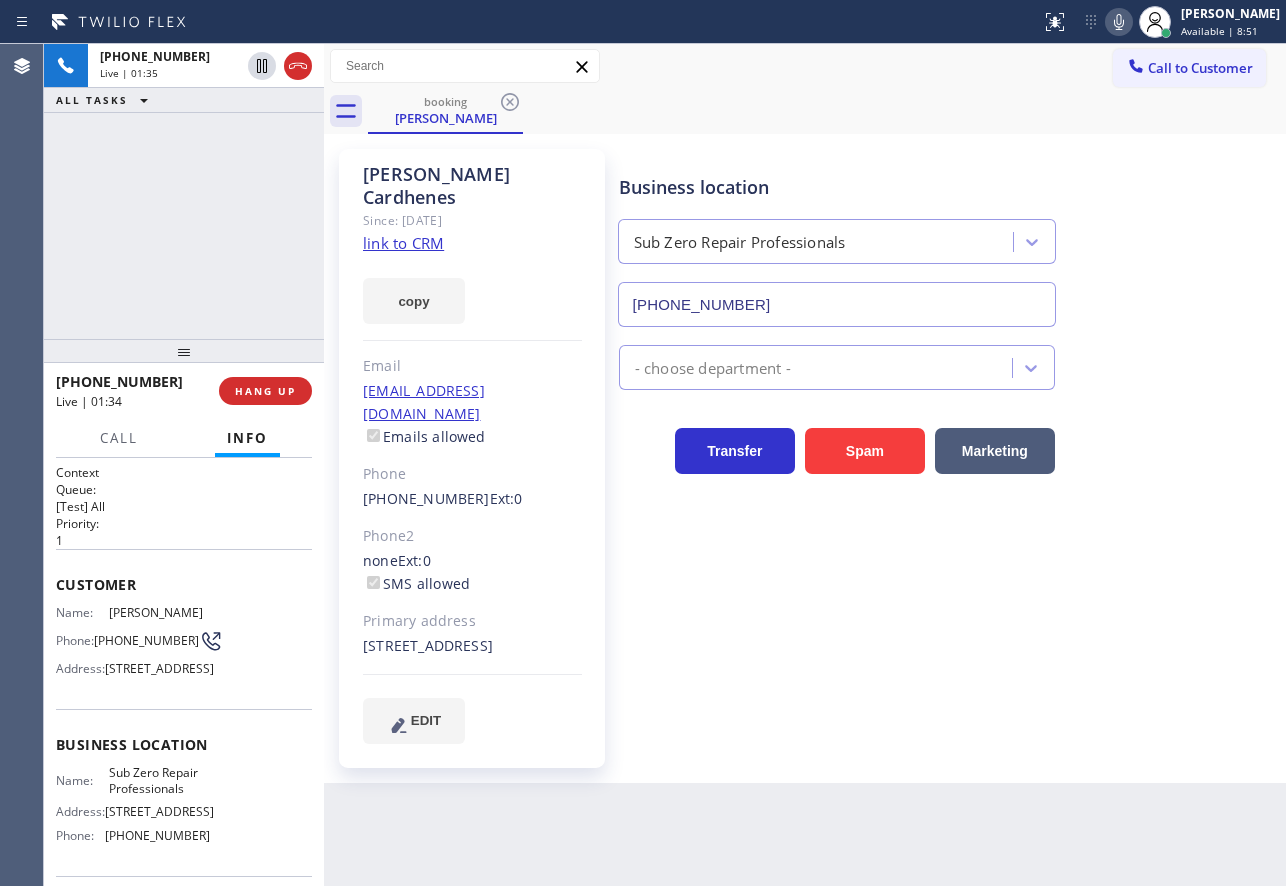 click 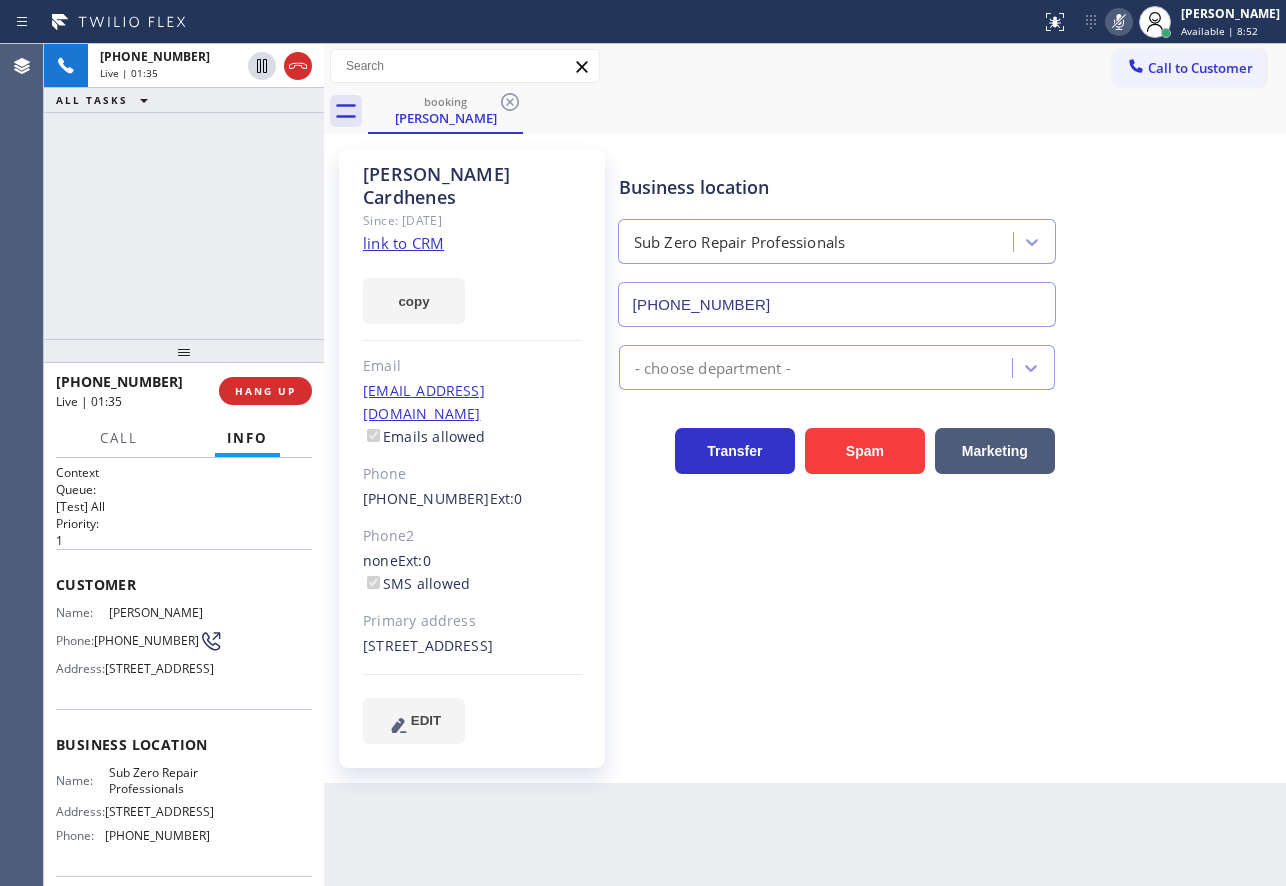 click 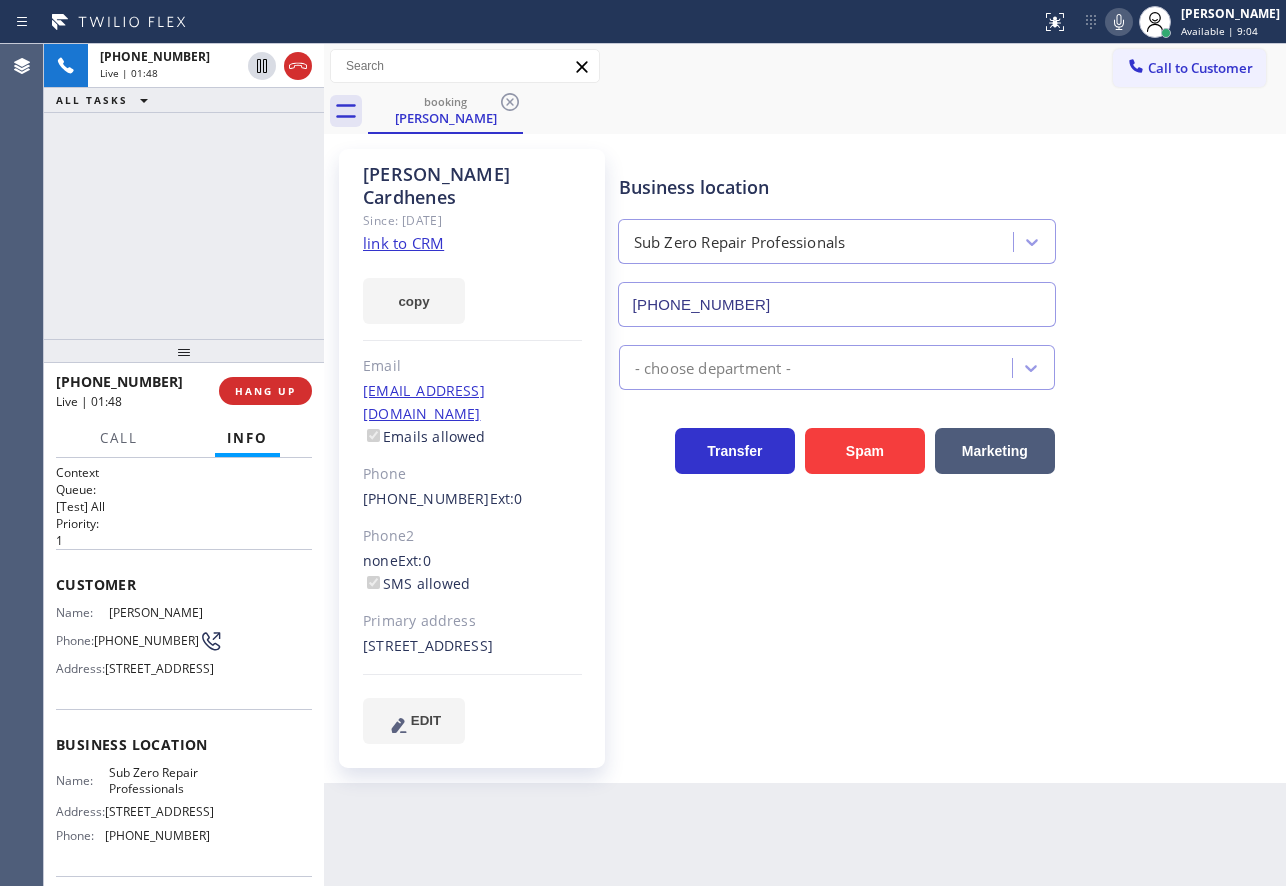click 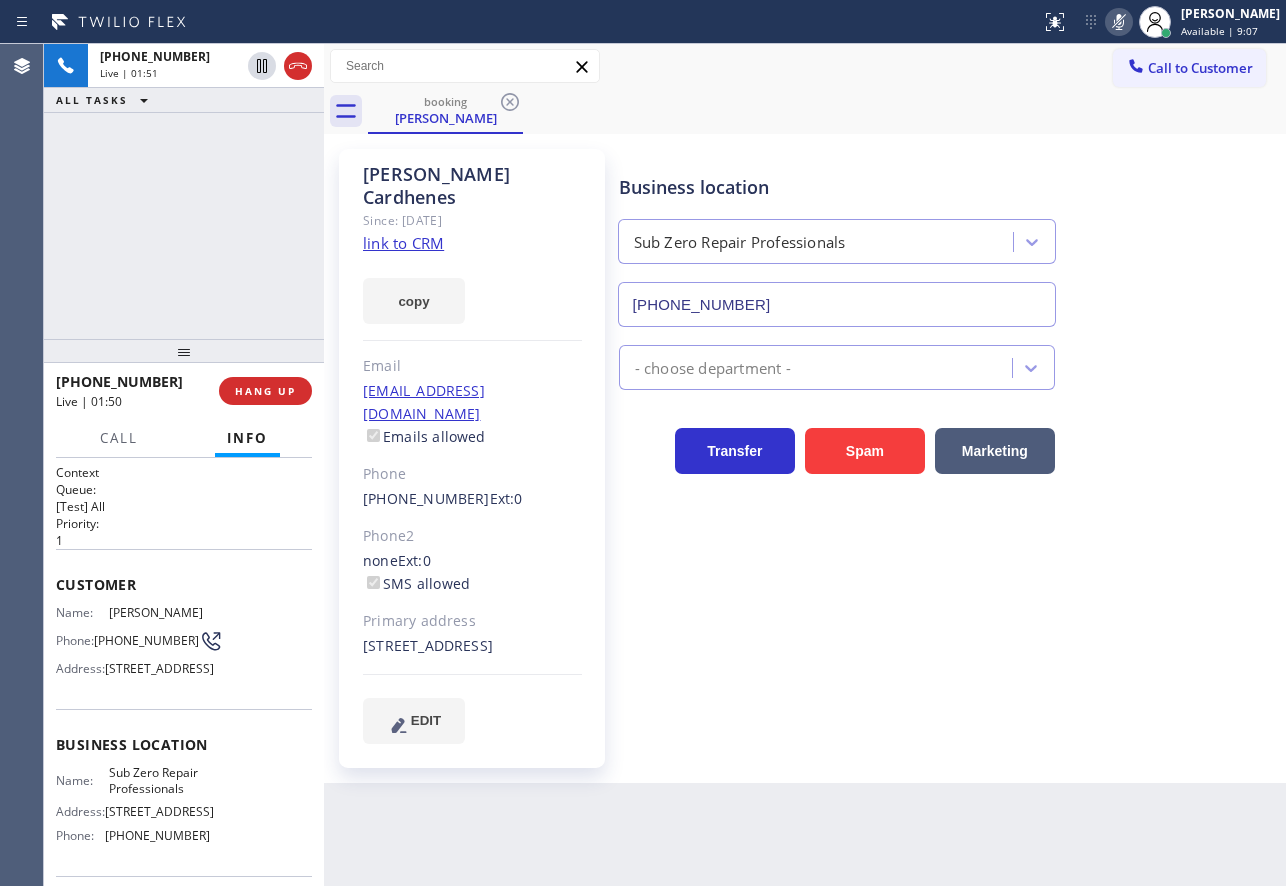 click 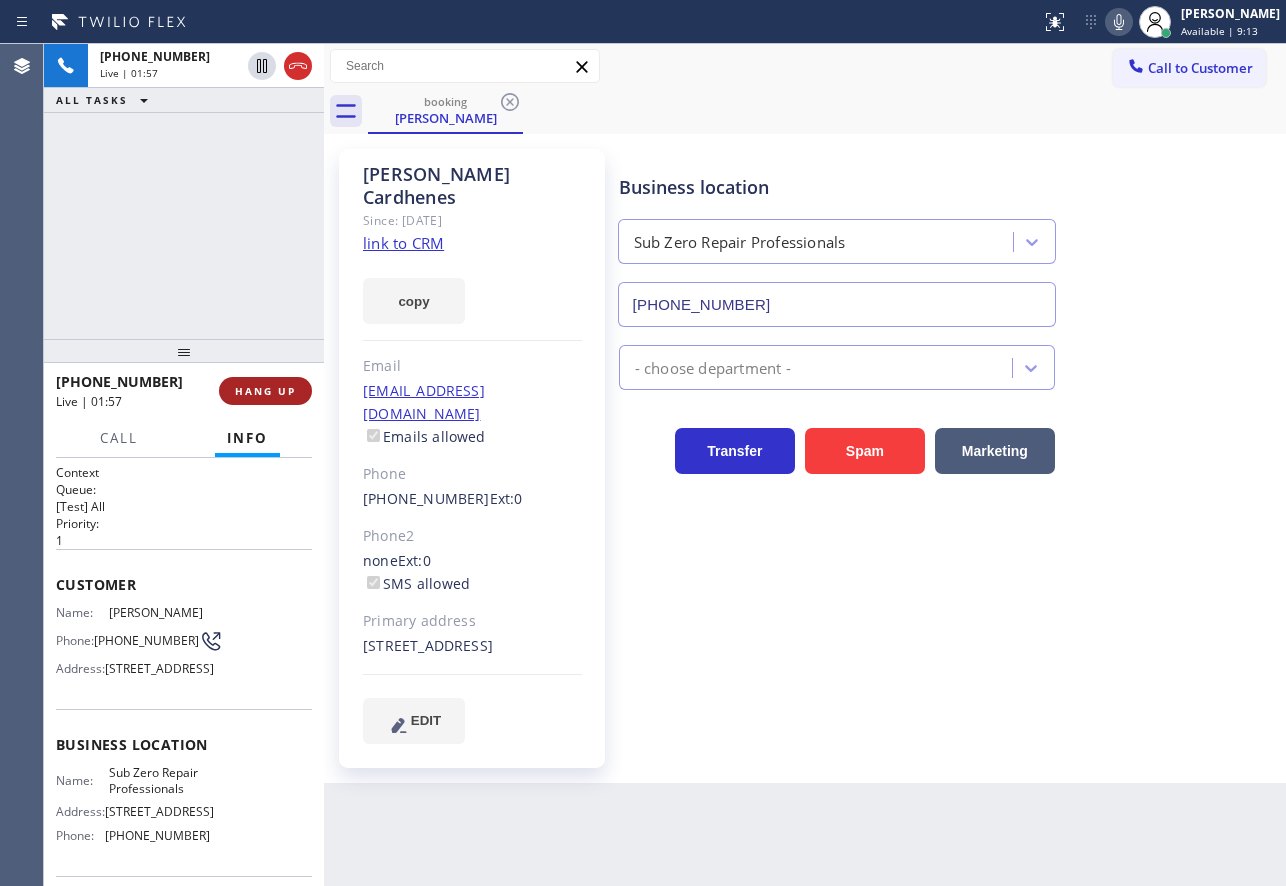 click on "HANG UP" at bounding box center [265, 391] 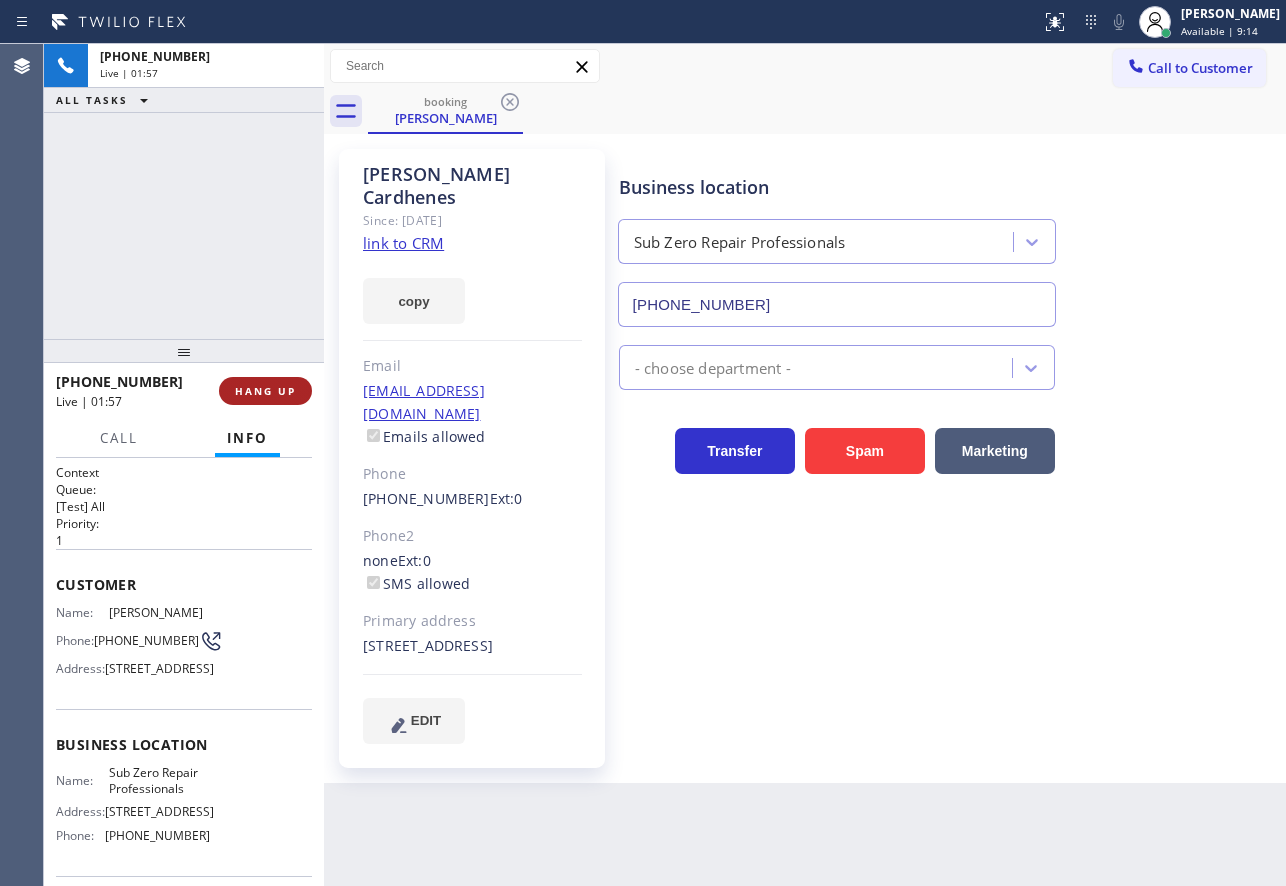 click on "HANG UP" at bounding box center (265, 391) 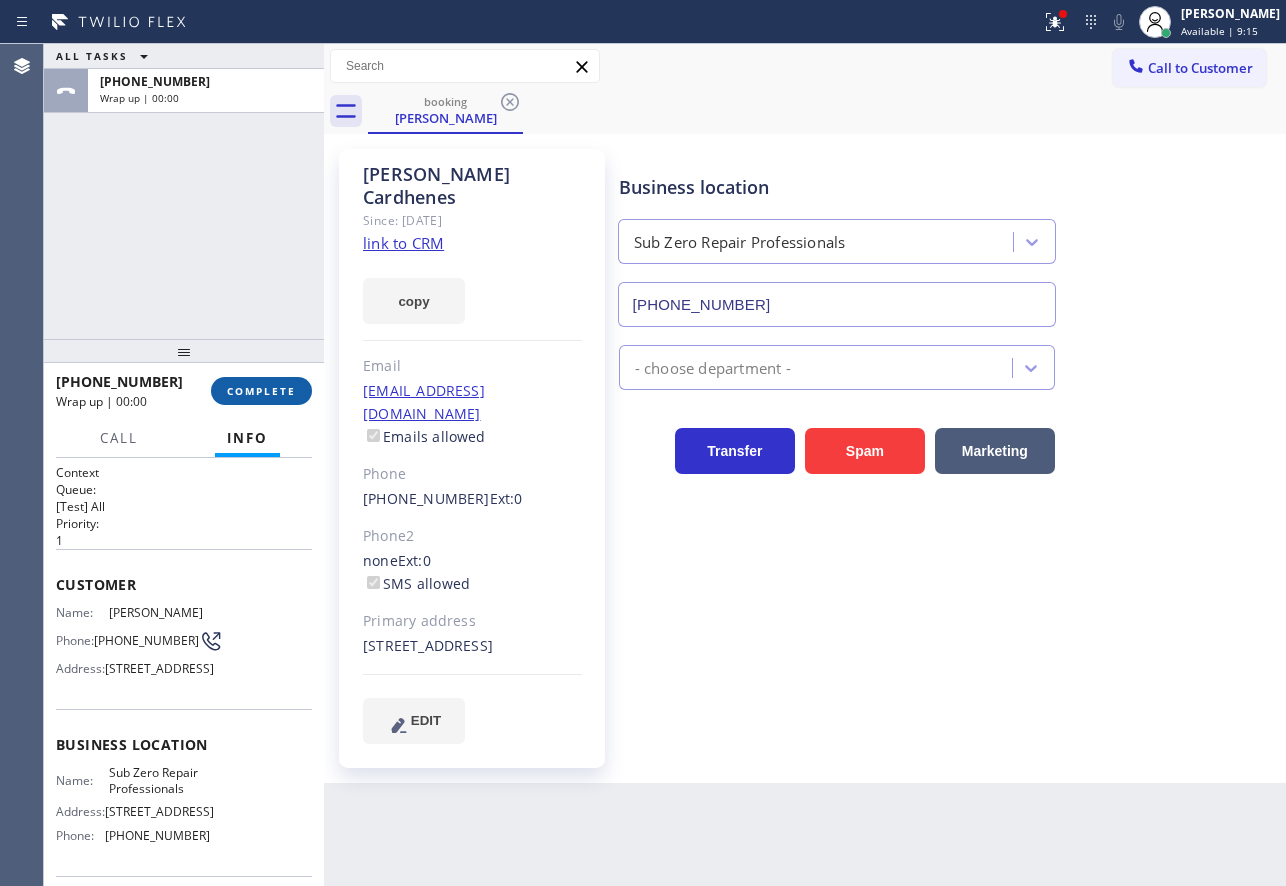 click on "COMPLETE" at bounding box center (261, 391) 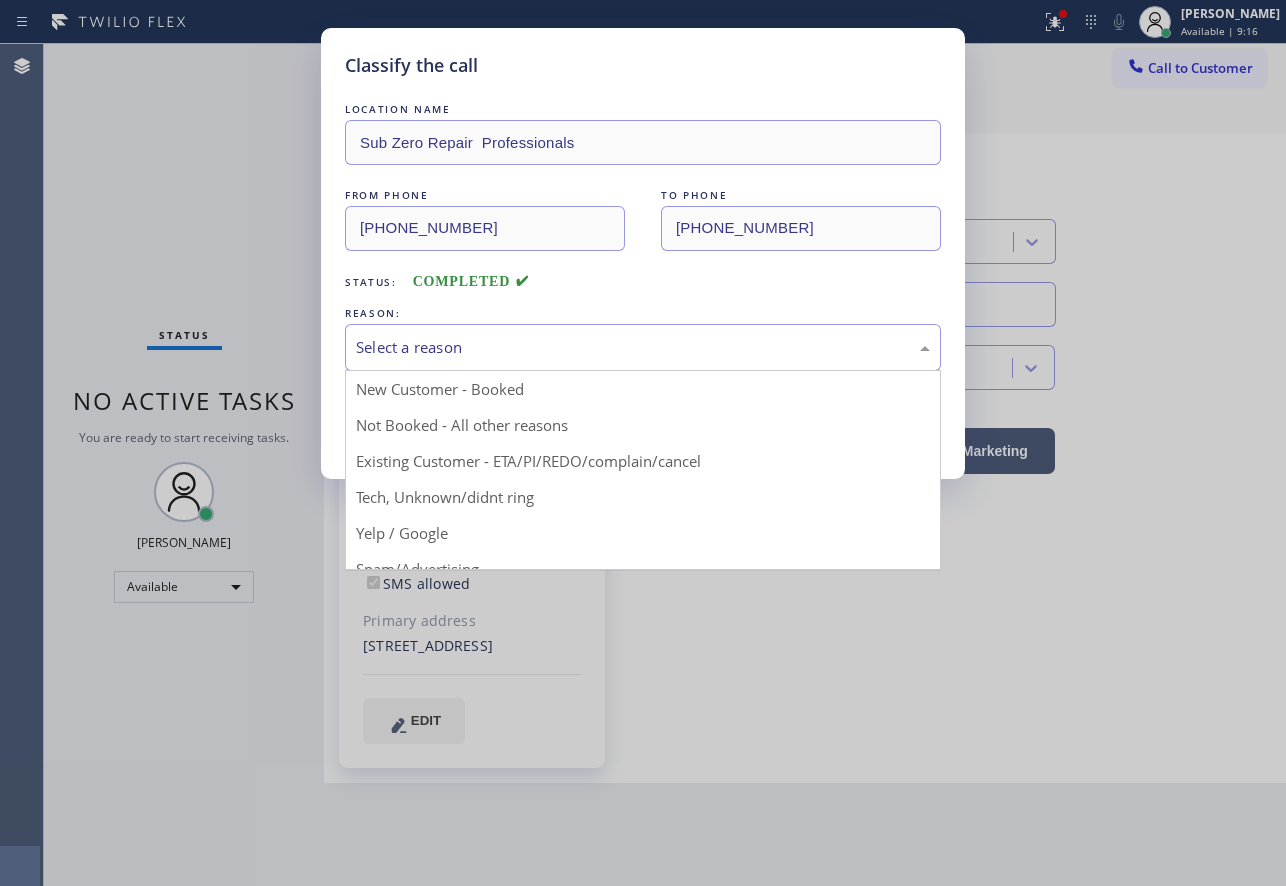 click on "Select a reason" at bounding box center [643, 347] 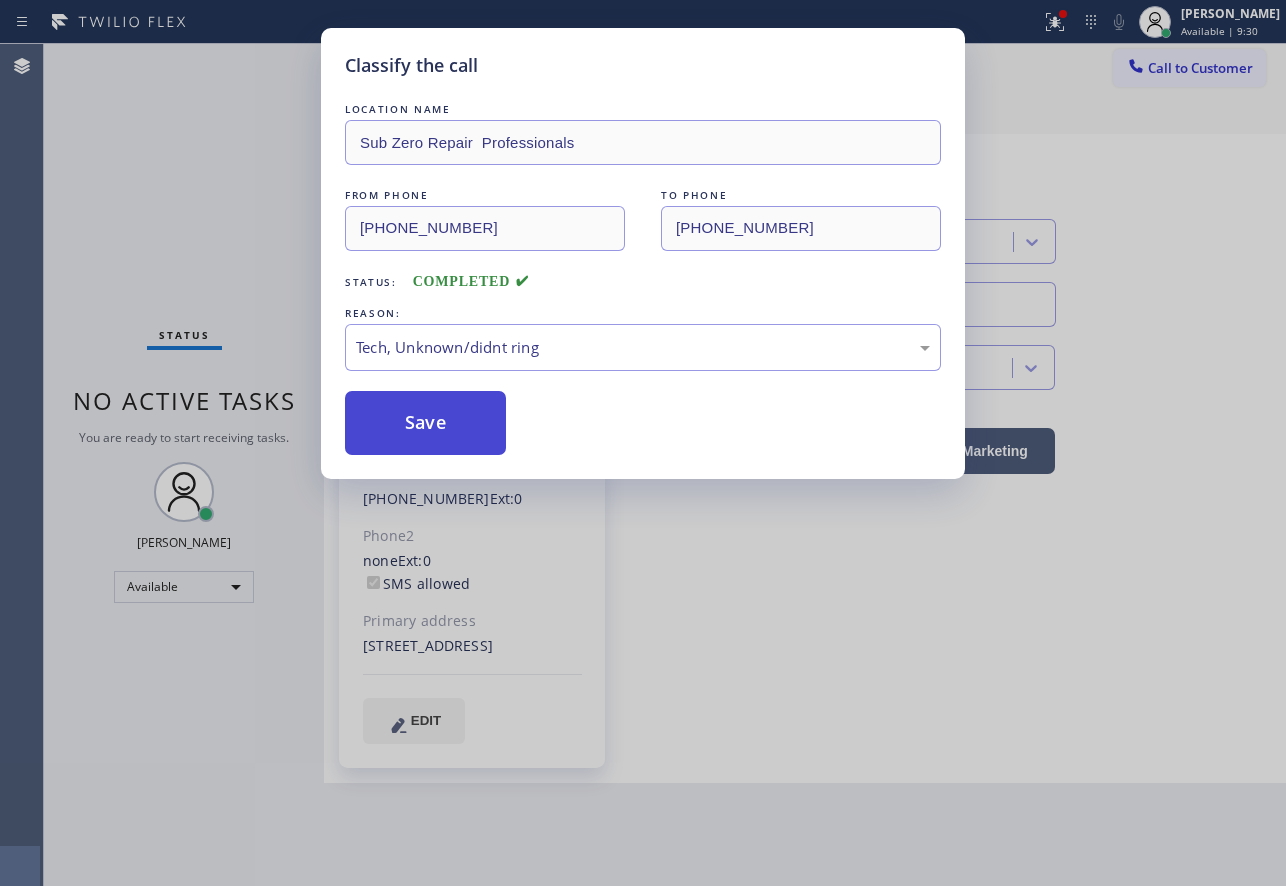 click on "Save" at bounding box center [425, 423] 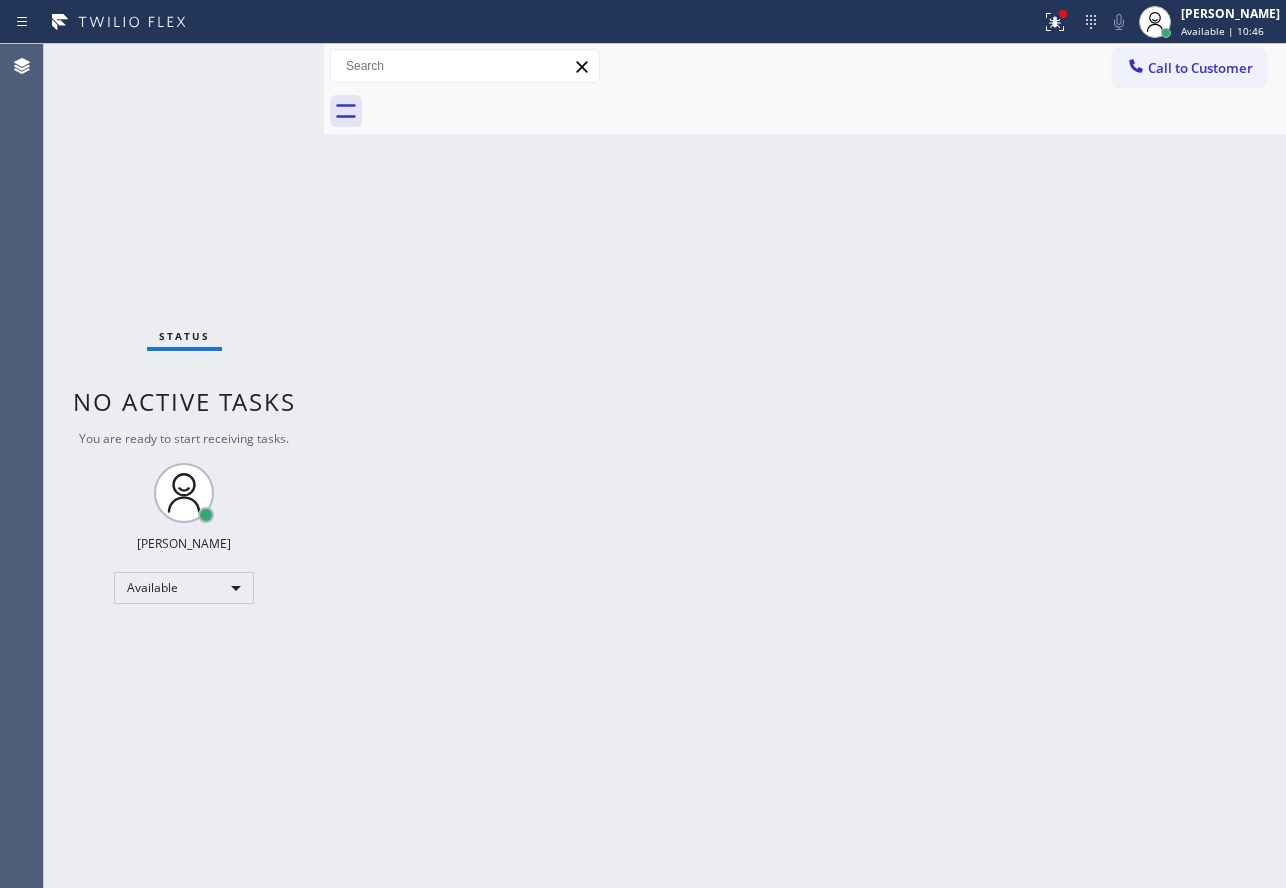 click on "Back to Dashboard Change Sender ID Customers Technicians Select a contact Outbound call Technician Search Technician Your caller id phone number Your caller id phone number Call Technician info Name   Phone none Address none Change Sender ID HVAC [PHONE_NUMBER] 5 Star Appliance [PHONE_NUMBER] Appliance Repair [PHONE_NUMBER] Plumbing [PHONE_NUMBER] Air Duct Cleaning [PHONE_NUMBER]  Electricians [PHONE_NUMBER] Cancel Change Check personal SMS Reset Change No tabs Call to Customer Outbound call Location [GEOGRAPHIC_DATA][PERSON_NAME] Air Duct Cleaning Service Your caller id phone number [PHONE_NUMBER] Customer number Call Outbound call Technician Search Technician Your caller id phone number Your caller id phone number Call" at bounding box center [805, 466] 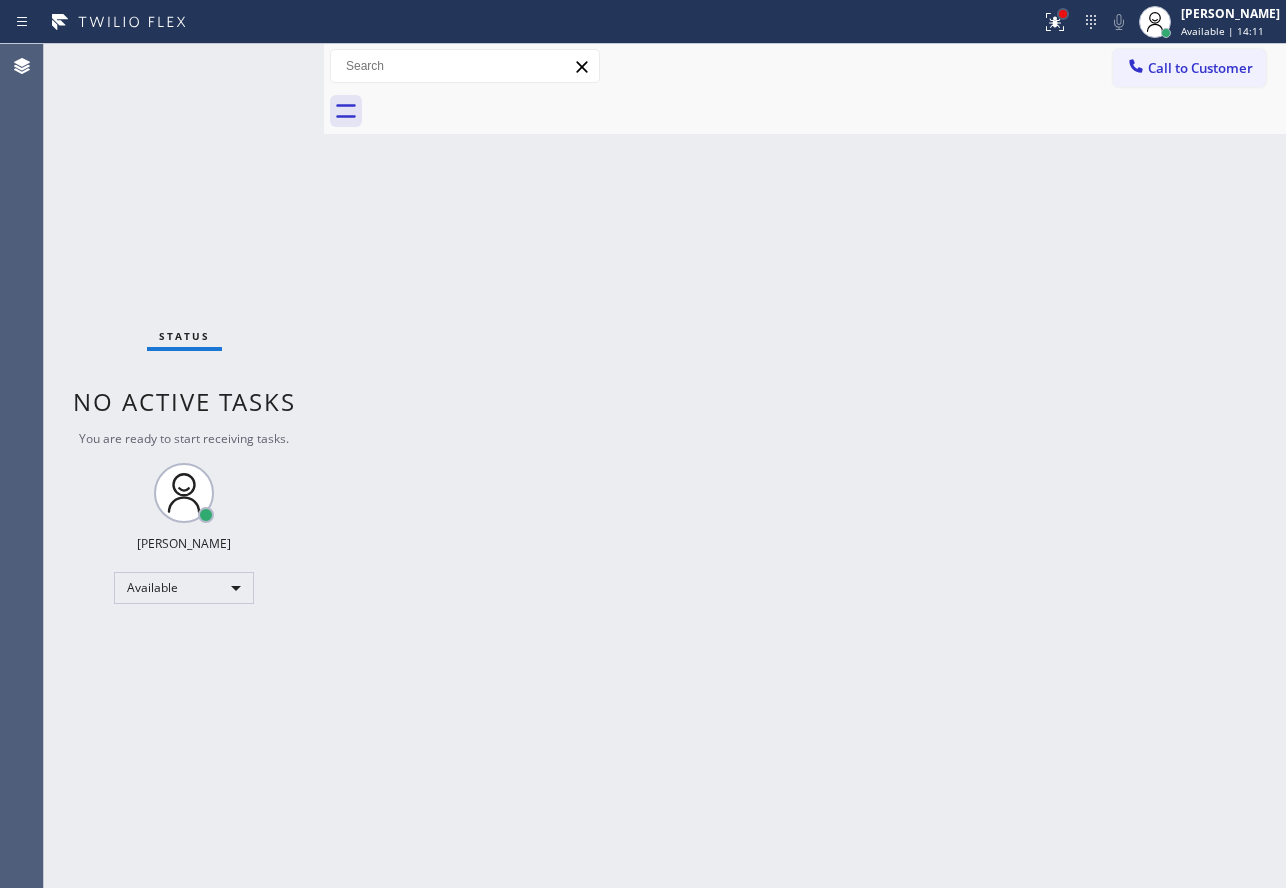 click at bounding box center [1063, 14] 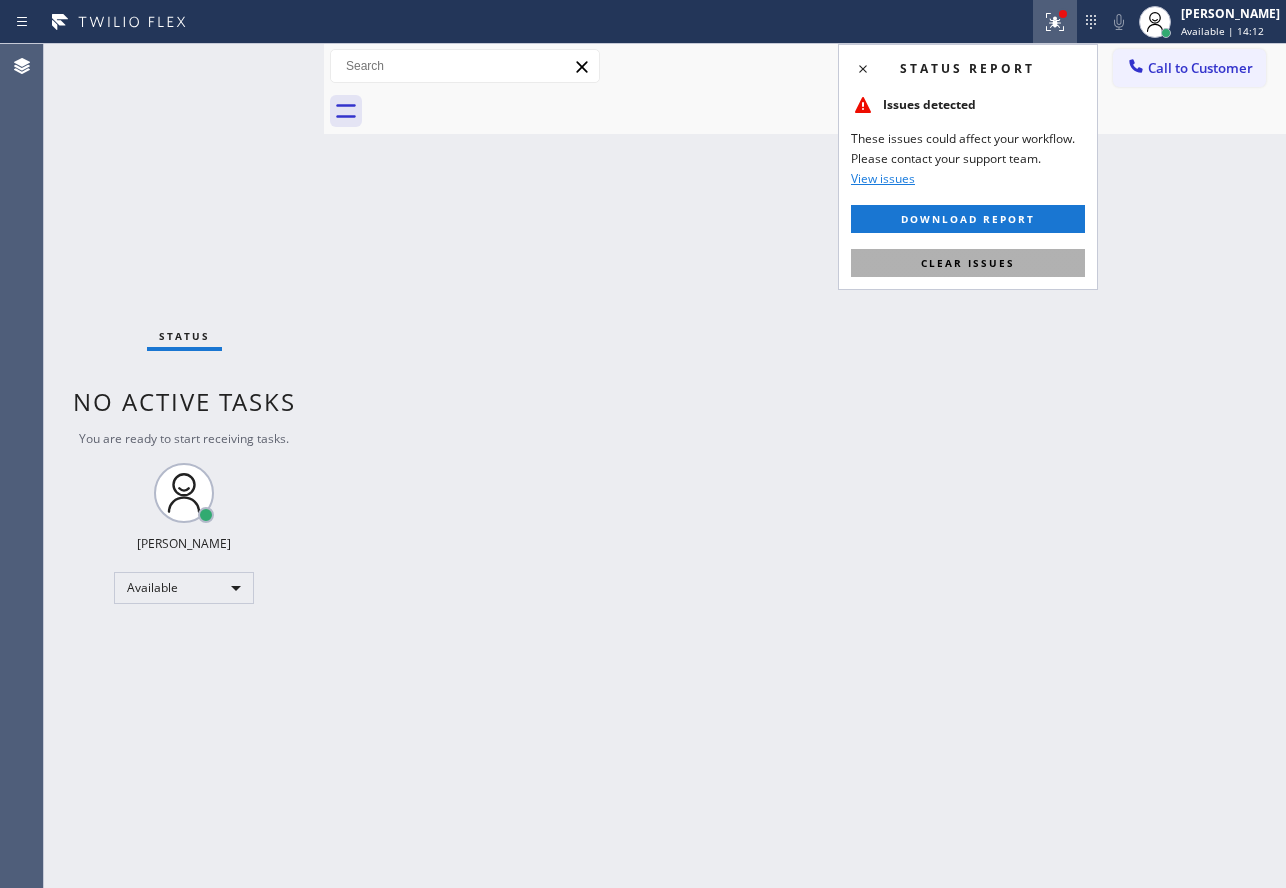 click on "Clear issues" at bounding box center [968, 263] 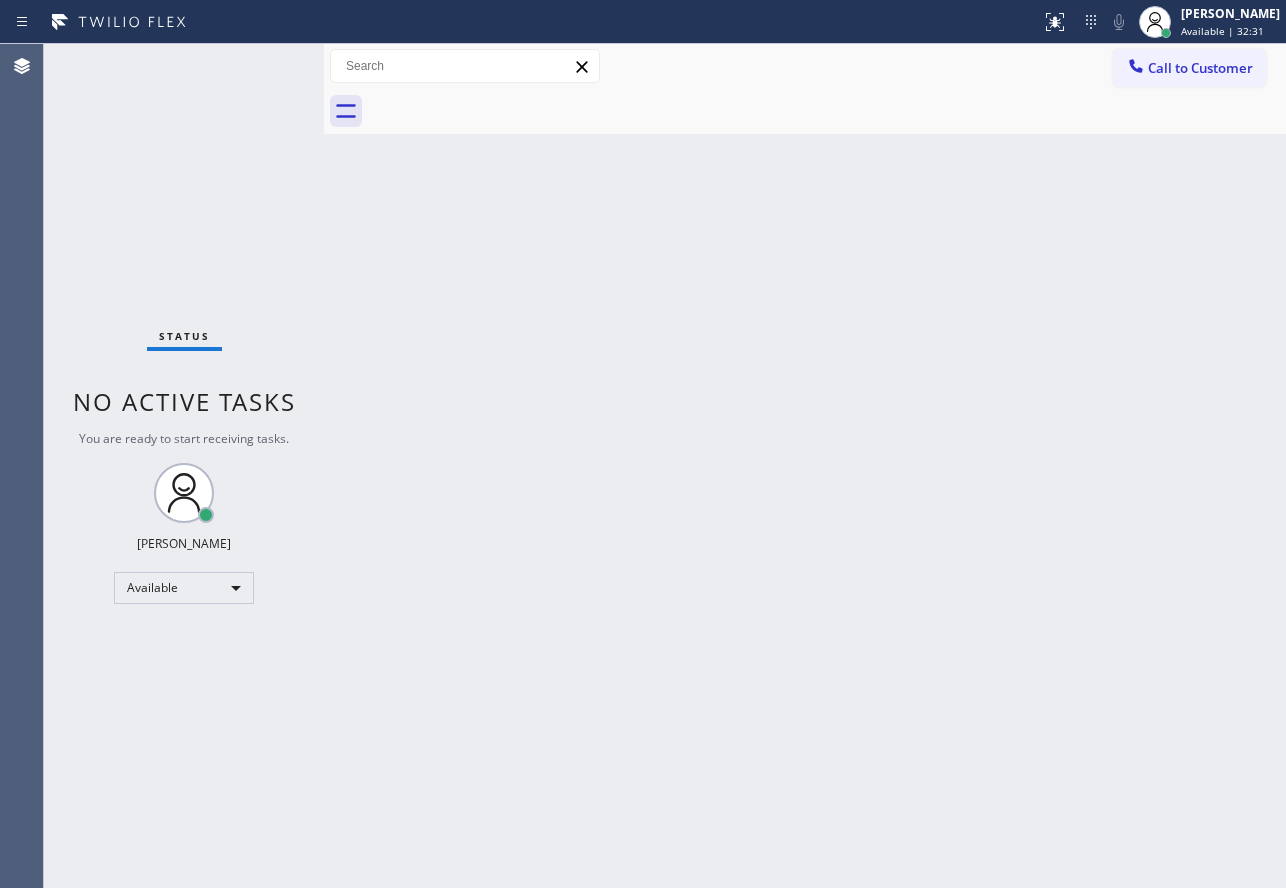 click on "Back to Dashboard Change Sender ID Customers Technicians Select a contact Outbound call Technician Search Technician Your caller id phone number Your caller id phone number Call Technician info Name   Phone none Address none Change Sender ID HVAC [PHONE_NUMBER] 5 Star Appliance [PHONE_NUMBER] Appliance Repair [PHONE_NUMBER] Plumbing [PHONE_NUMBER] Air Duct Cleaning [PHONE_NUMBER]  Electricians [PHONE_NUMBER] Cancel Change Check personal SMS Reset Change No tabs Call to Customer Outbound call Location [GEOGRAPHIC_DATA][PERSON_NAME] Air Duct Cleaning Service Your caller id phone number [PHONE_NUMBER] Customer number Call Outbound call Technician Search Technician Your caller id phone number Your caller id phone number Call" at bounding box center (805, 466) 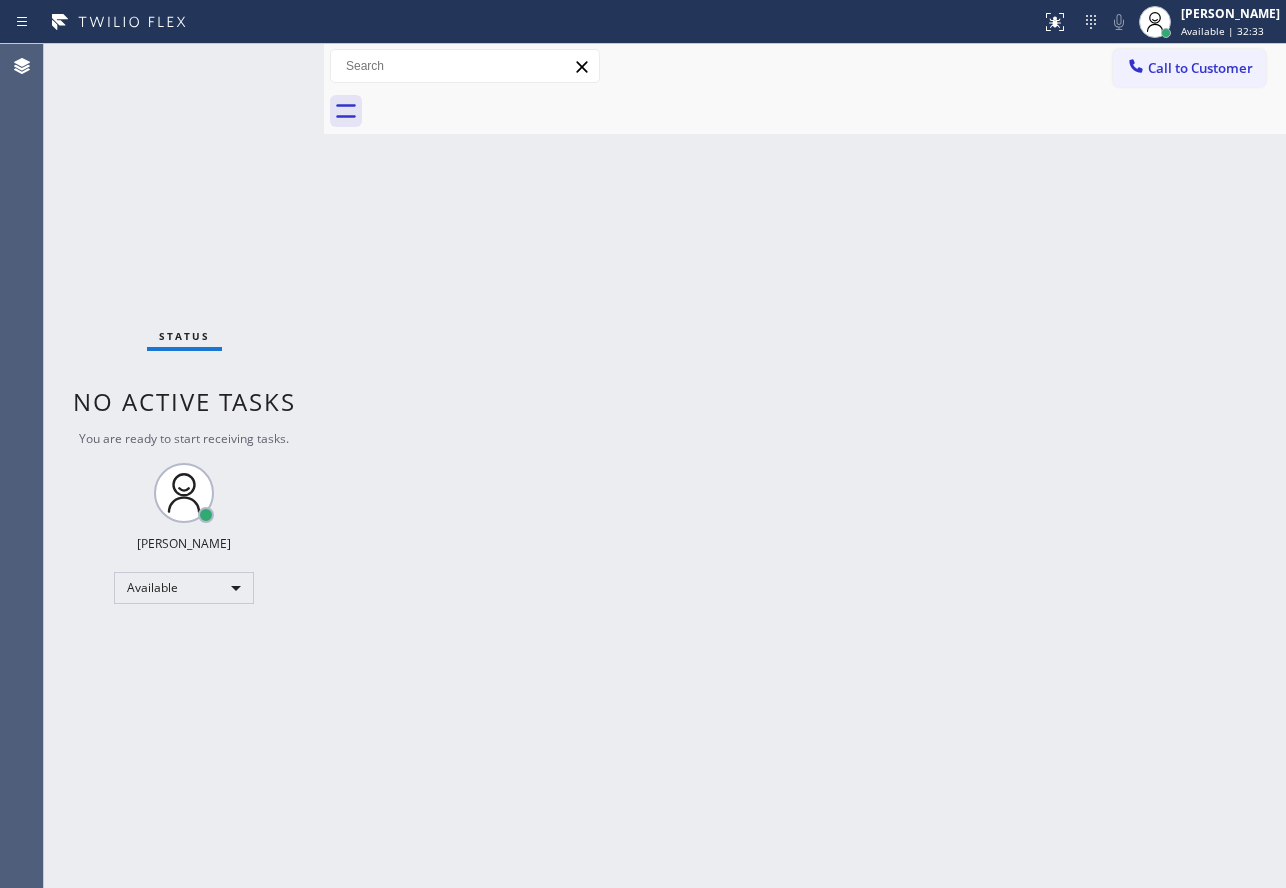 click on "Back to Dashboard Change Sender ID Customers Technicians Select a contact Outbound call Technician Search Technician Your caller id phone number Your caller id phone number Call Technician info Name   Phone none Address none Change Sender ID HVAC [PHONE_NUMBER] 5 Star Appliance [PHONE_NUMBER] Appliance Repair [PHONE_NUMBER] Plumbing [PHONE_NUMBER] Air Duct Cleaning [PHONE_NUMBER]  Electricians [PHONE_NUMBER] Cancel Change Check personal SMS Reset Change No tabs Call to Customer Outbound call Location [GEOGRAPHIC_DATA][PERSON_NAME] Air Duct Cleaning Service Your caller id phone number [PHONE_NUMBER] Customer number Call Outbound call Technician Search Technician Your caller id phone number Your caller id phone number Call" at bounding box center (805, 466) 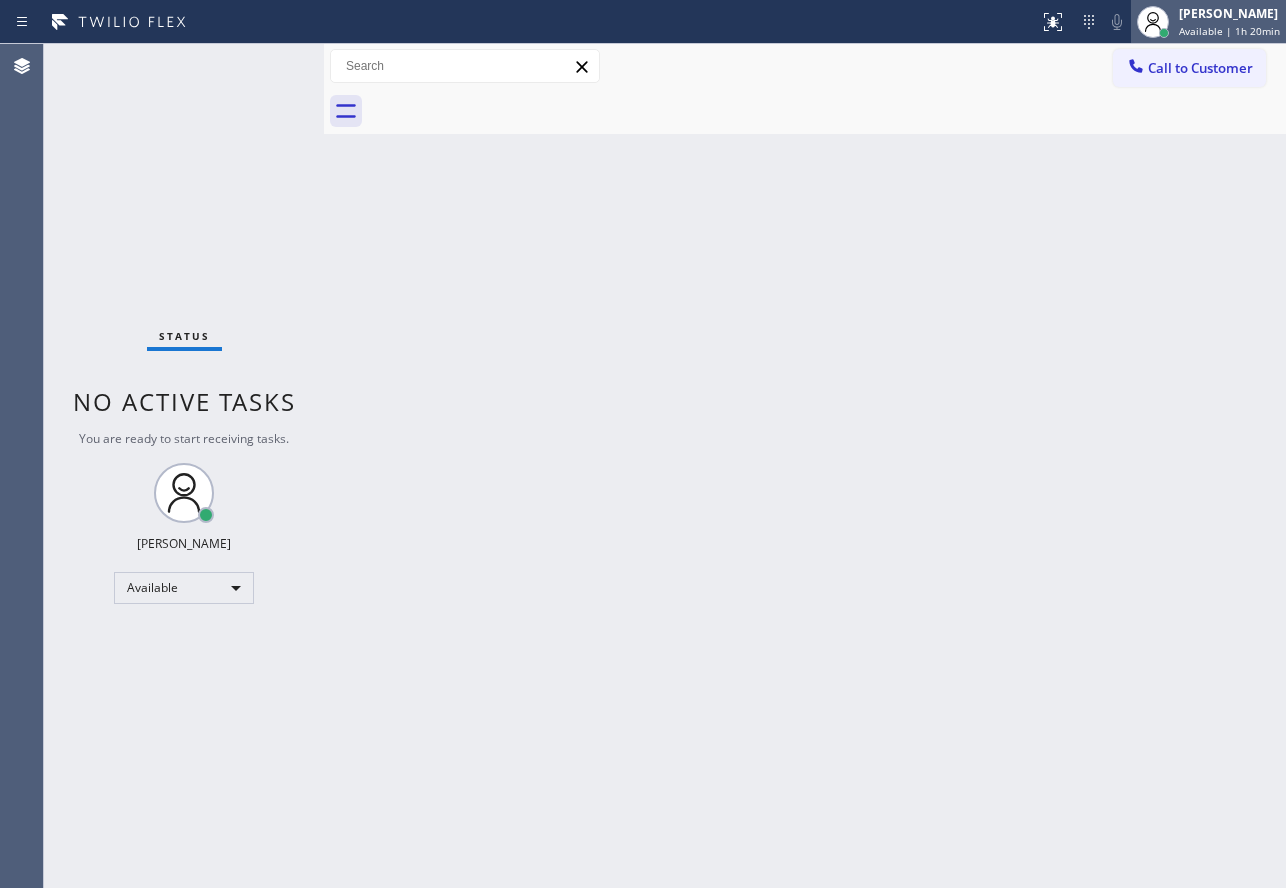 click on "Available | 1h 20min" at bounding box center [1229, 31] 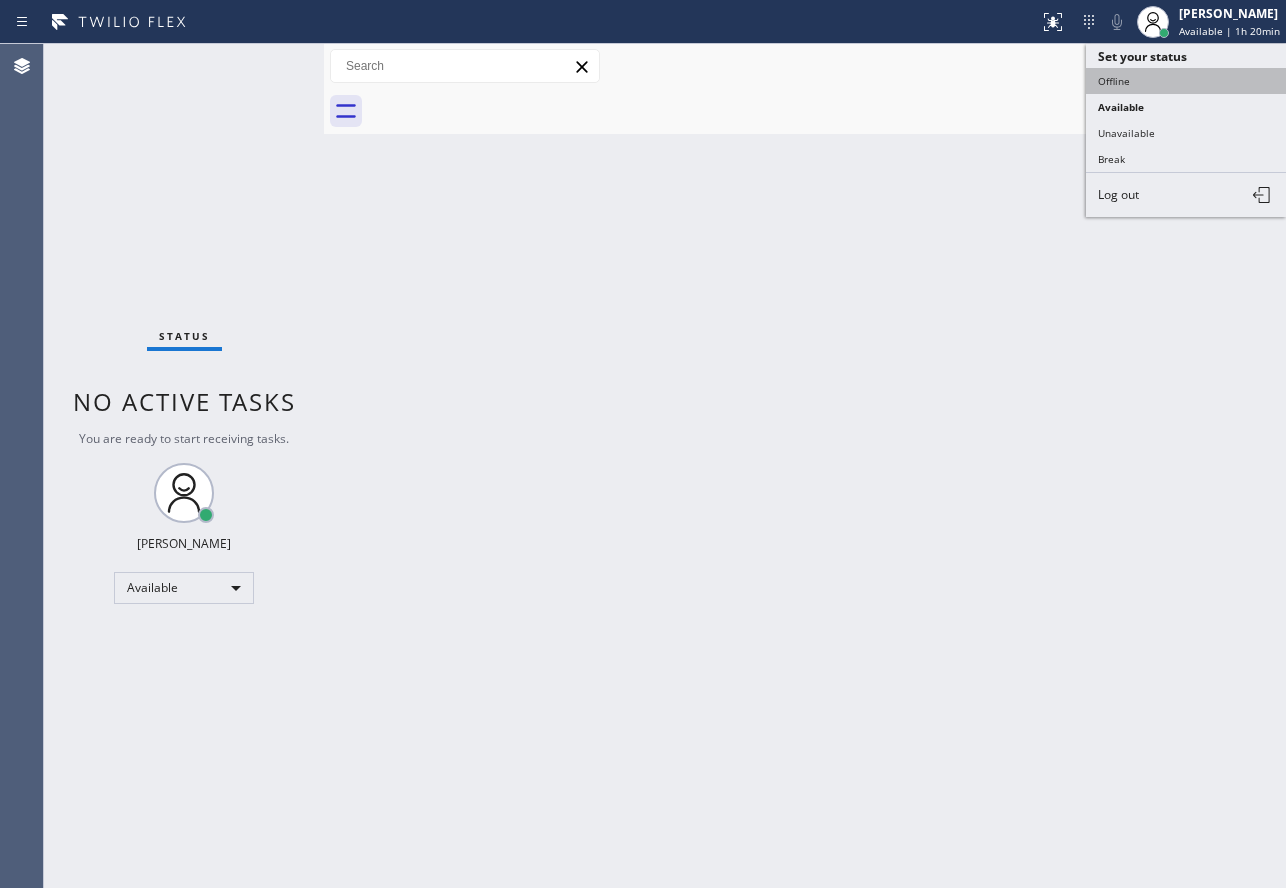 click on "Offline" at bounding box center [1186, 81] 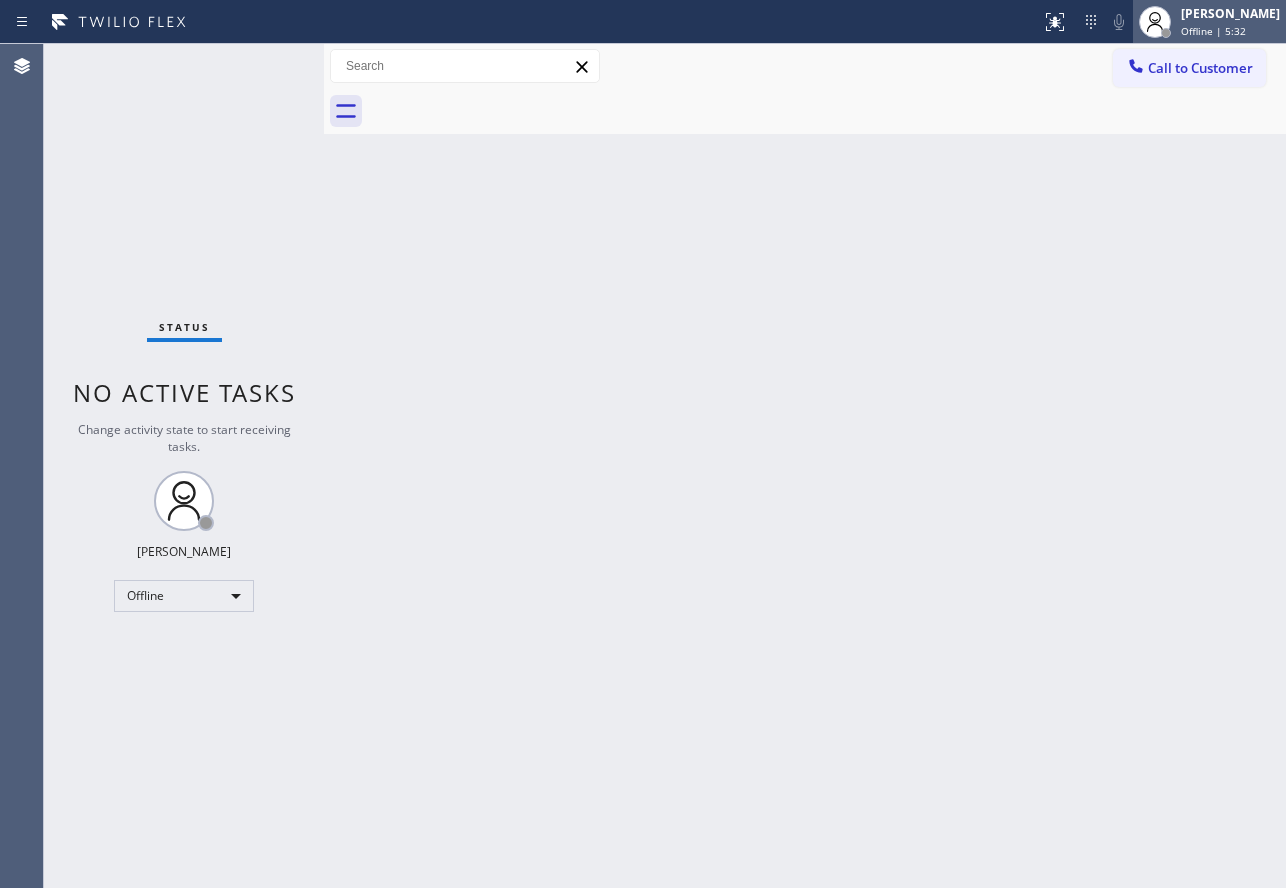 click on "Offline | 5:32" at bounding box center (1213, 31) 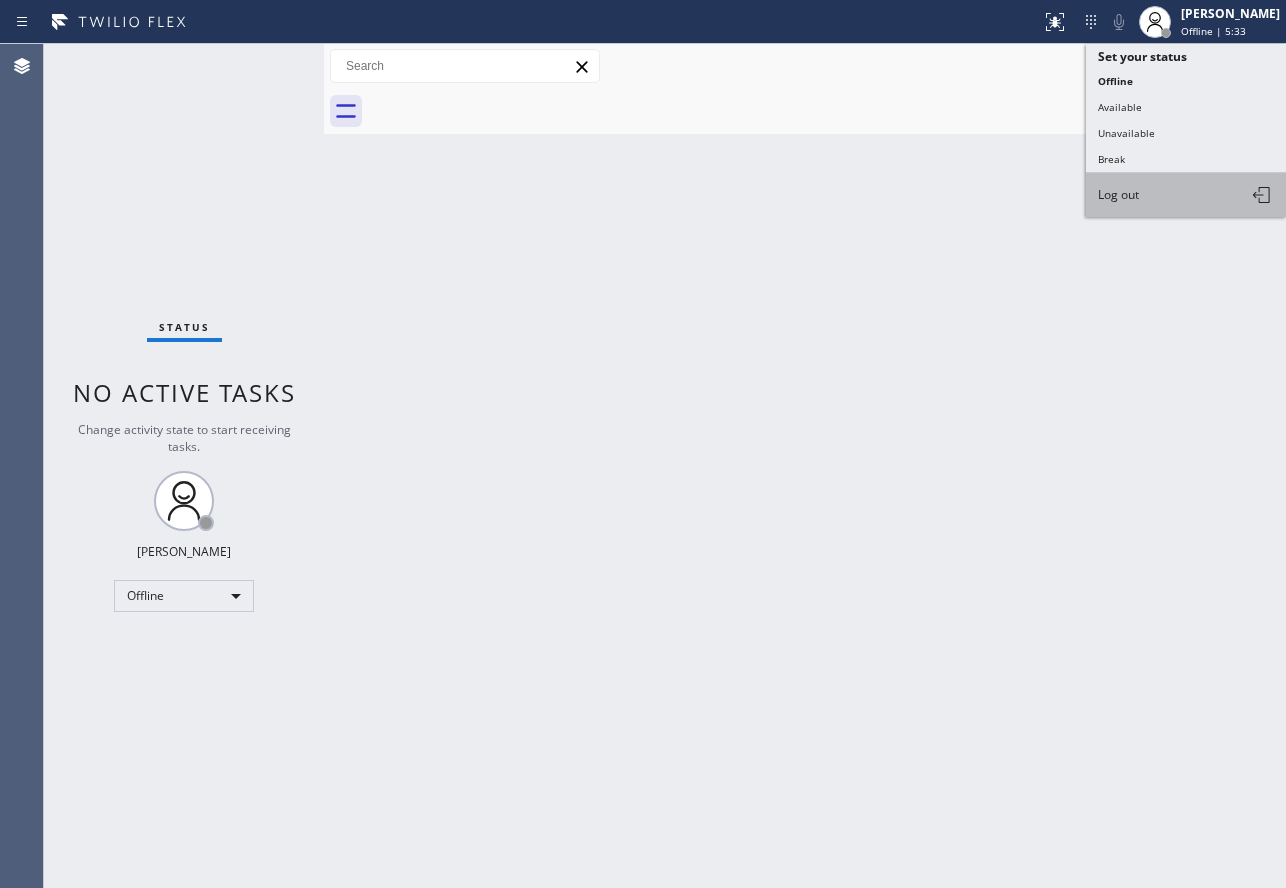 click on "Log out" at bounding box center [1186, 195] 